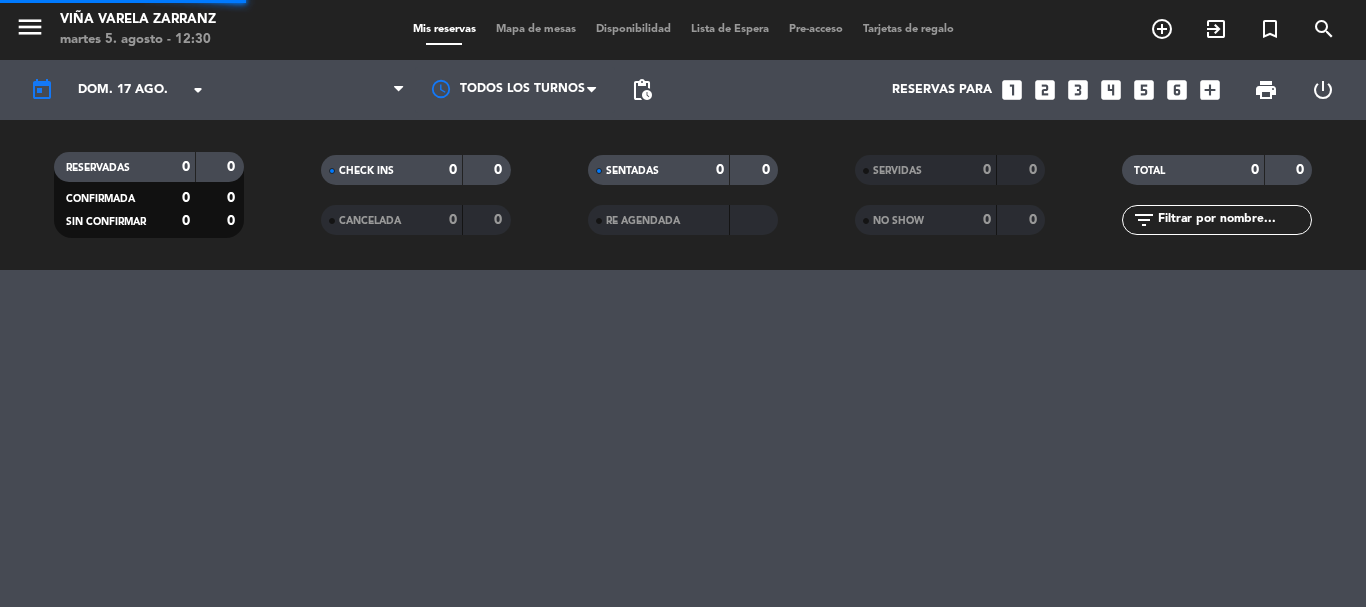 scroll, scrollTop: 0, scrollLeft: 0, axis: both 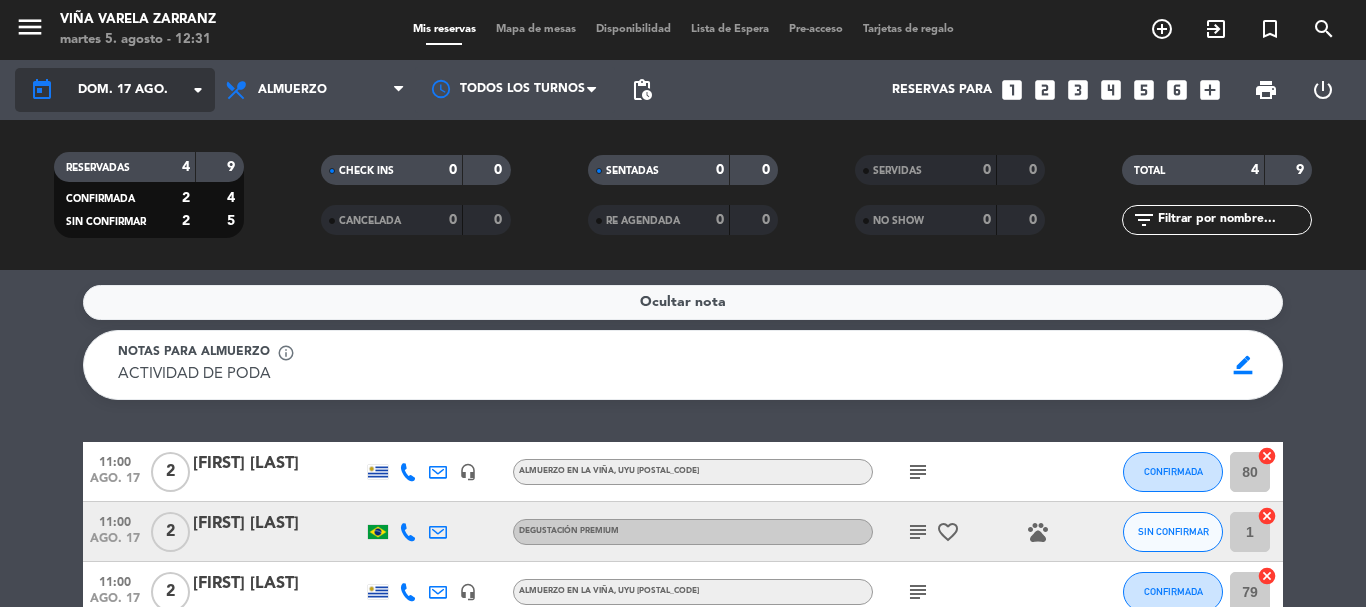 click on "arrow_drop_down" 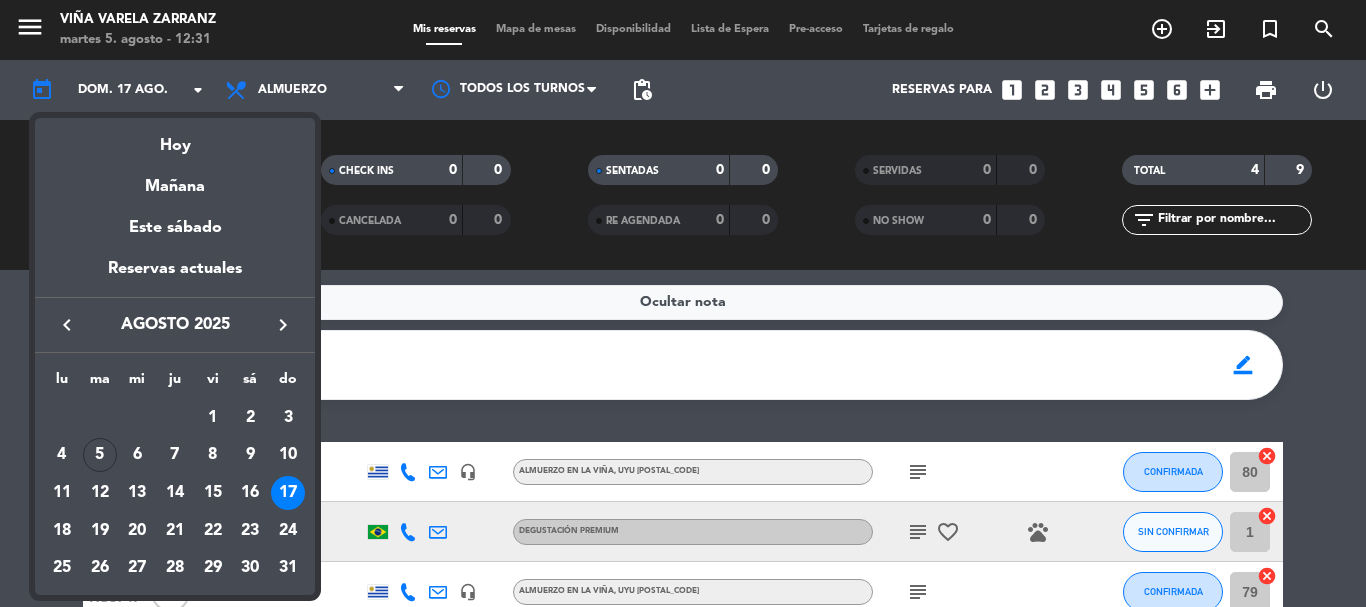 click at bounding box center [683, 303] 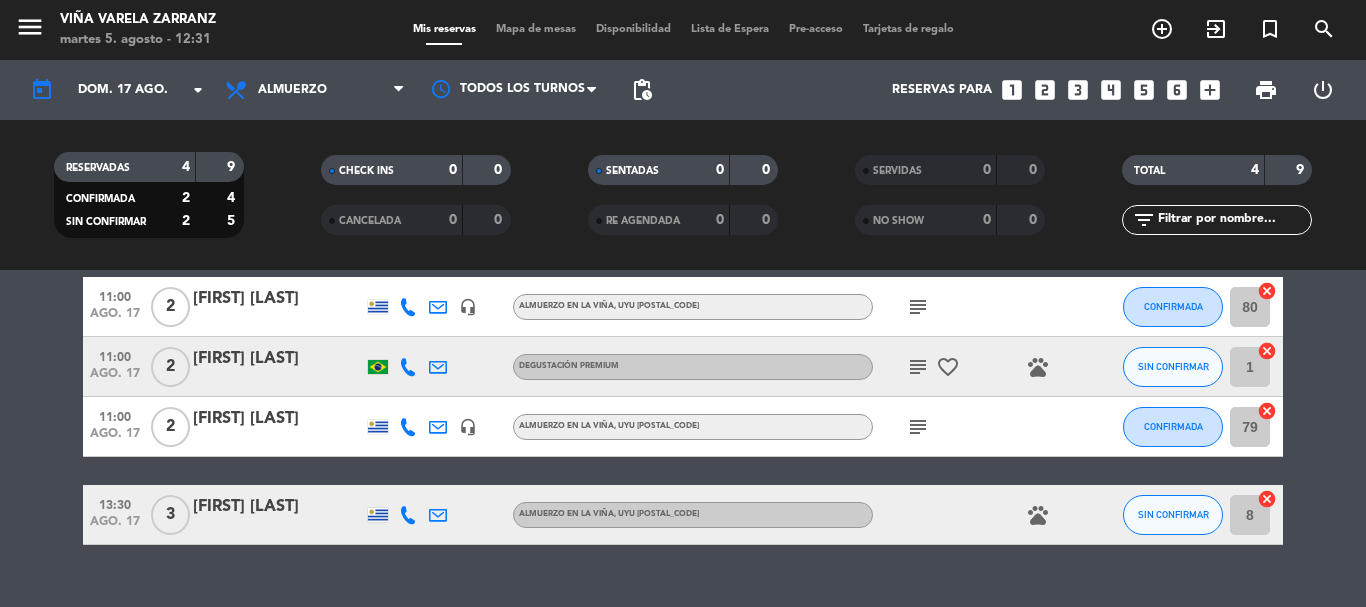 scroll, scrollTop: 200, scrollLeft: 0, axis: vertical 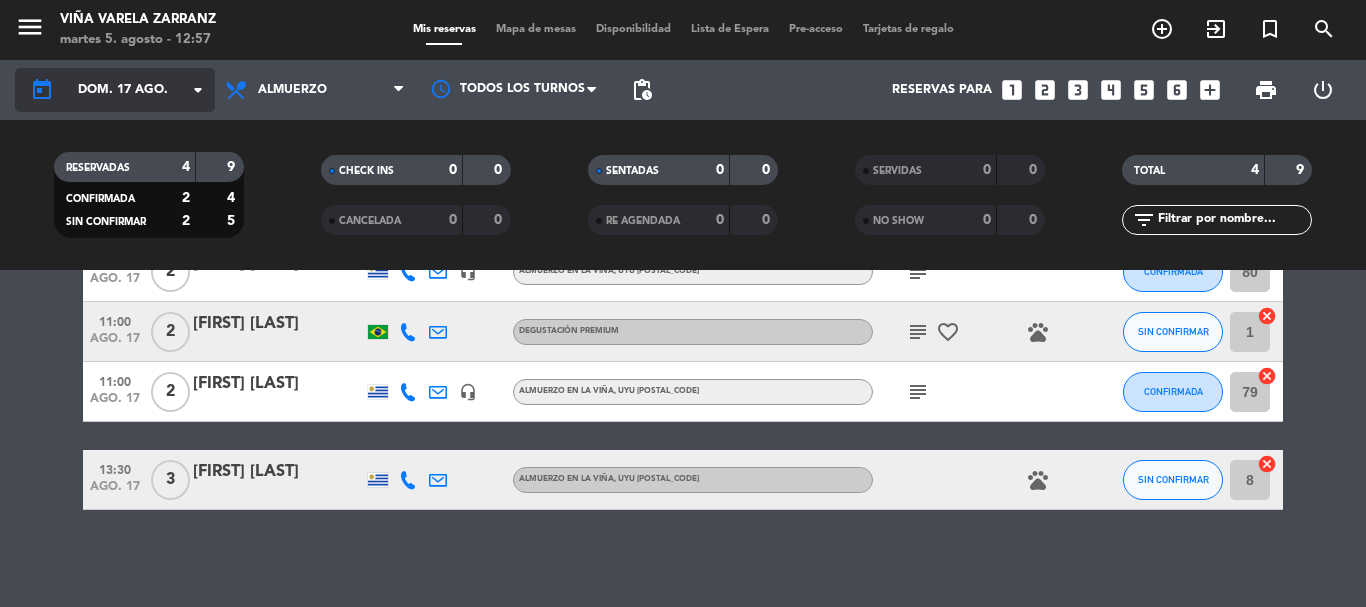 click on "arrow_drop_down" 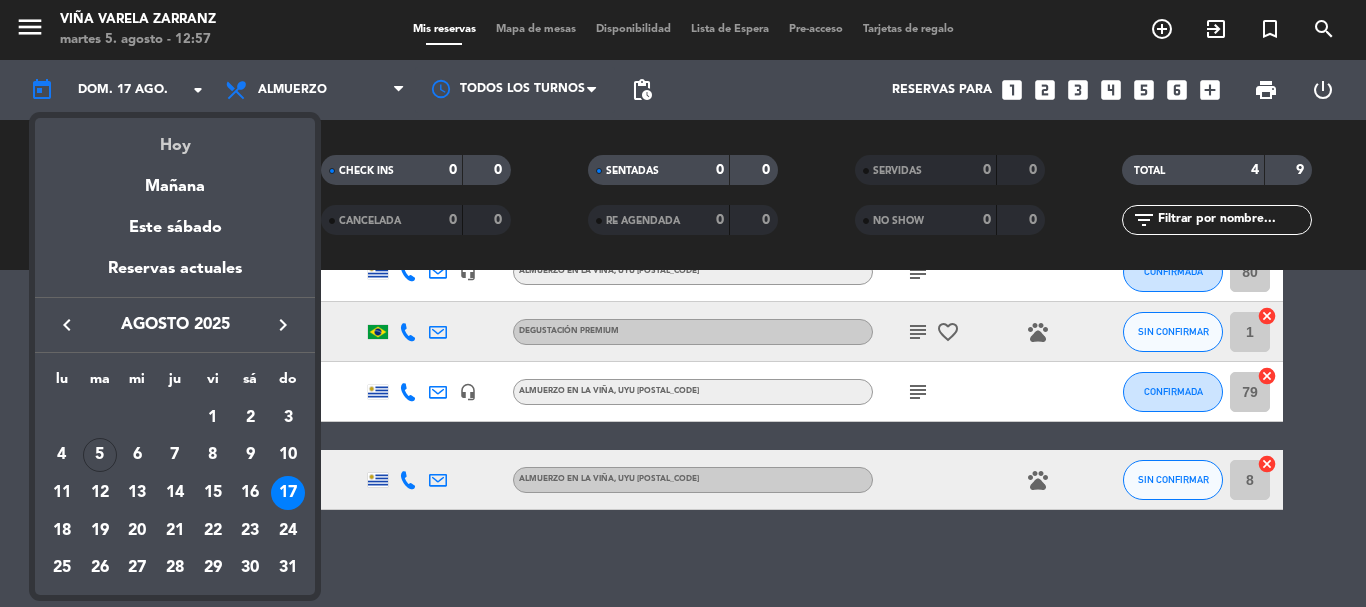 click on "Hoy" at bounding box center (175, 138) 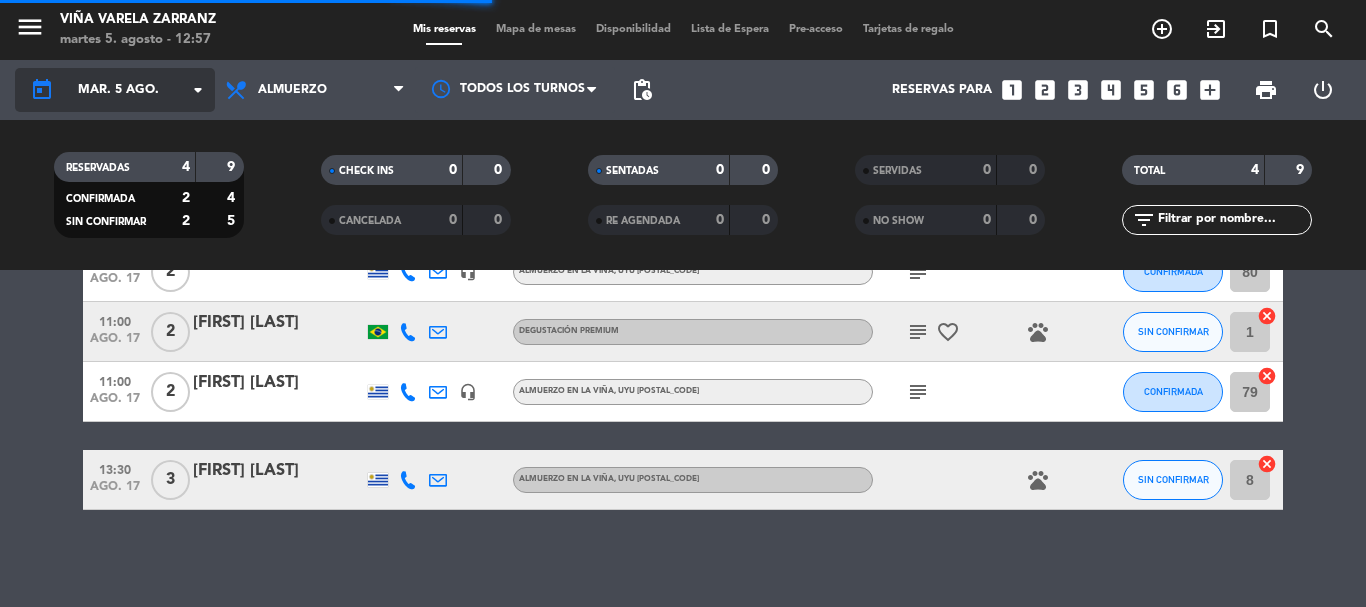 scroll, scrollTop: 0, scrollLeft: 0, axis: both 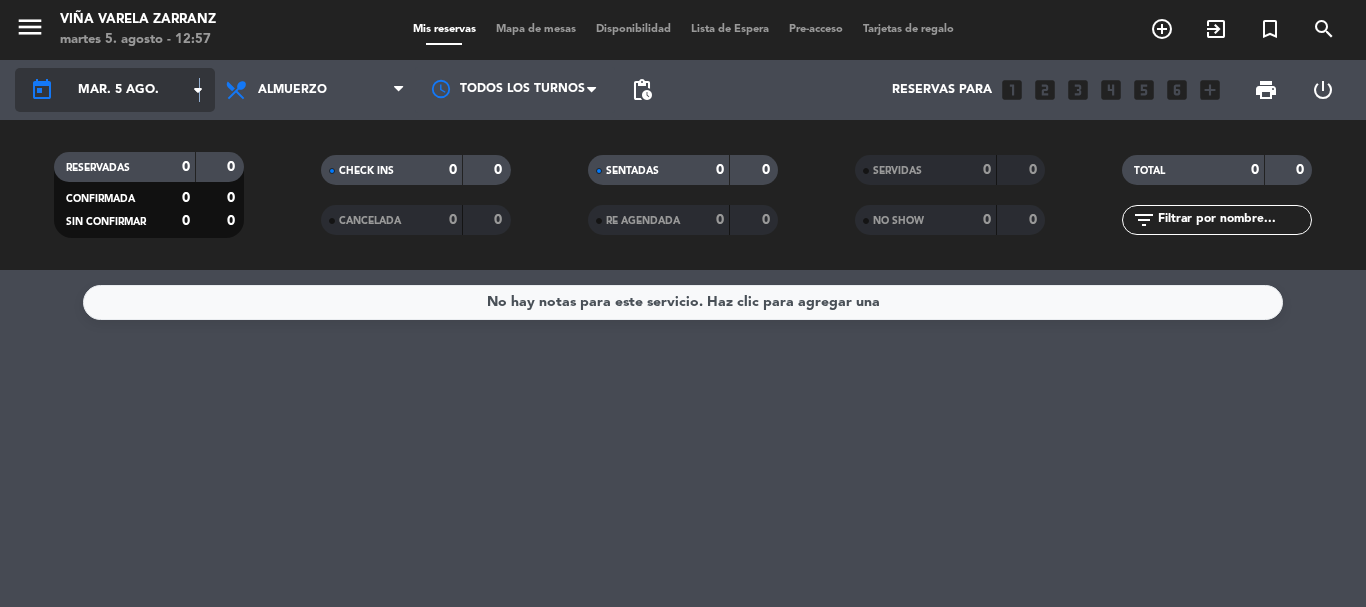 click on "arrow_drop_down" 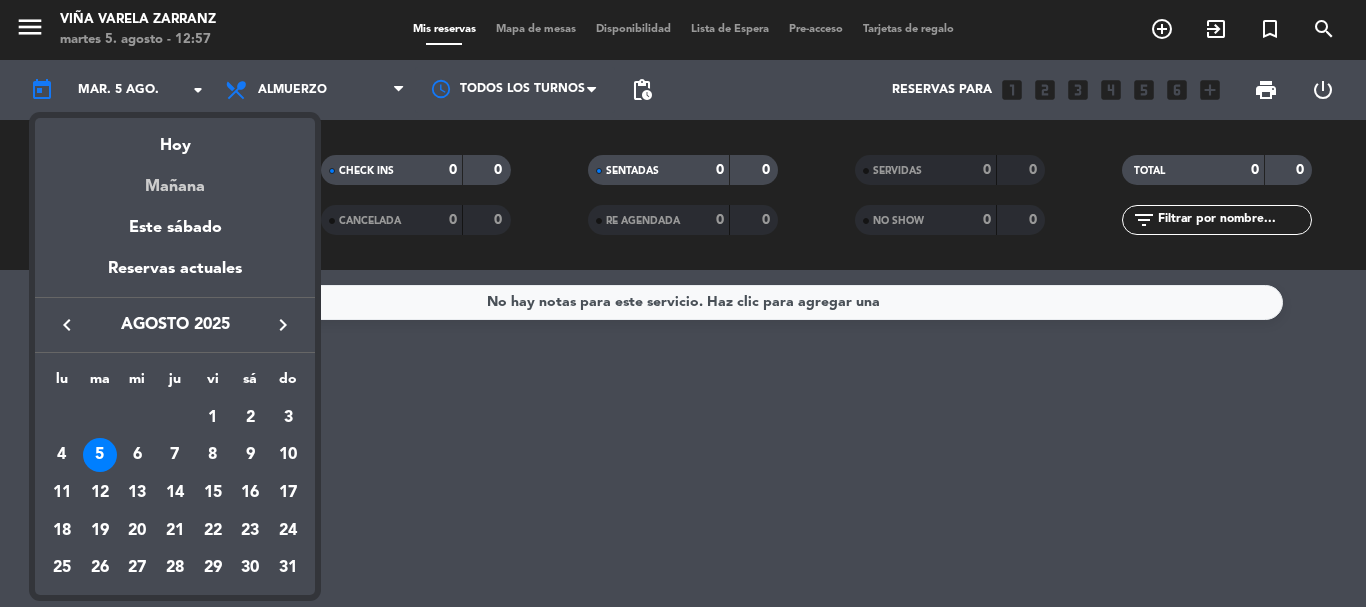 click on "Mañana" at bounding box center (175, 179) 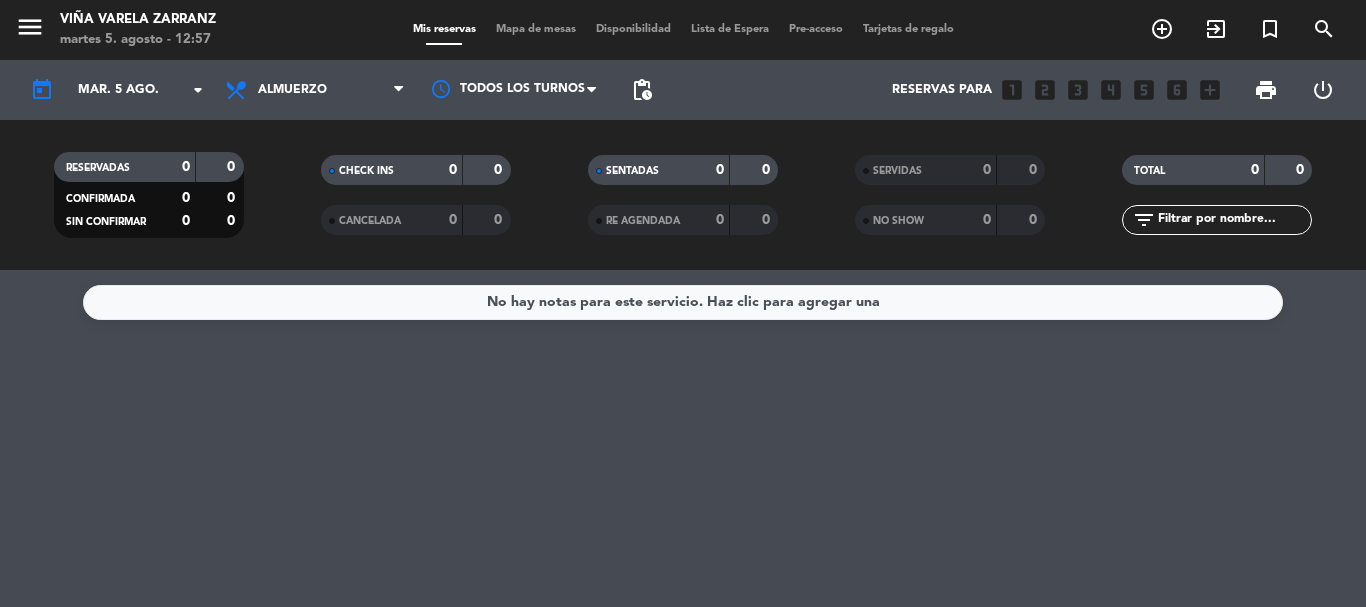 type on "mié. 6 ago." 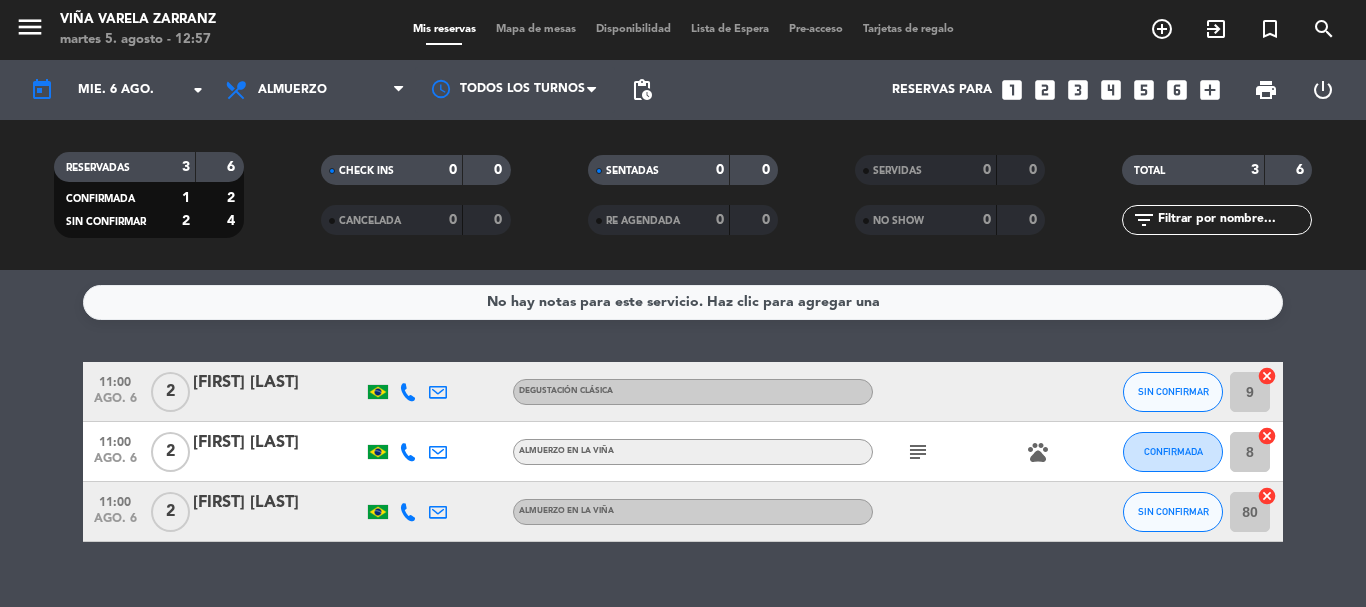 click on "subject" 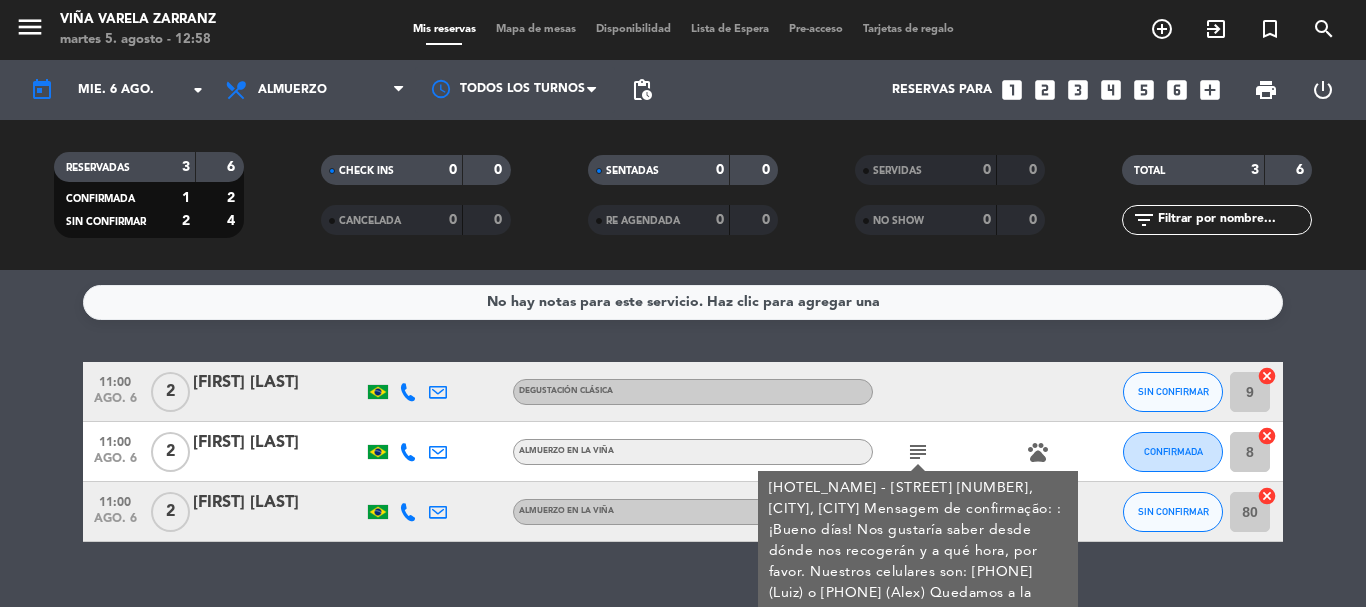 click 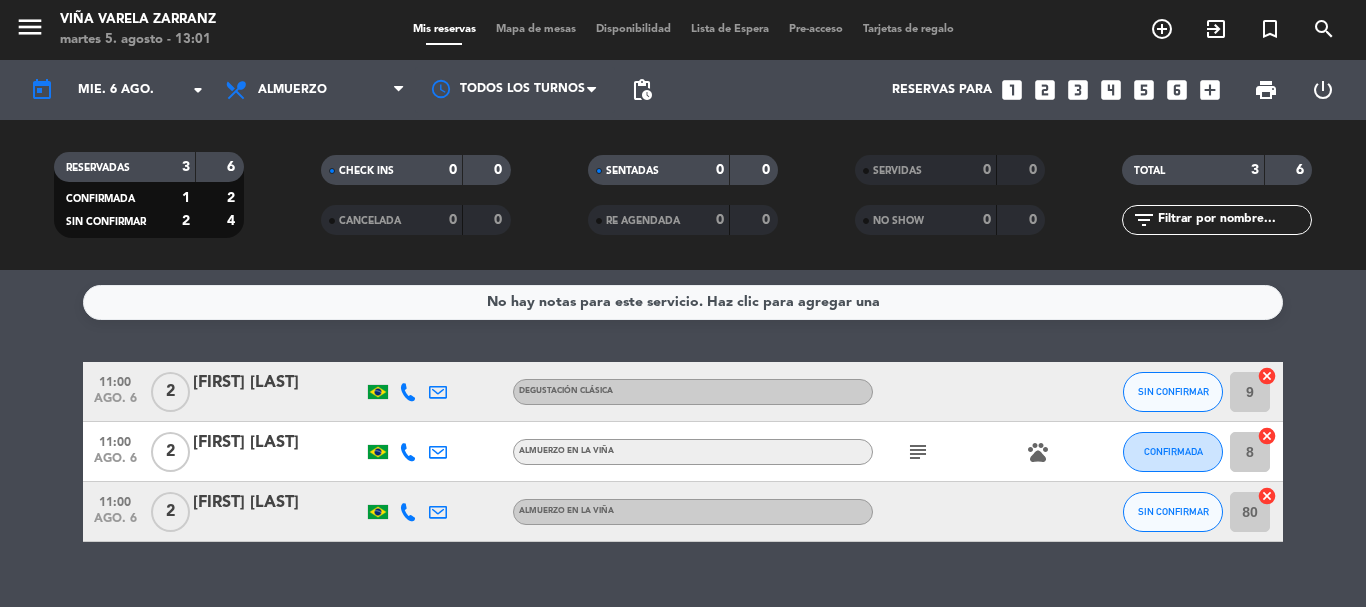 click 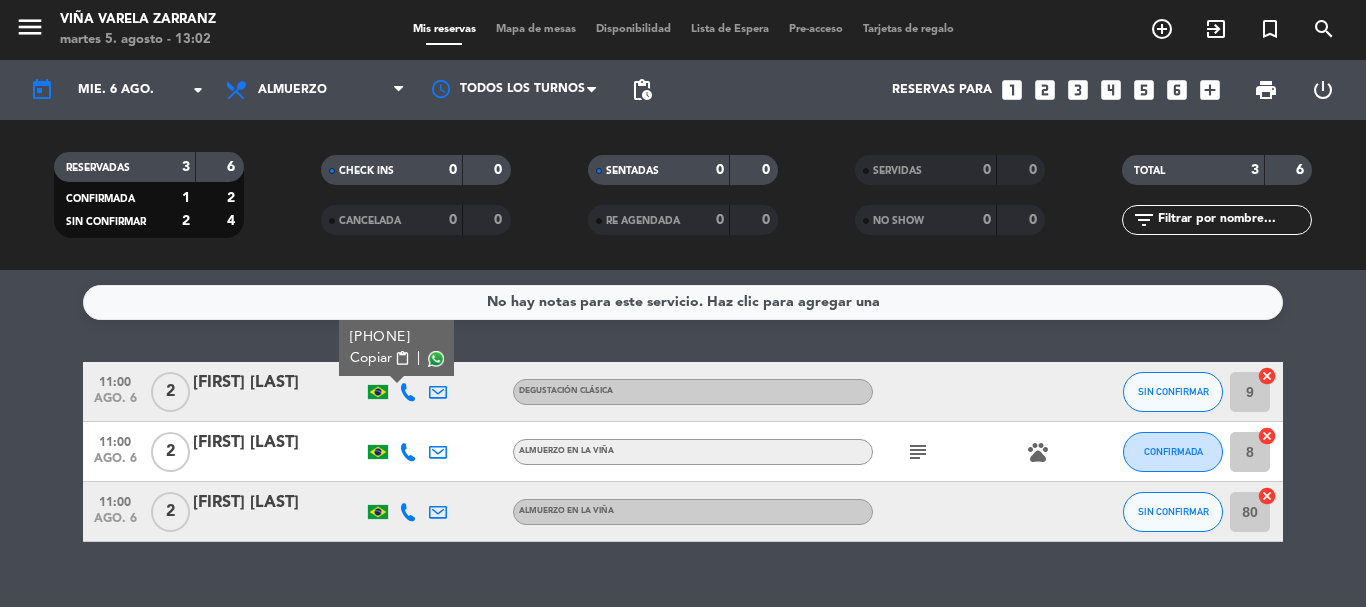 click 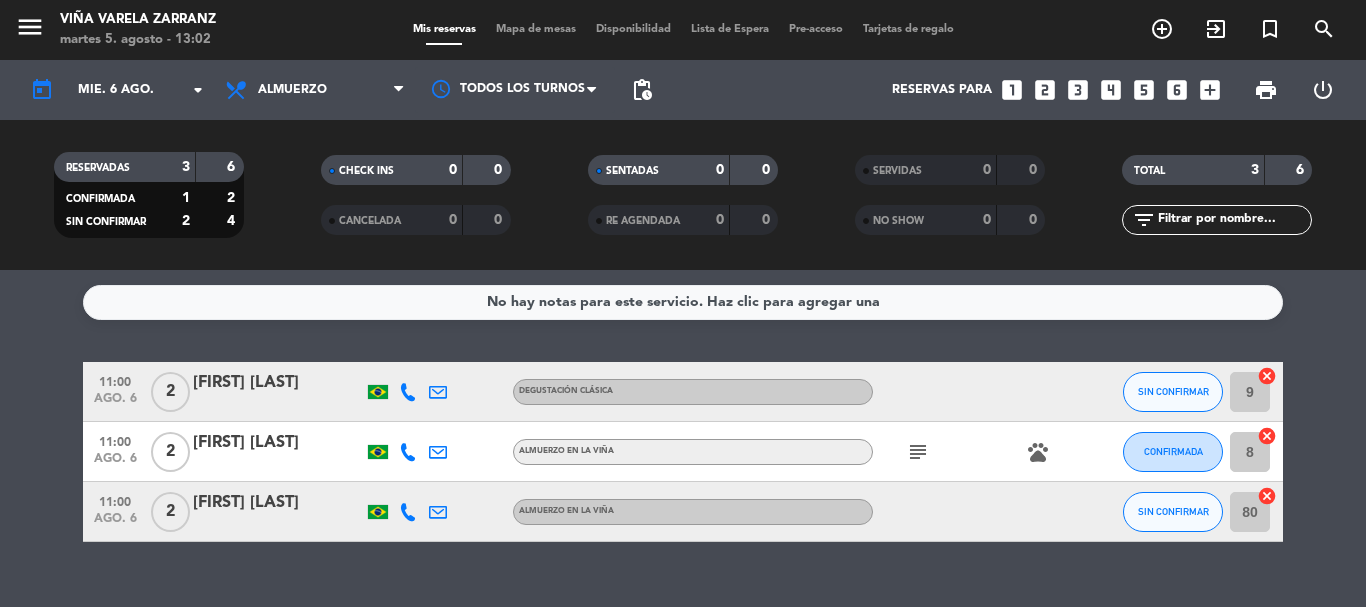 click 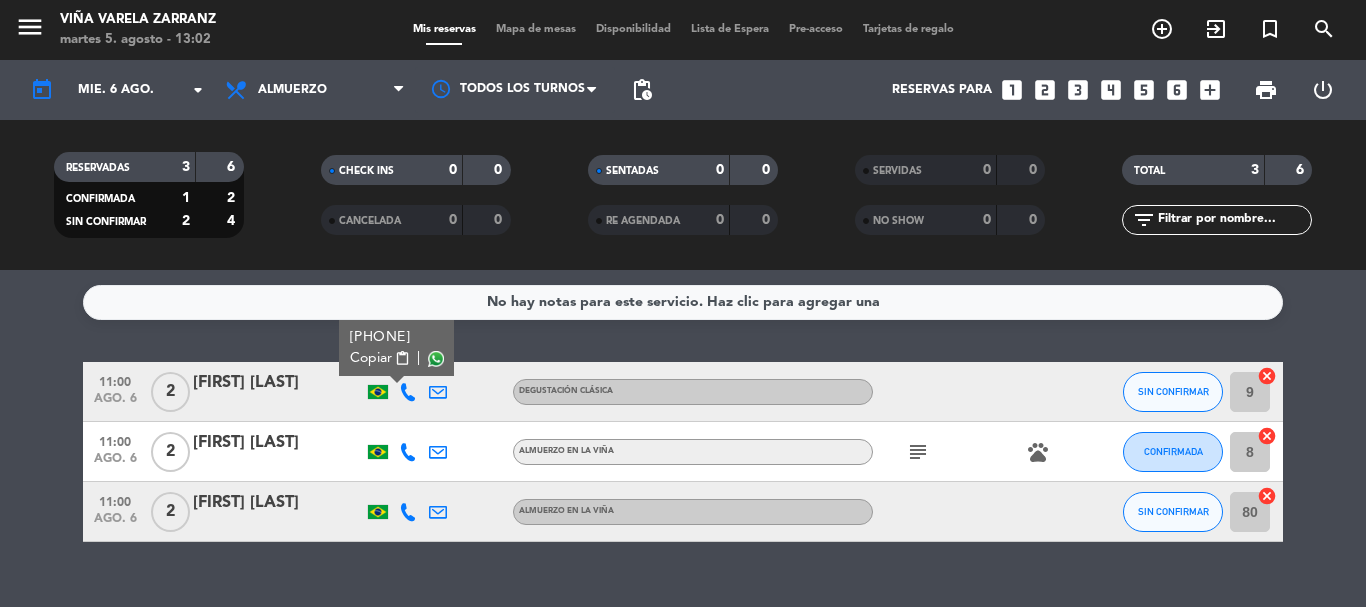 click on "Copiar" at bounding box center (371, 358) 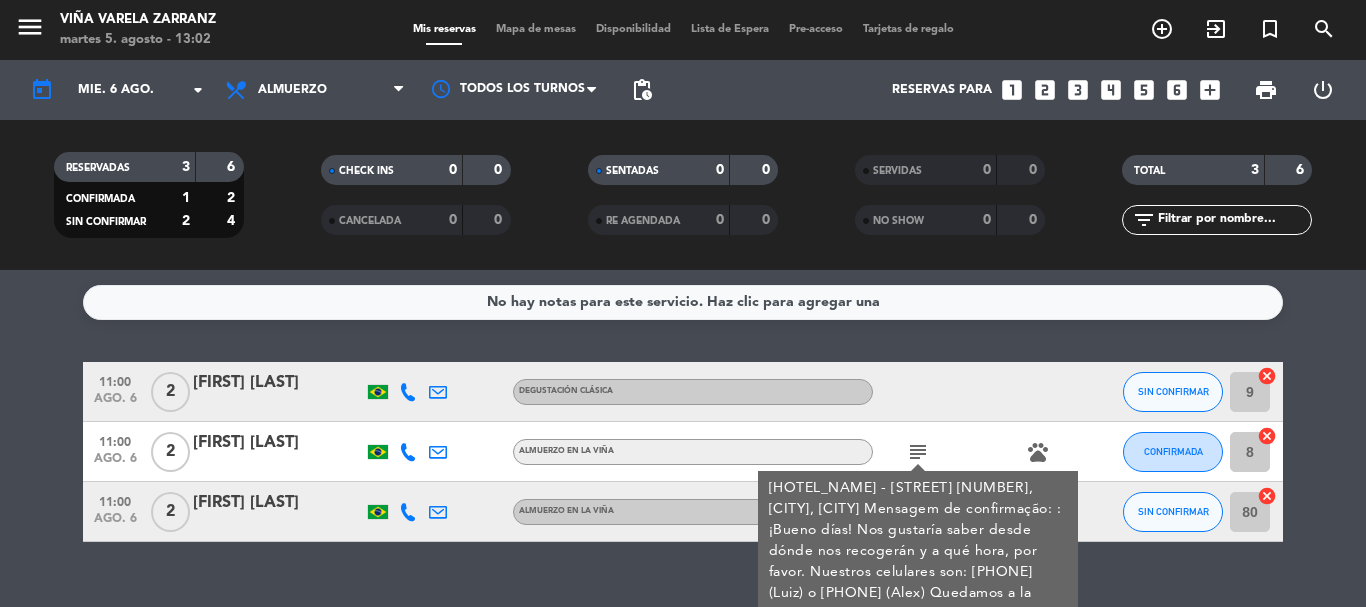 click on "subject  [HOTEL_NAME] - [STREET] [NUMBER], [CITY], [CITY] Mensagem de confirmação: : ¡Bueno días! Nos gustaría saber desde dónde nos recogerán y a qué hora, por favor.
Nuestros celulares son:
[PHONE] (Luiz)
o
[PHONE] (Alex)
Quedamos a la espera de su respuesta.
¡Muchas gracias!  pets" 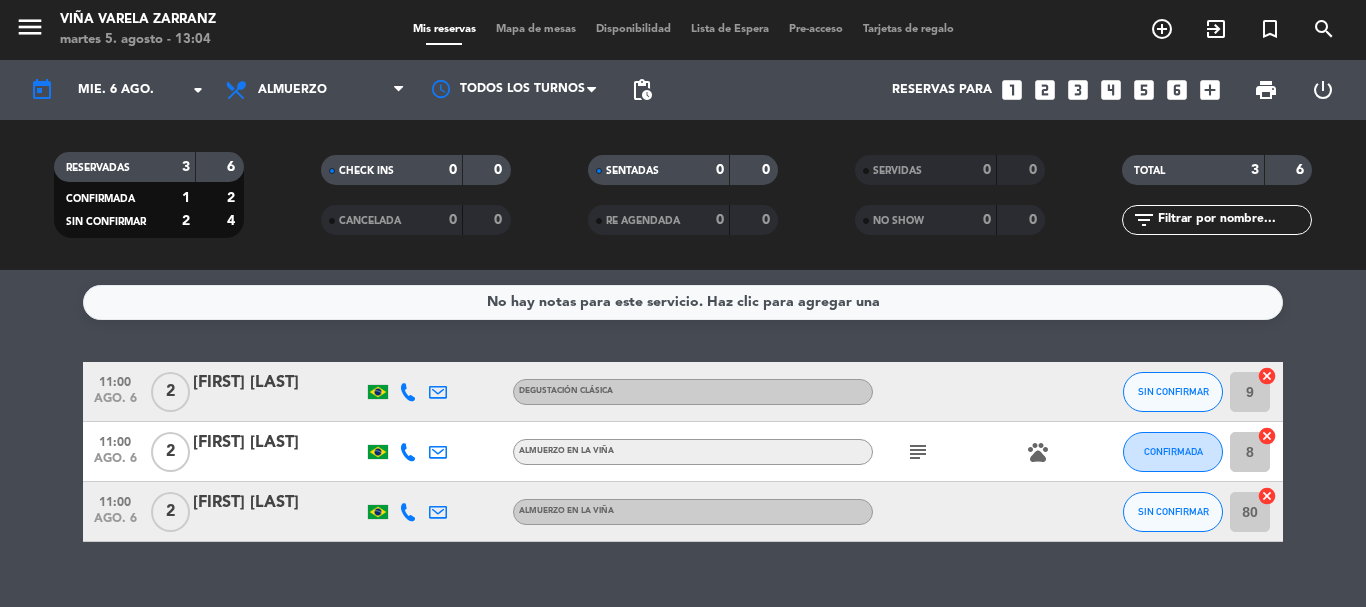 click 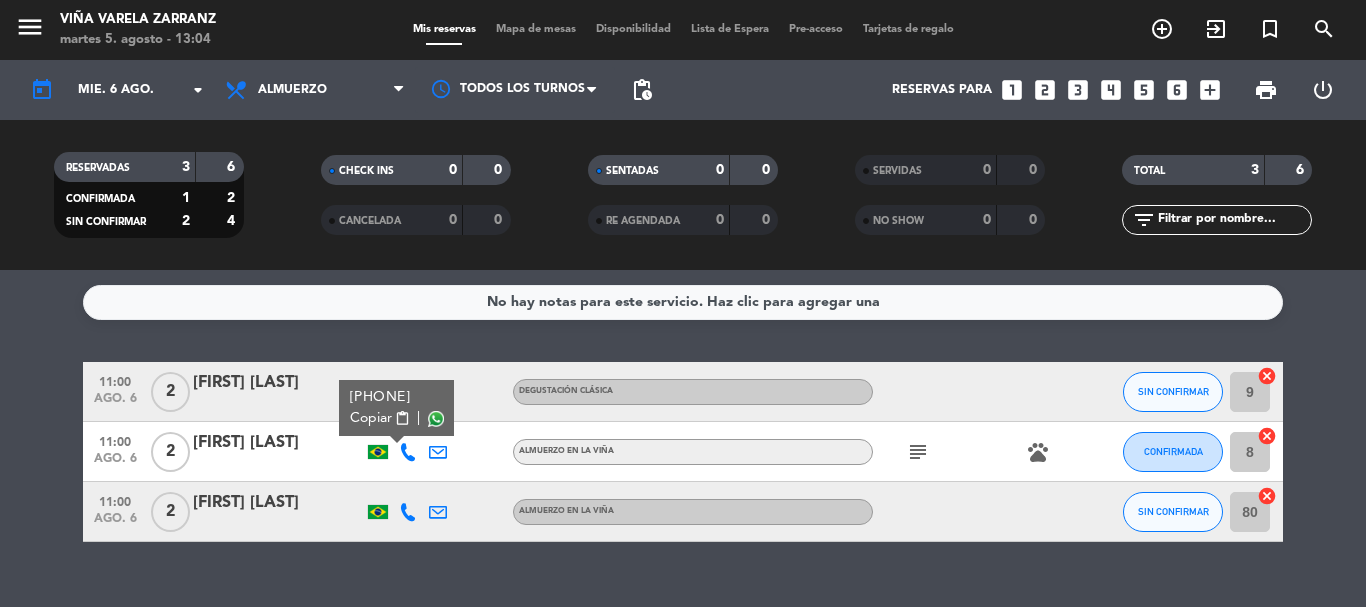 click on "Copiar" at bounding box center (371, 418) 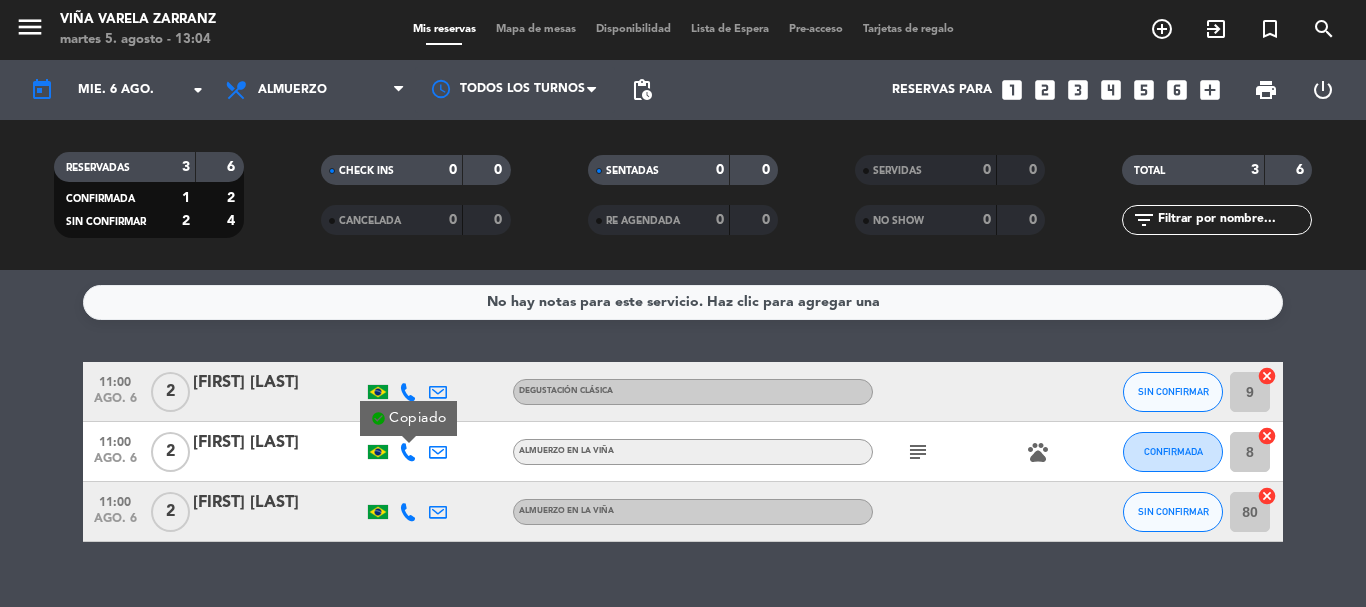 click on "[FIRST] [LAST]" 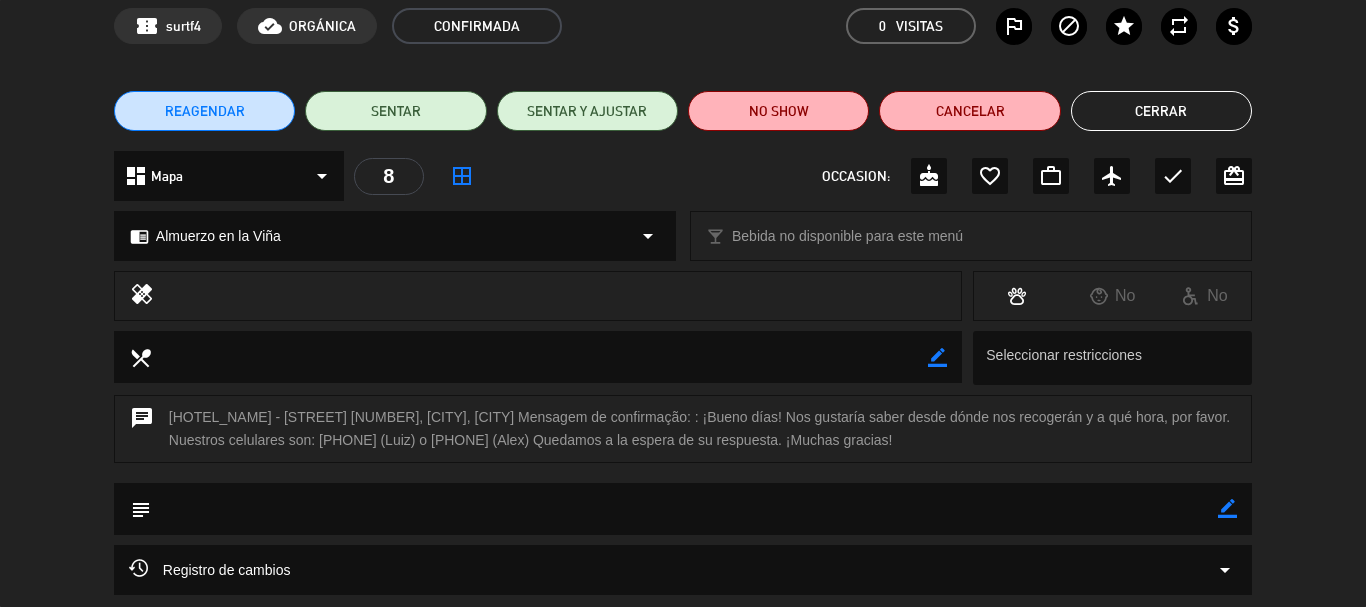 scroll, scrollTop: 200, scrollLeft: 0, axis: vertical 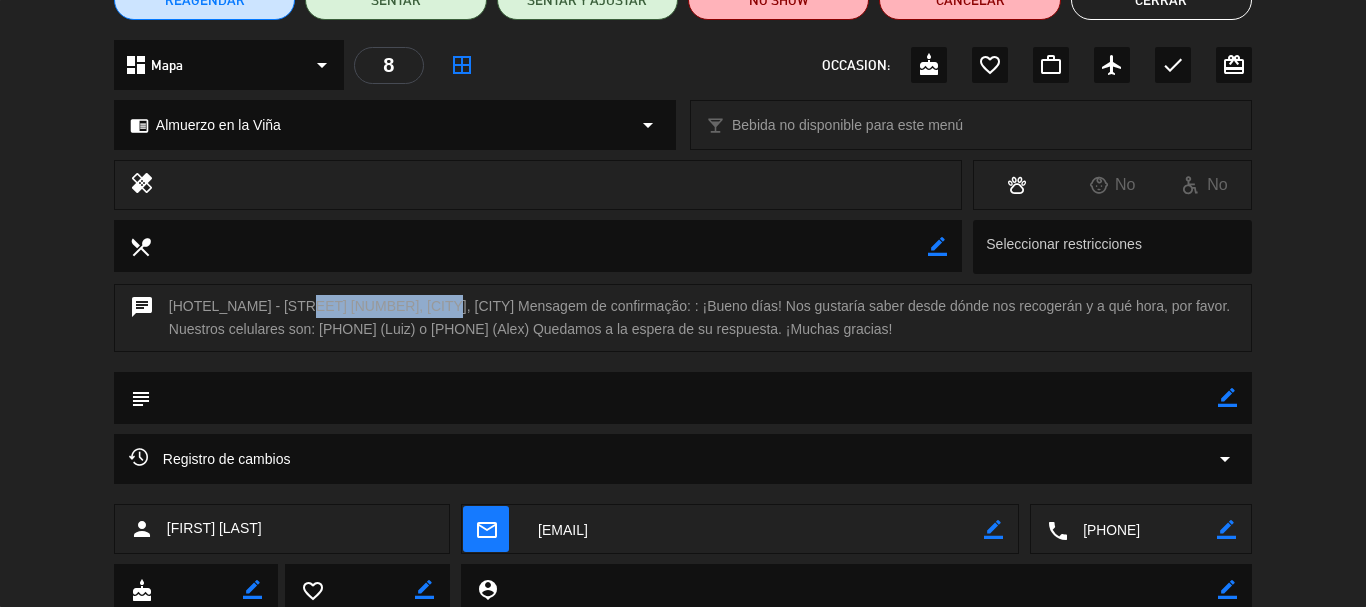drag, startPoint x: 277, startPoint y: 306, endPoint x: 413, endPoint y: 304, distance: 136.01471 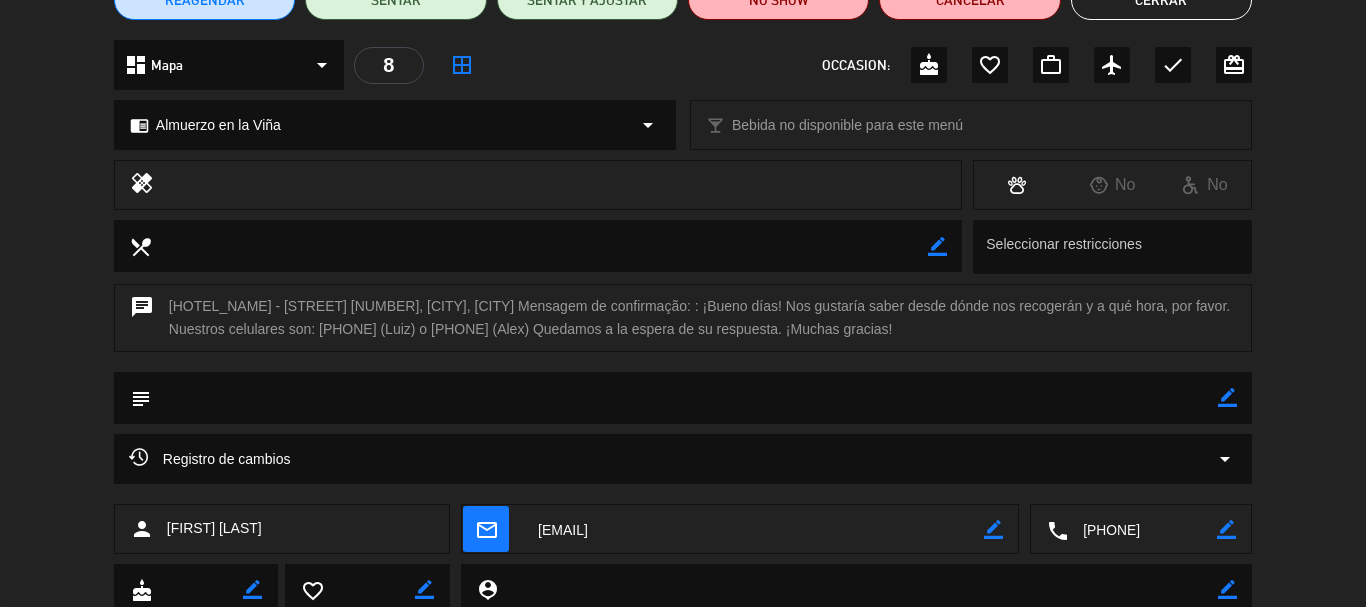 drag, startPoint x: 387, startPoint y: 377, endPoint x: 93, endPoint y: 319, distance: 299.66647 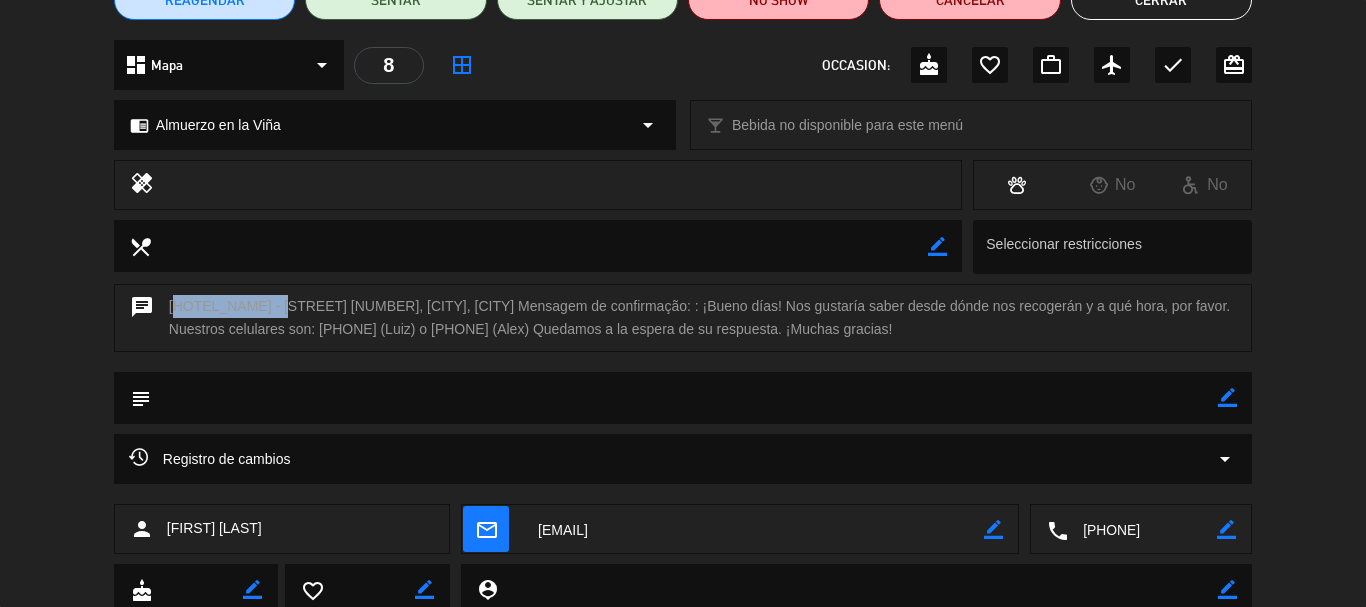 drag, startPoint x: 171, startPoint y: 302, endPoint x: 265, endPoint y: 305, distance: 94.04786 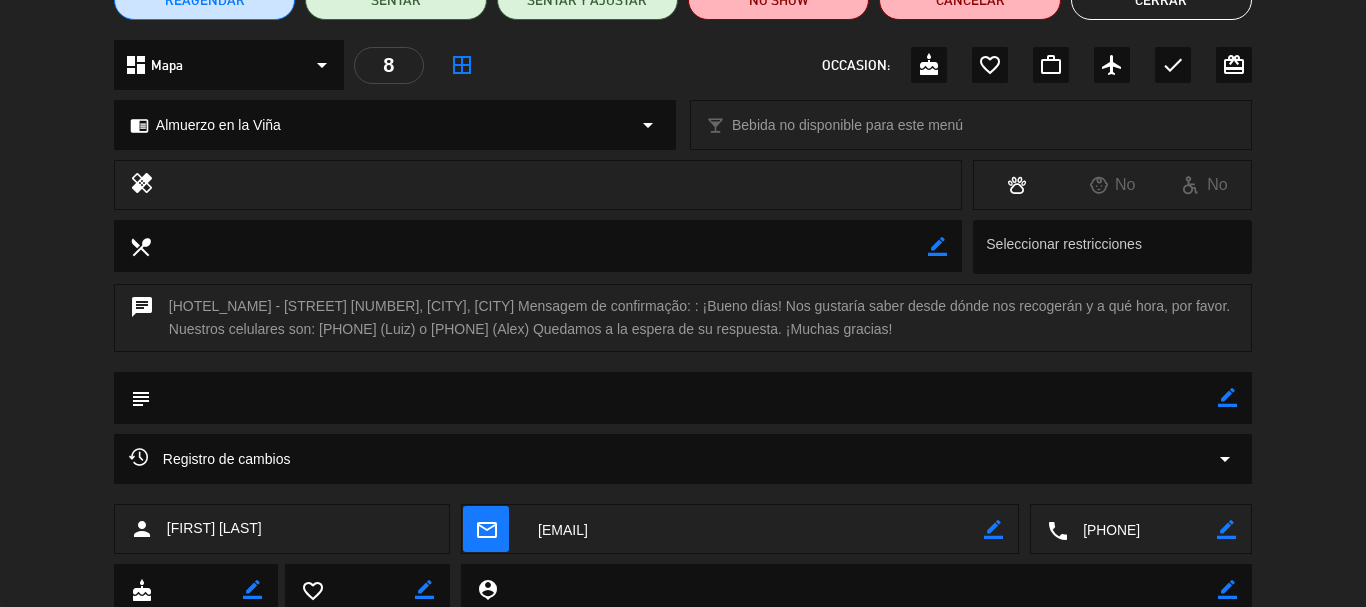 click on "local_dining                border_color  Seleccionar restricciones" 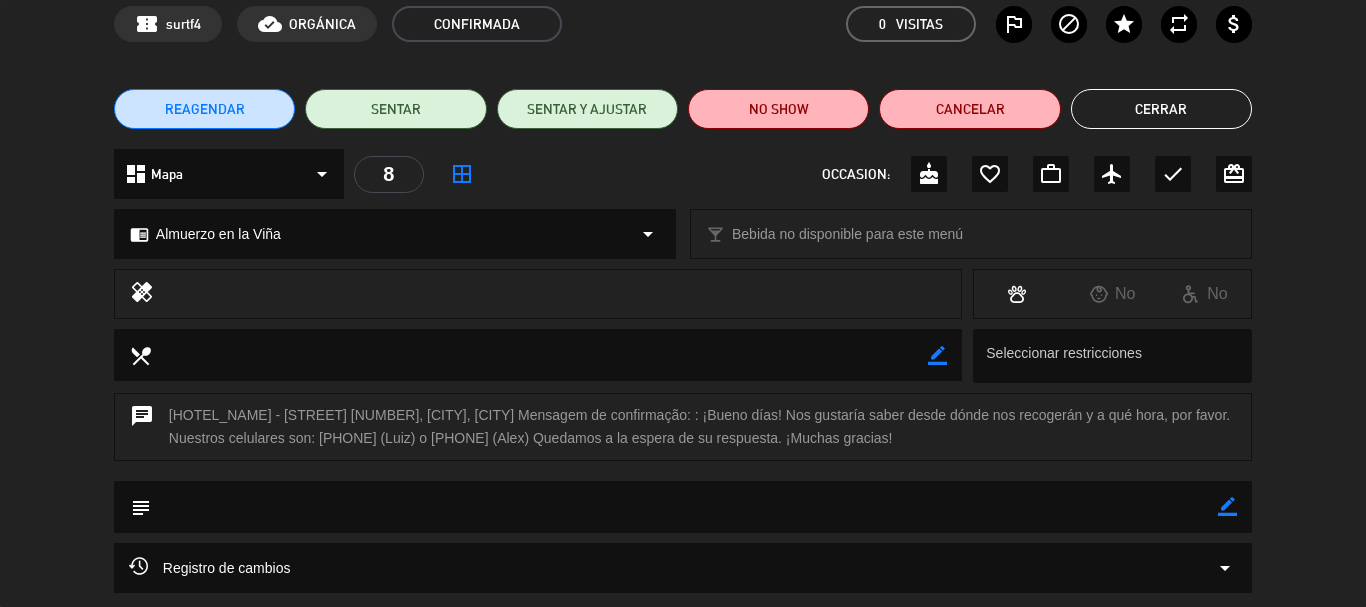 scroll, scrollTop: 0, scrollLeft: 0, axis: both 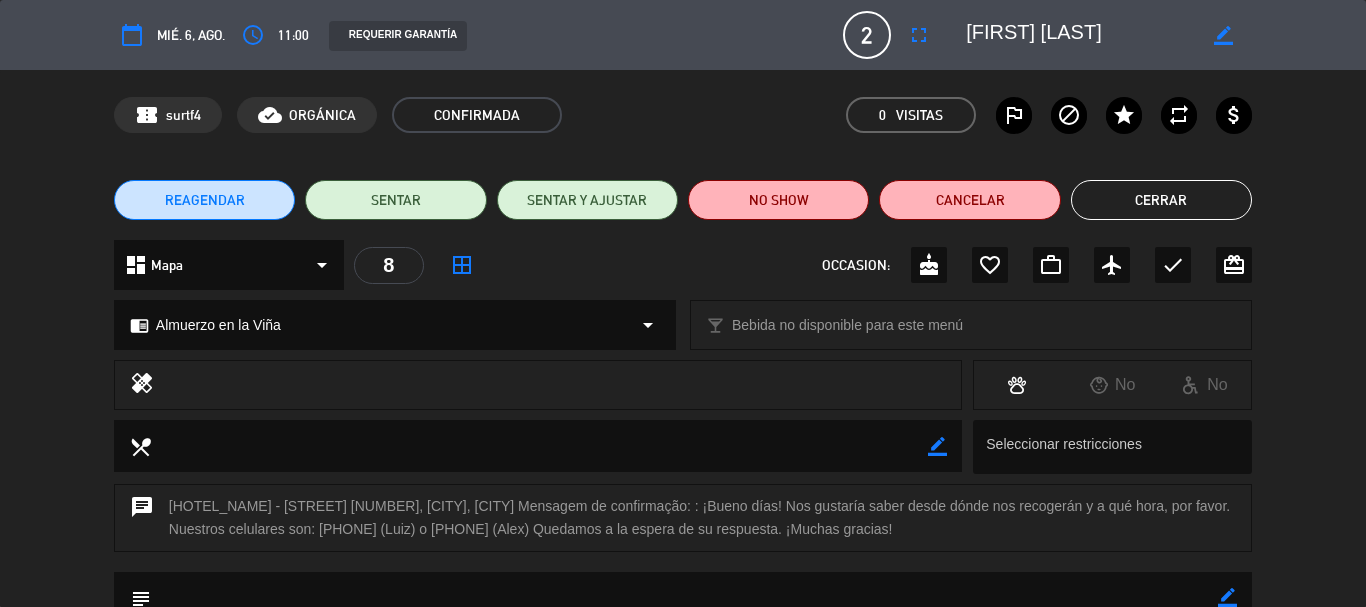 click on "Cerrar" 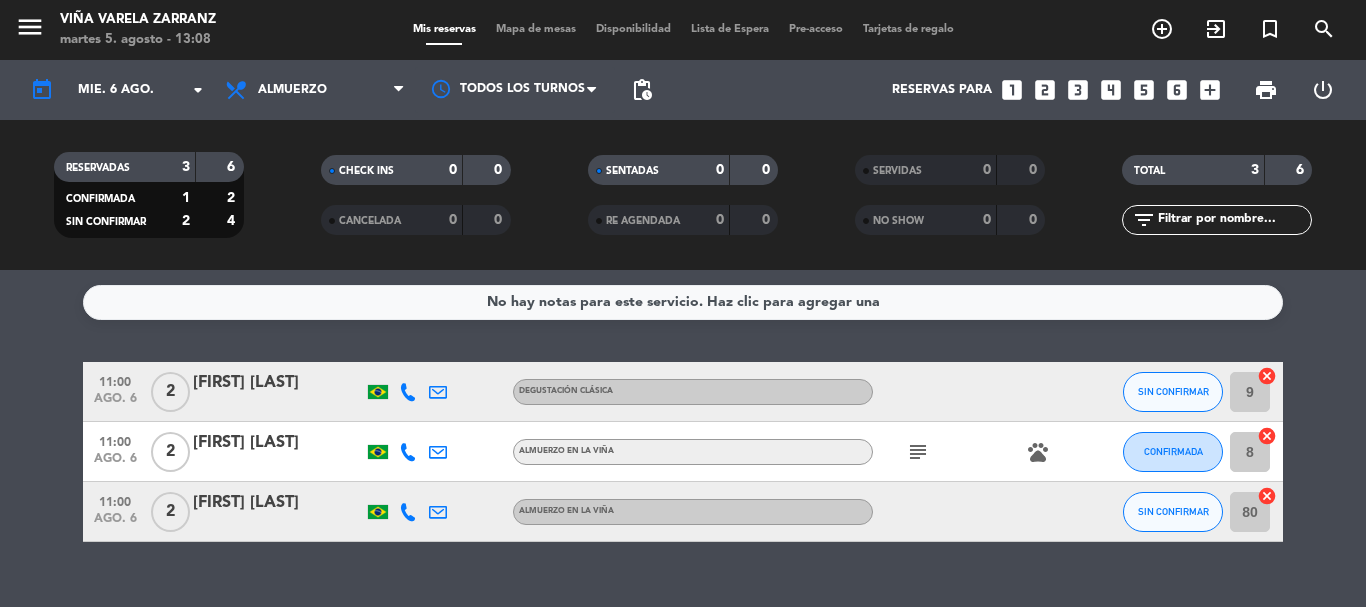 click on "subject" 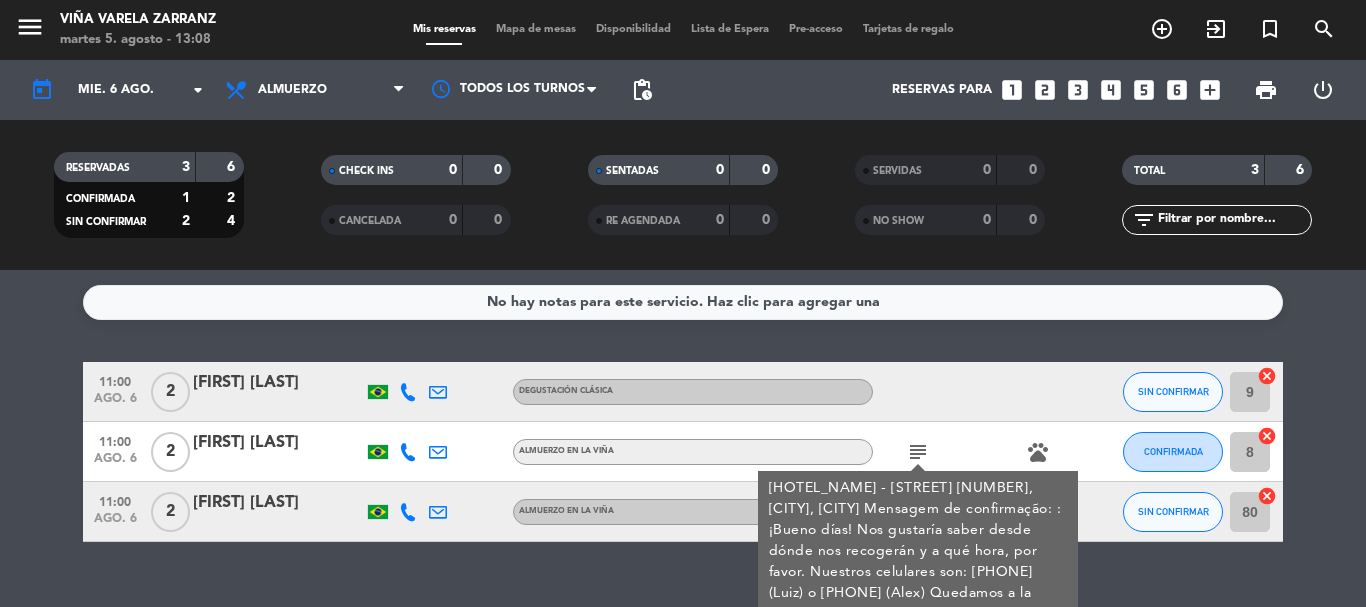 click on "subject  [HOTEL_NAME] - [STREET] [NUMBER], [CITY], [CITY] Mensagem de confirmação: : ¡Bueno días! Nos gustaría saber desde dónde nos recogerán y a qué hora, por favor.
Nuestros celulares son:
[PHONE] (Luiz)
o
[PHONE] (Alex)
Quedamos a la espera de su respuesta.
¡Muchas gracias!  pets" 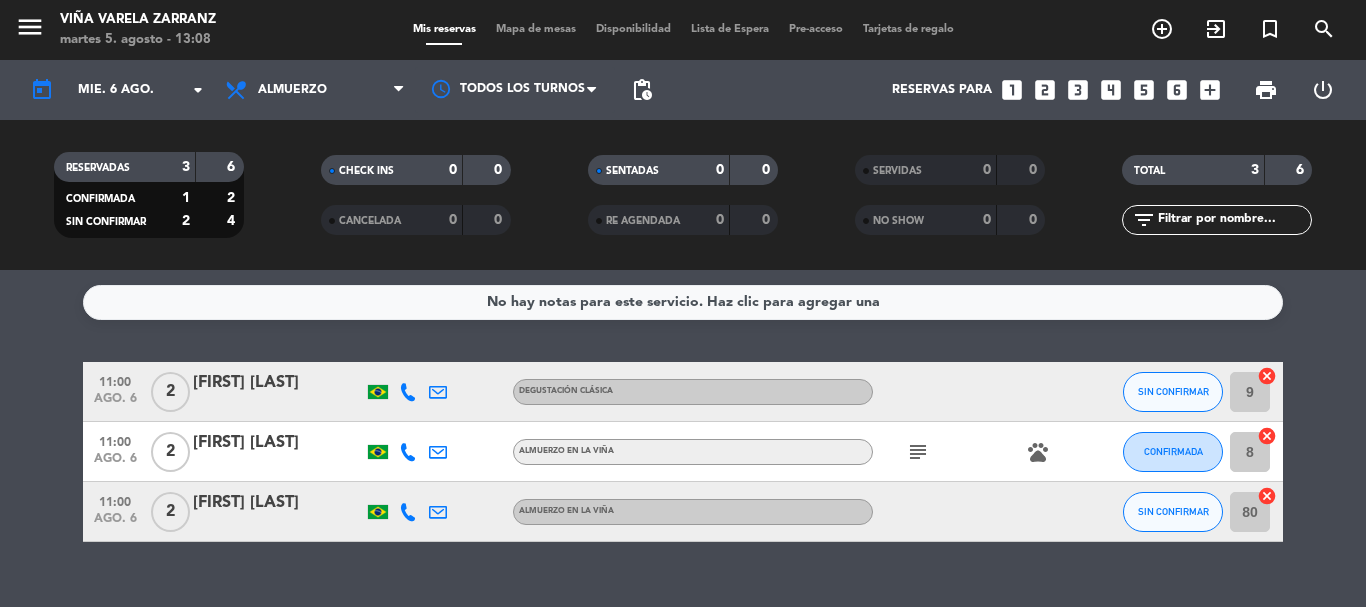 click on "subject" 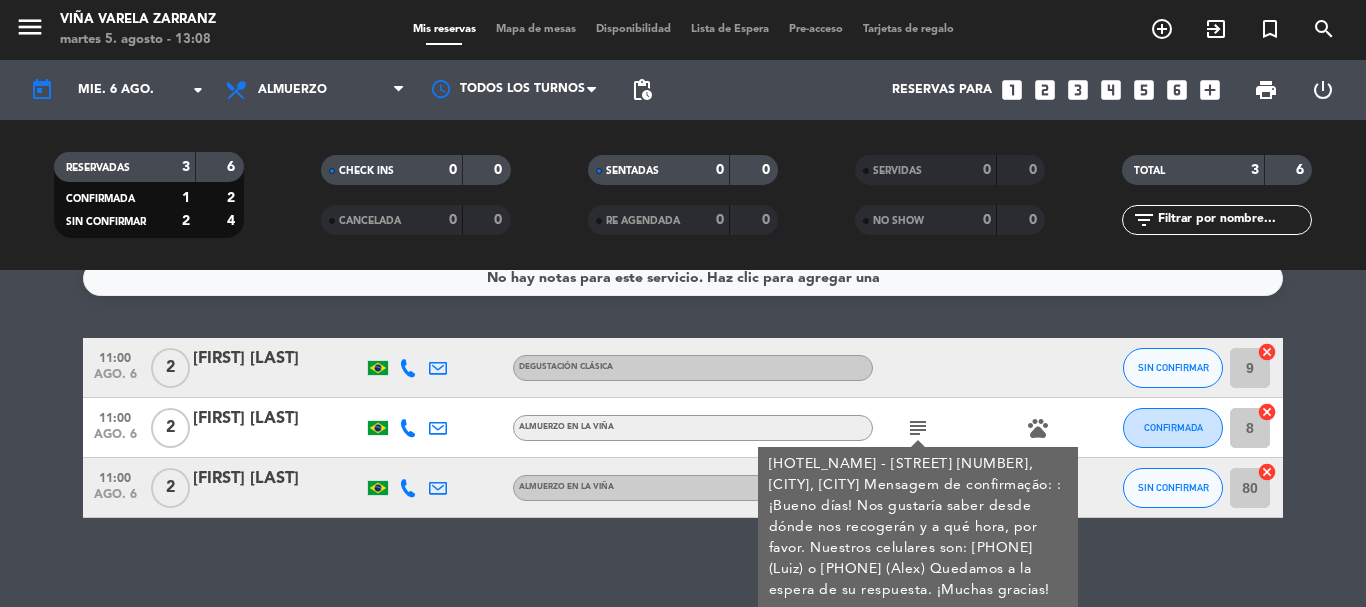 scroll, scrollTop: 46, scrollLeft: 0, axis: vertical 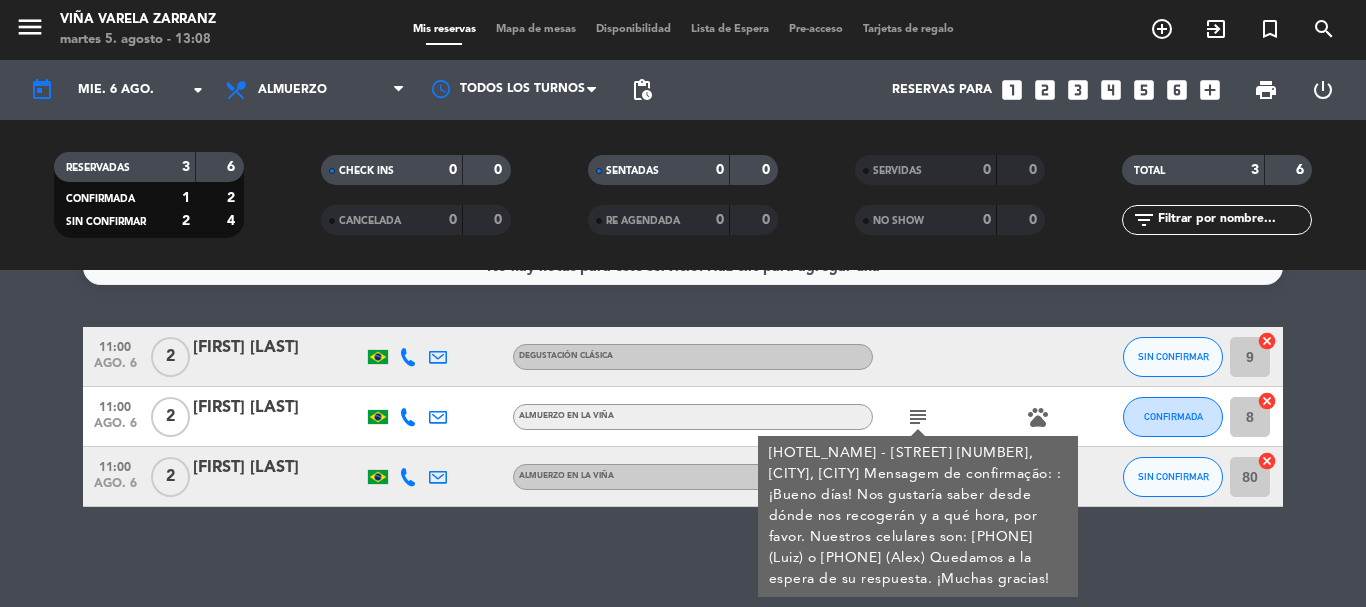 click on "[FIRST] [LAST]" 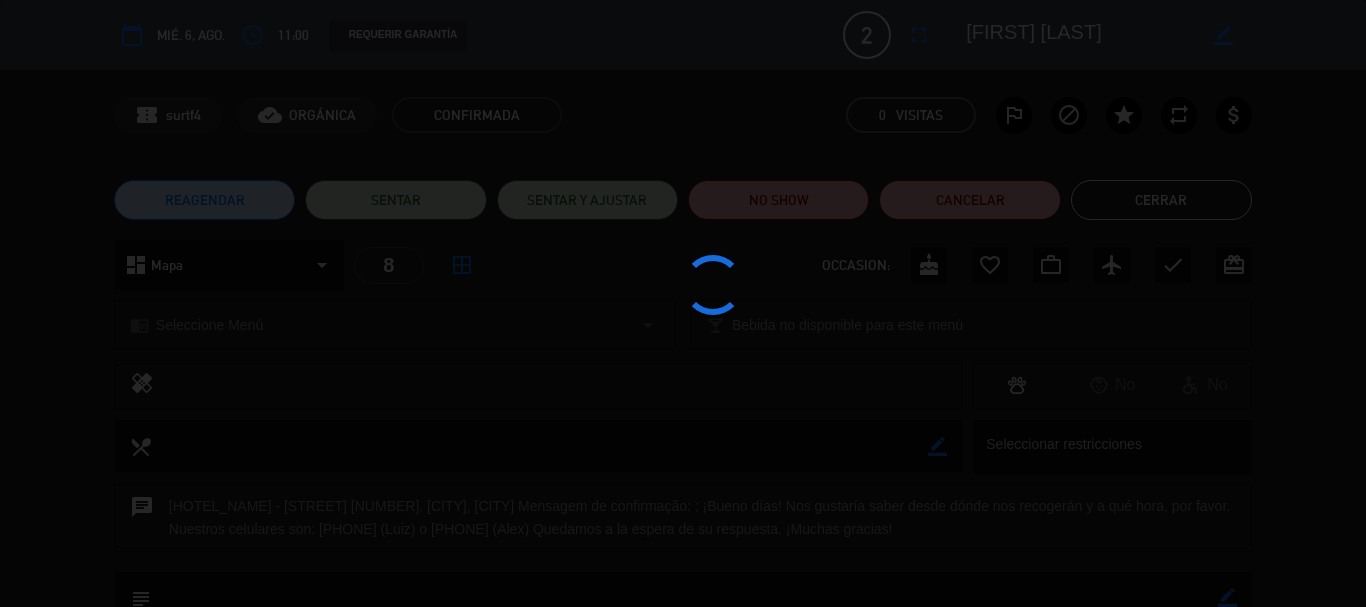 scroll, scrollTop: 35, scrollLeft: 0, axis: vertical 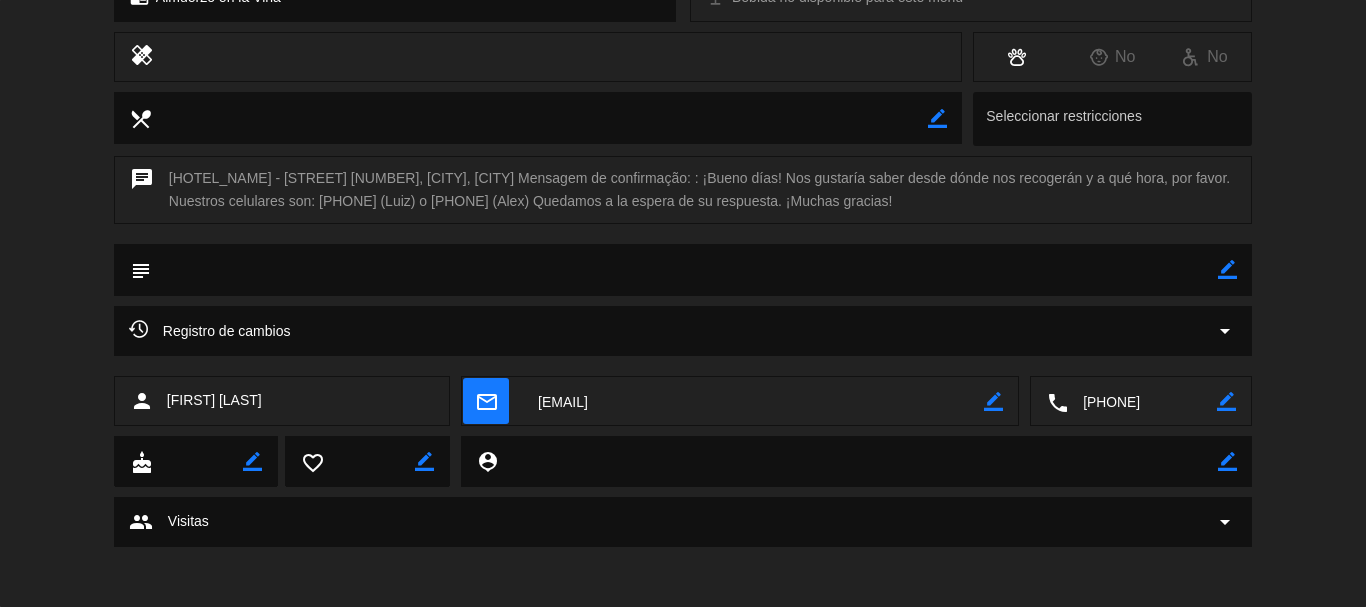click 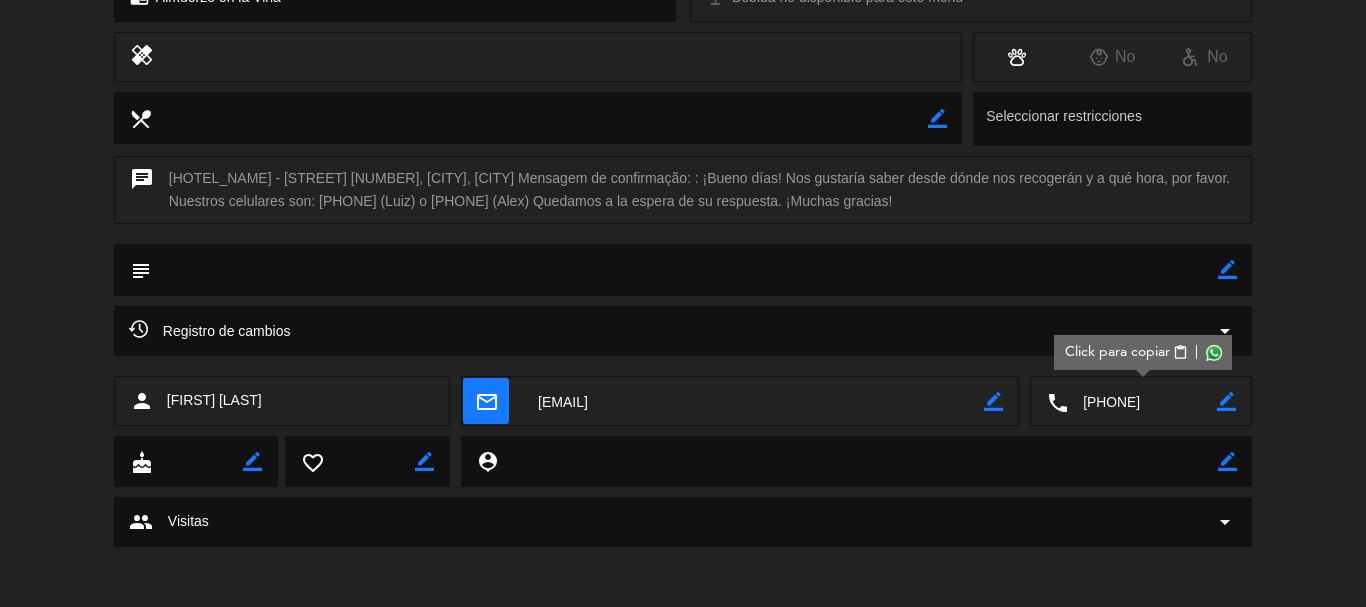 click on "Click para copiar" at bounding box center [1116, 352] 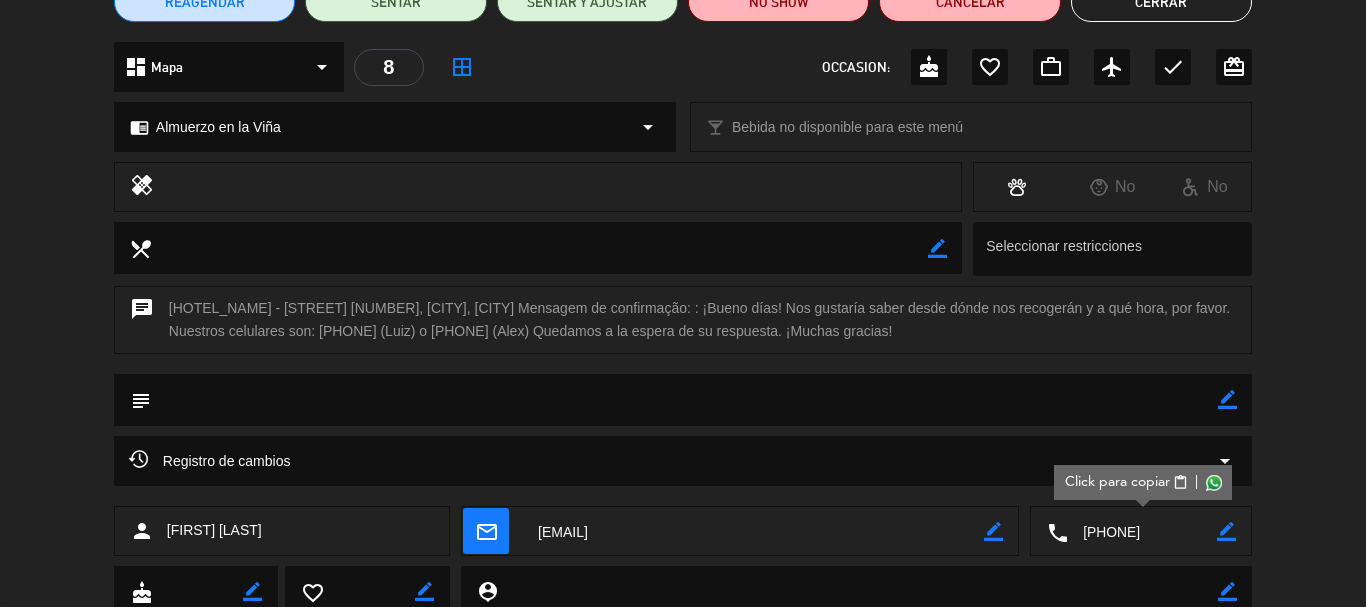 scroll, scrollTop: 200, scrollLeft: 0, axis: vertical 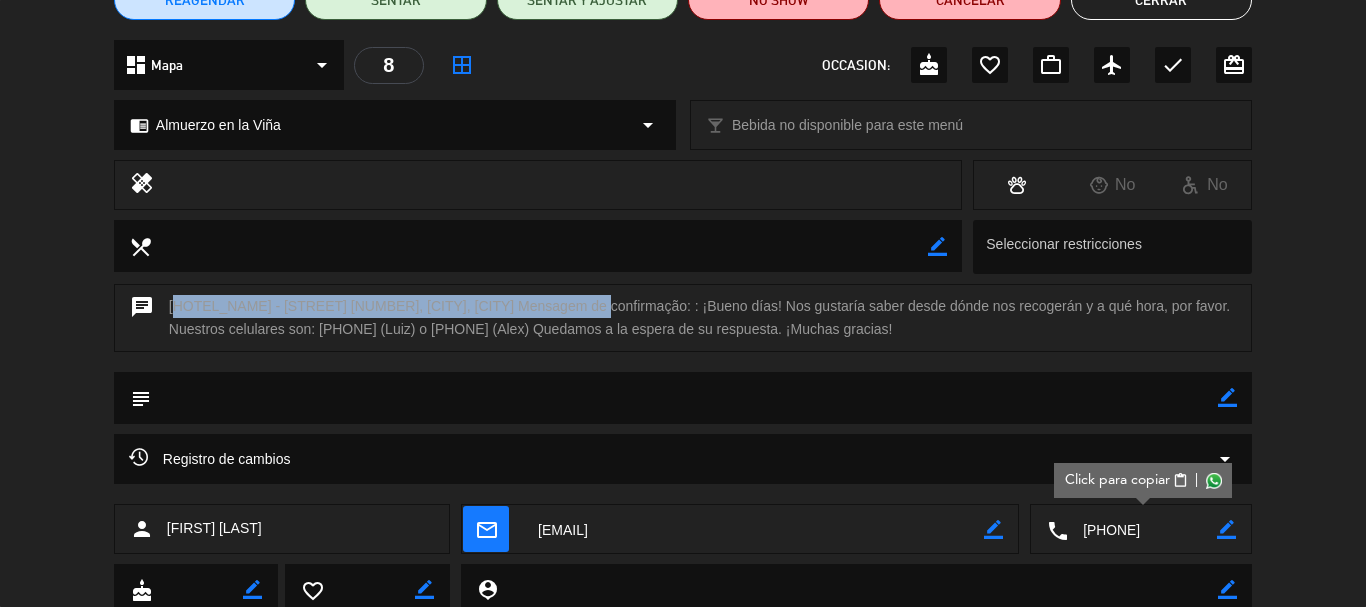 drag, startPoint x: 169, startPoint y: 303, endPoint x: 553, endPoint y: 306, distance: 384.01172 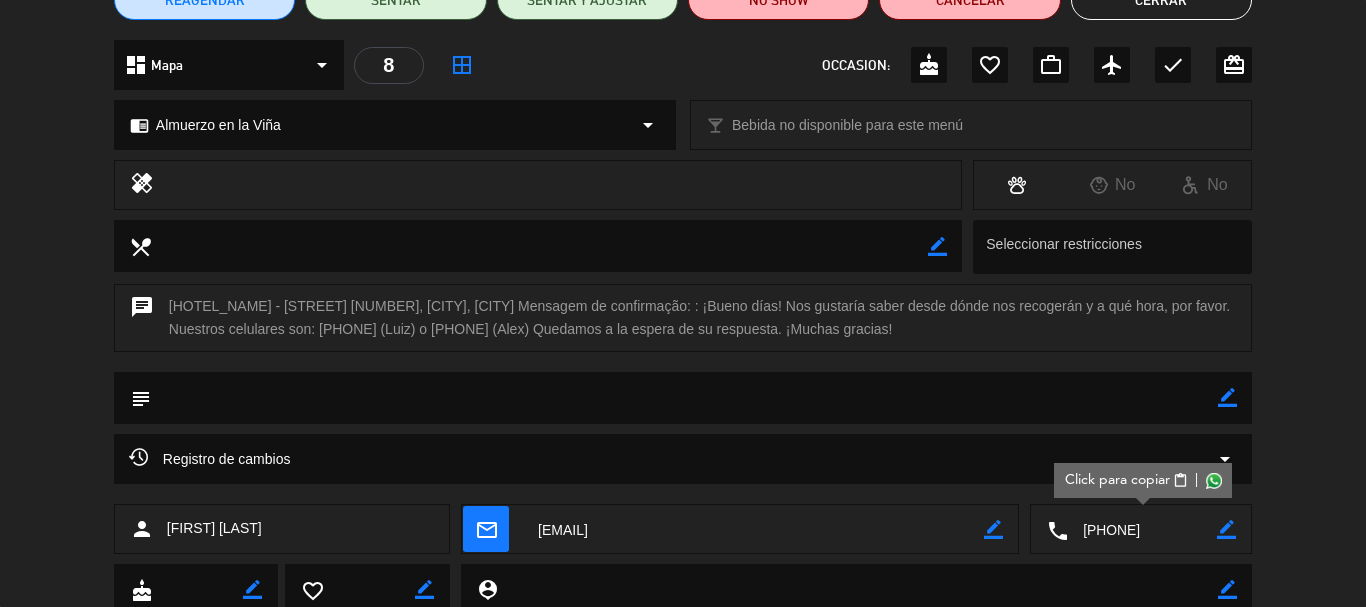 click on "subject                border_color" 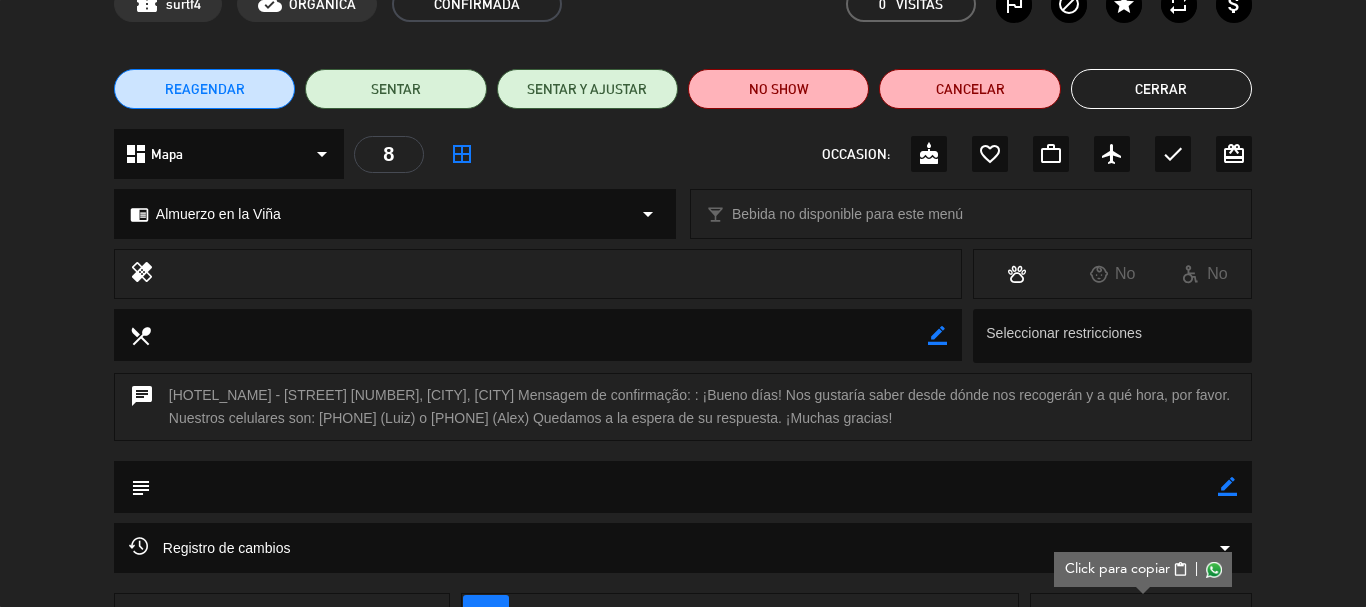 scroll, scrollTop: 0, scrollLeft: 0, axis: both 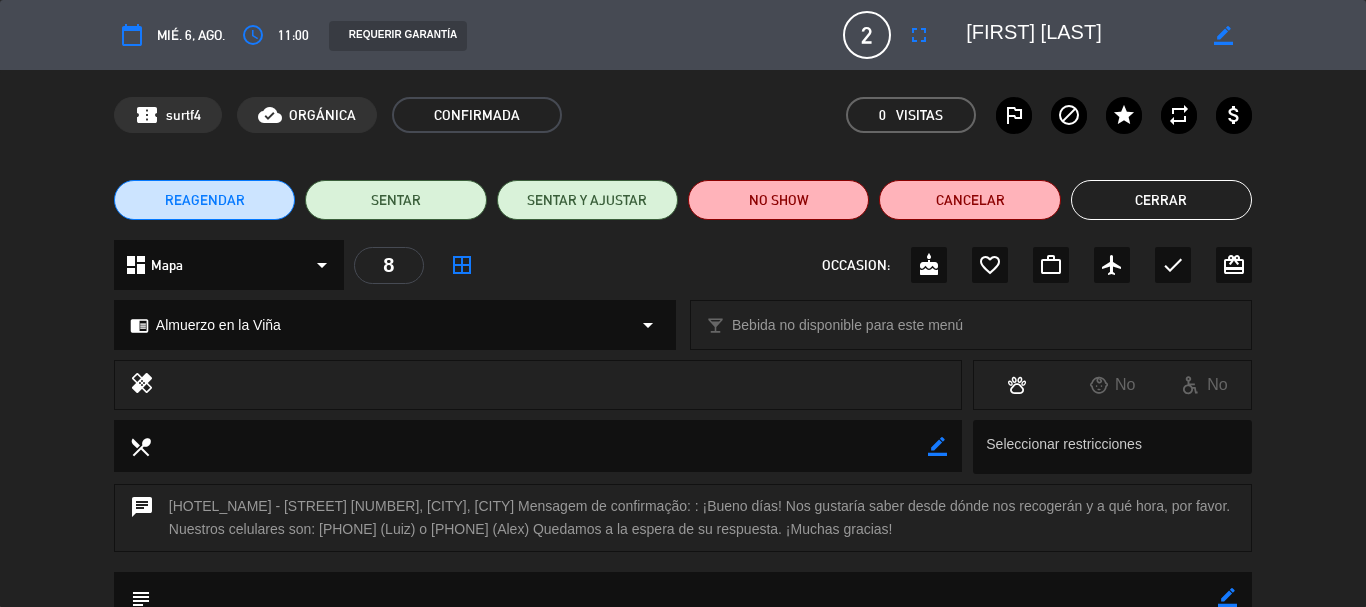 click on "Cerrar" 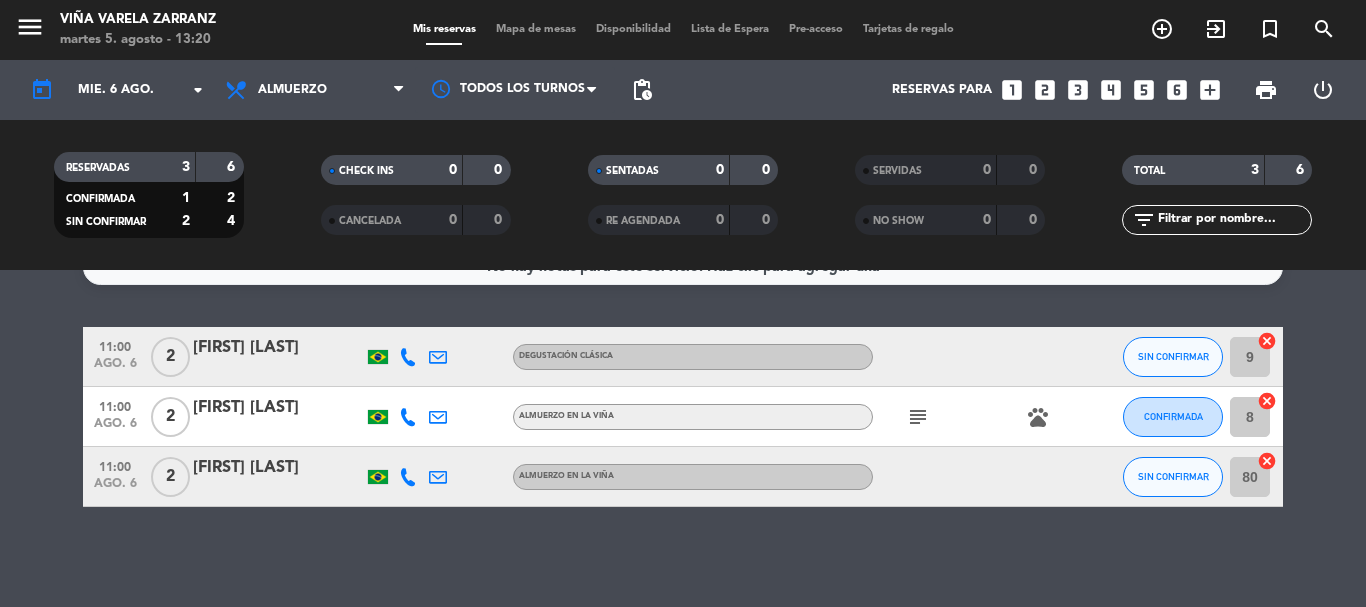 click on "subject" 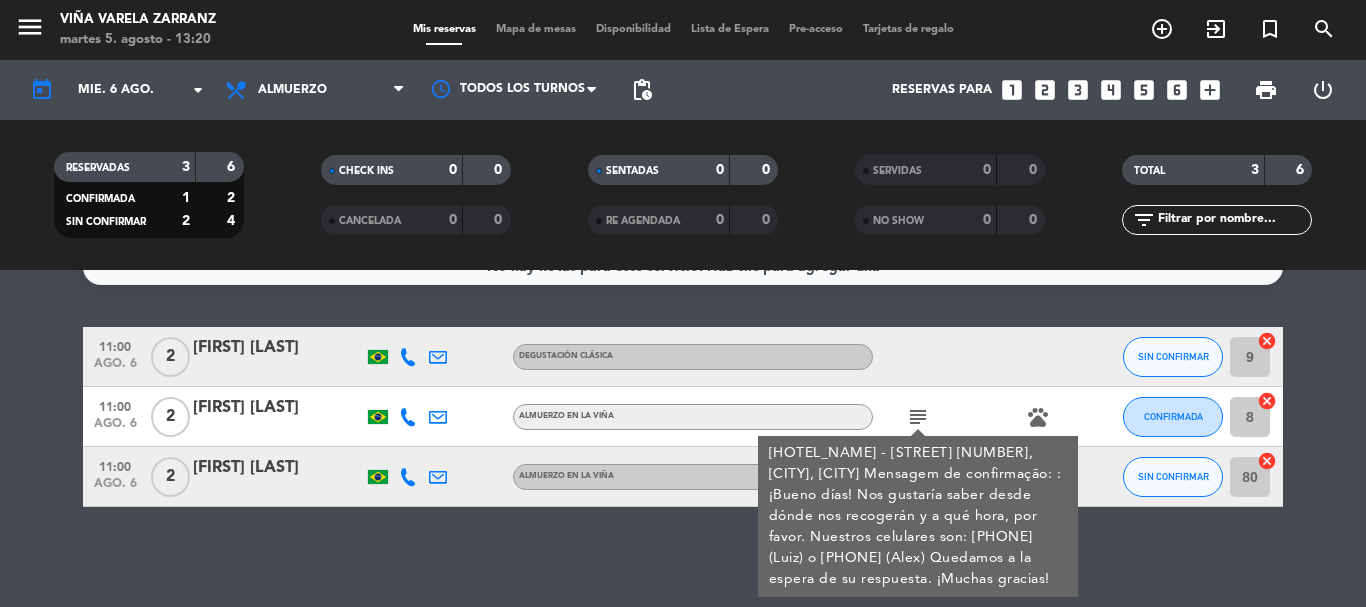 click on "subject  [HOTEL_NAME] - [STREET] [NUMBER], [CITY], [CITY] Mensagem de confirmação: : ¡Bueno días! Nos gustaría saber desde dónde nos recogerán y a qué hora, por favor.
Nuestros celulares son:
[PHONE] (Luiz)
o
[PHONE] (Alex)
Quedamos a la espera de su respuesta.
¡Muchas gracias!  pets" 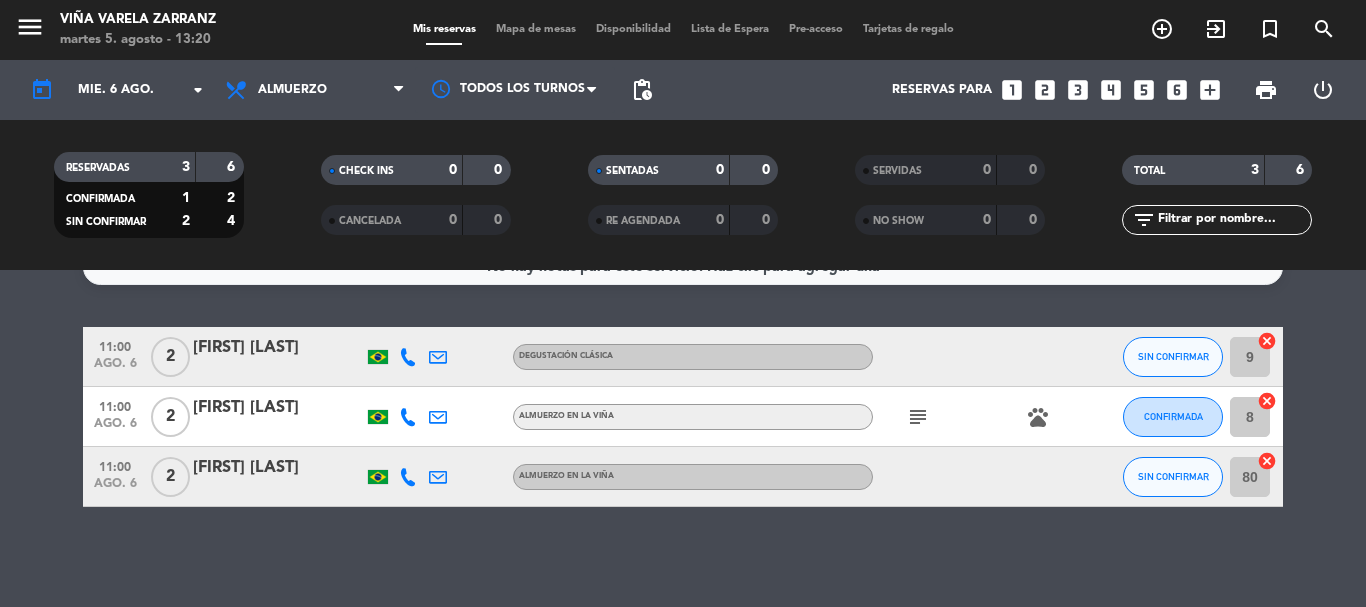 click 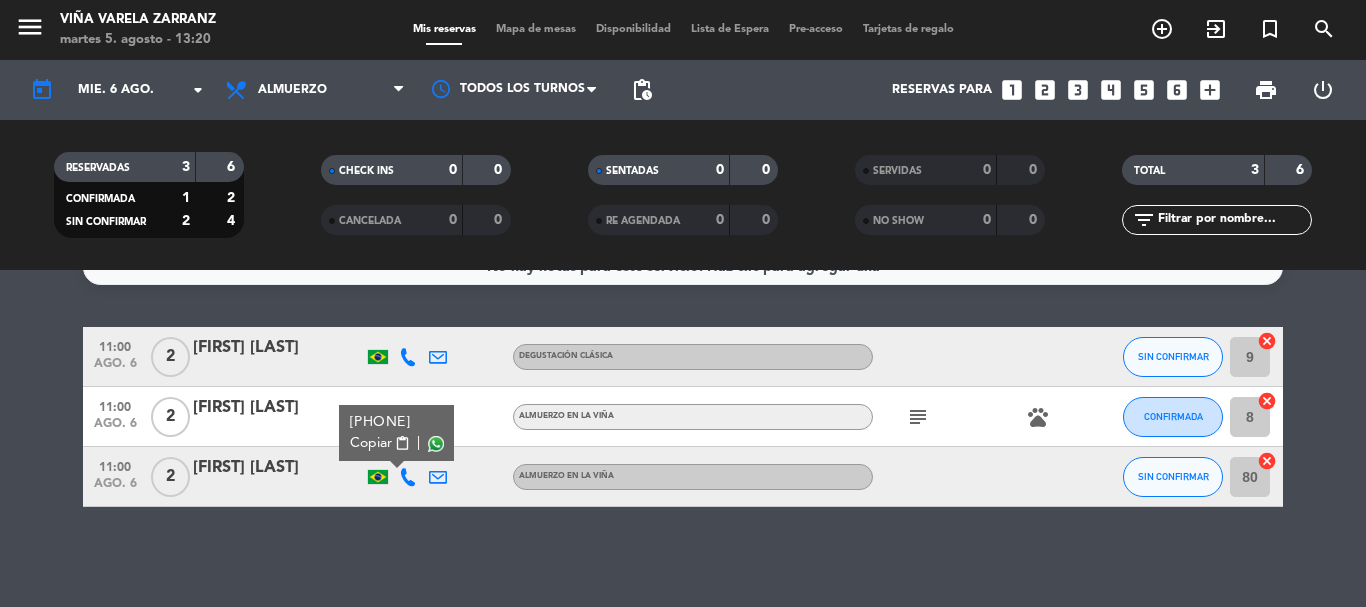 click on "Copiar" at bounding box center (371, 443) 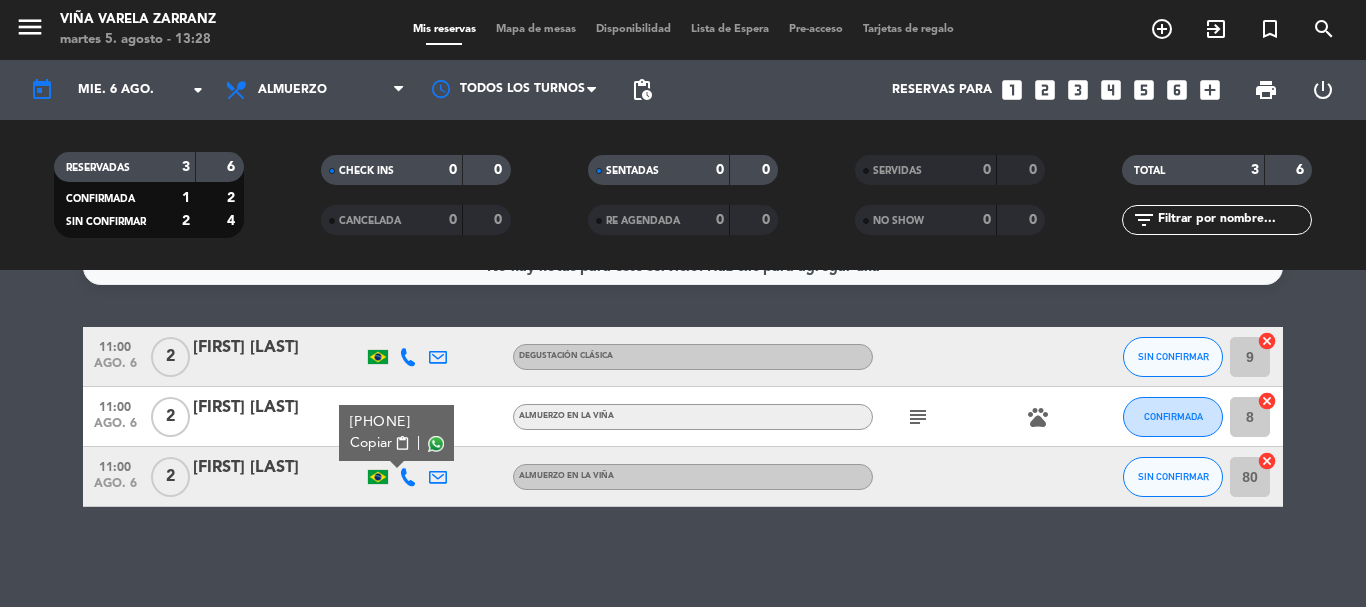 click on "No hay notas para este servicio. Haz clic para agregar una   11:00   ago. 6   2   [FIRST] [LAST]   Degustación Clásica SIN CONFIRMAR 9  cancel   11:00   ago. 6   2   [FIRST] [LAST]   Almuerzo en la Viña  subject   pets  CONFIRMADA 8  cancel   11:00   ago. 6   2   [FIRST] [LAST]   [PHONE]  Copiar content_paste |  Almuerzo en la Viña SIN CONFIRMAR 80  cancel" 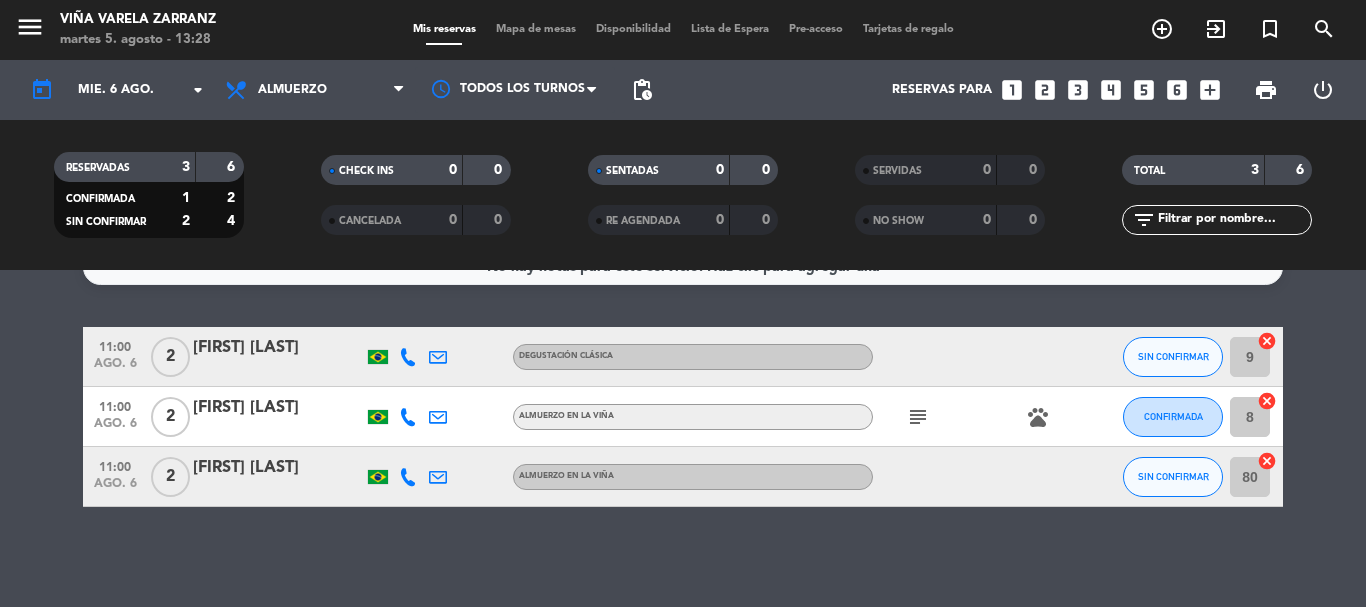 click 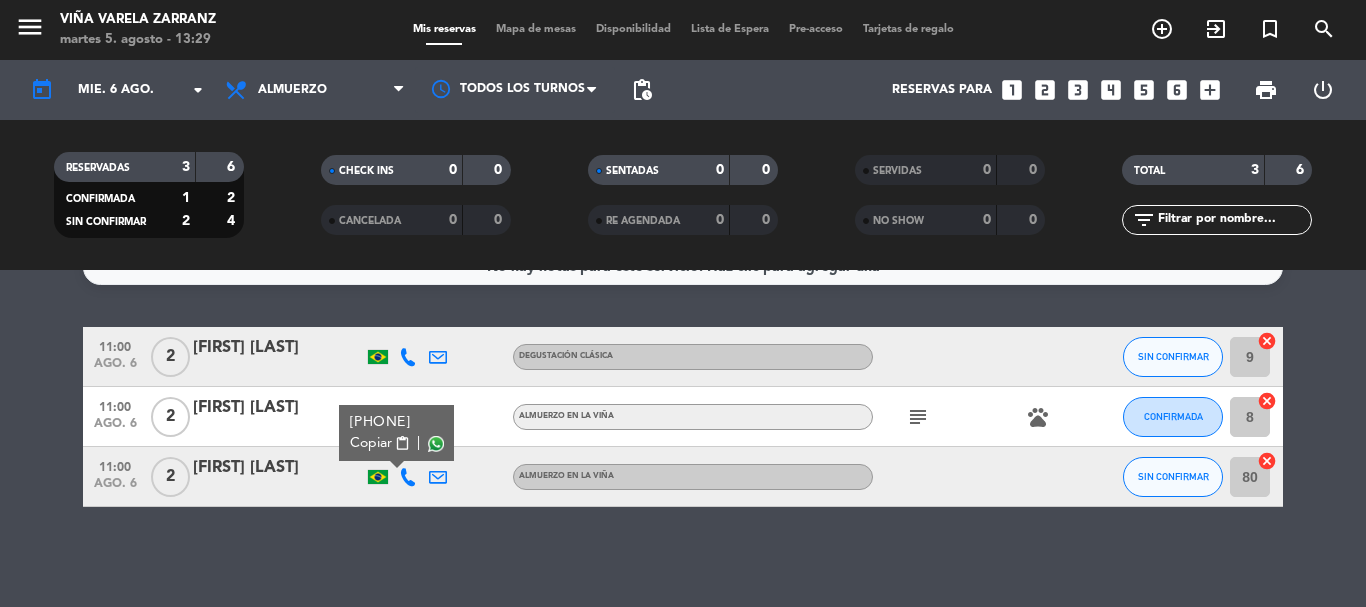 click 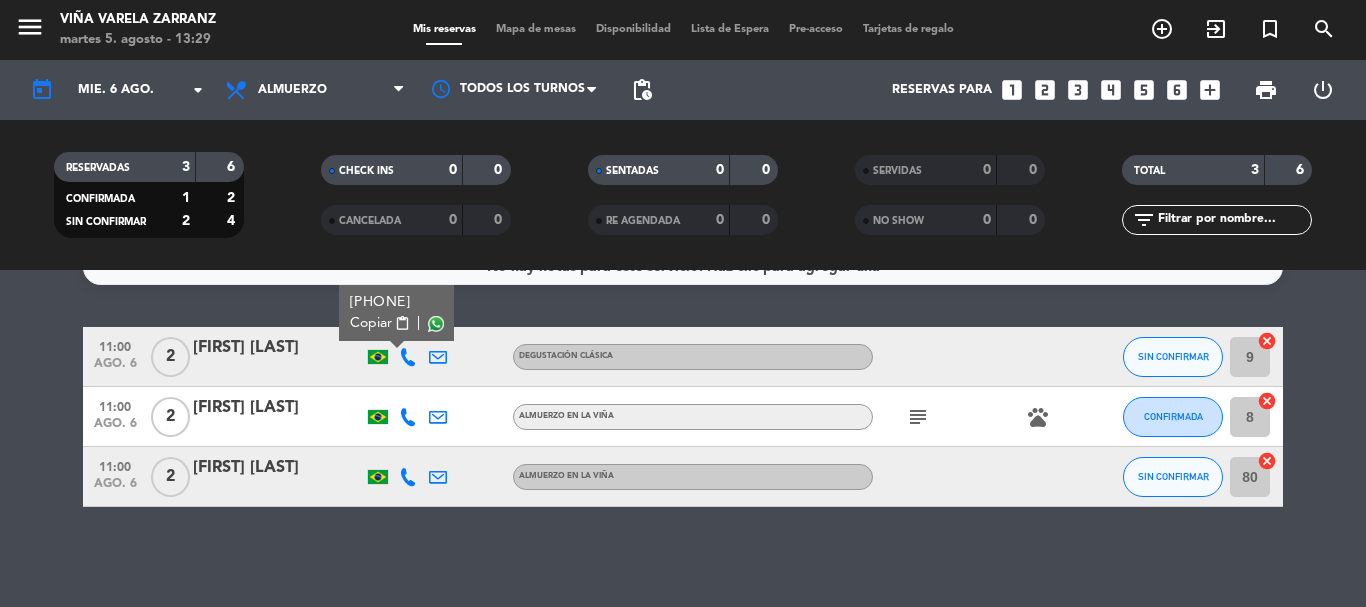 click on "[FIRST] [LAST]" 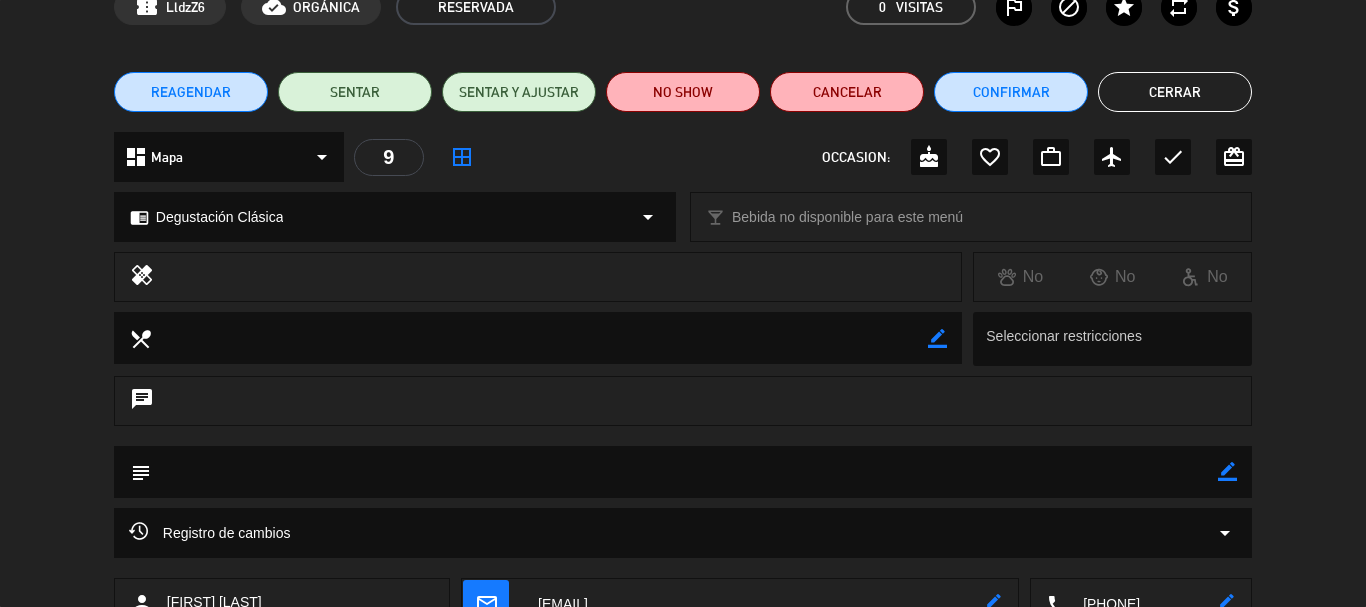 scroll, scrollTop: 100, scrollLeft: 0, axis: vertical 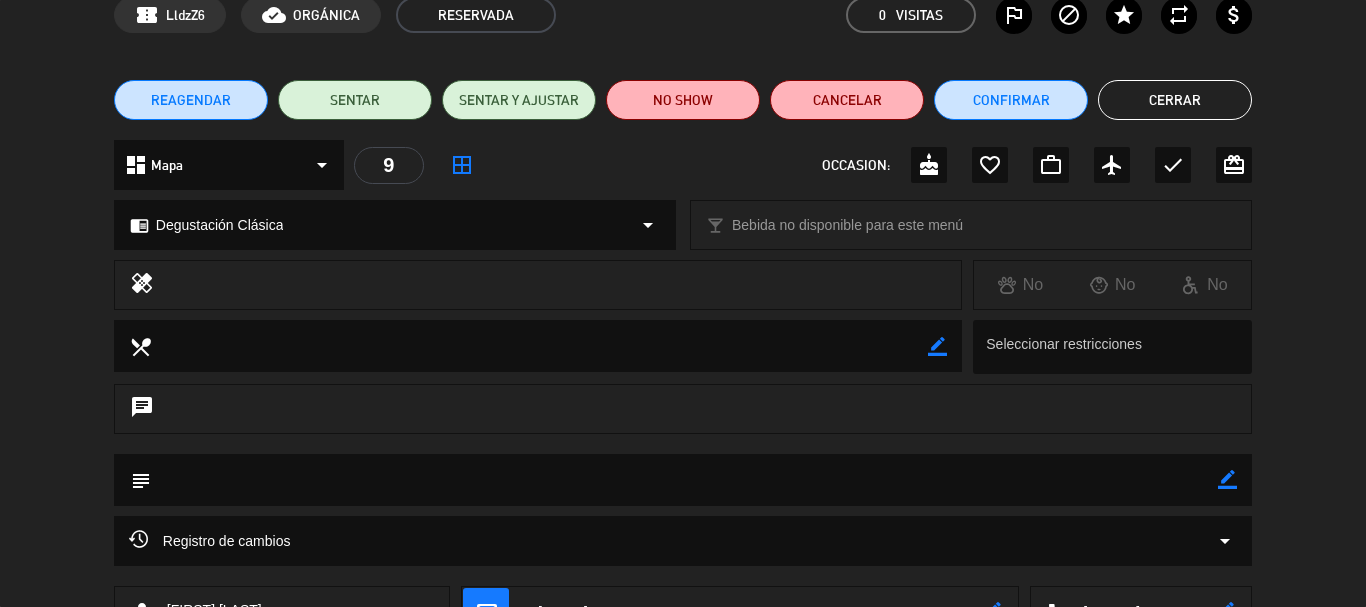 click on "REAGENDAR" 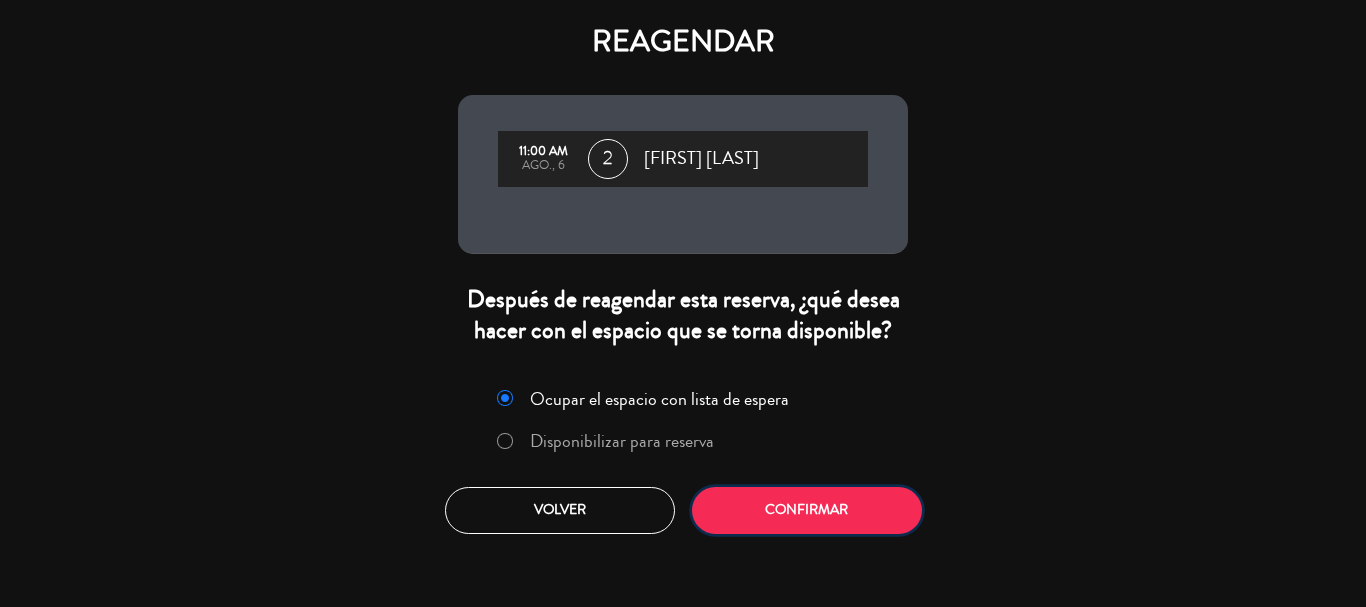 click on "Confirmar" 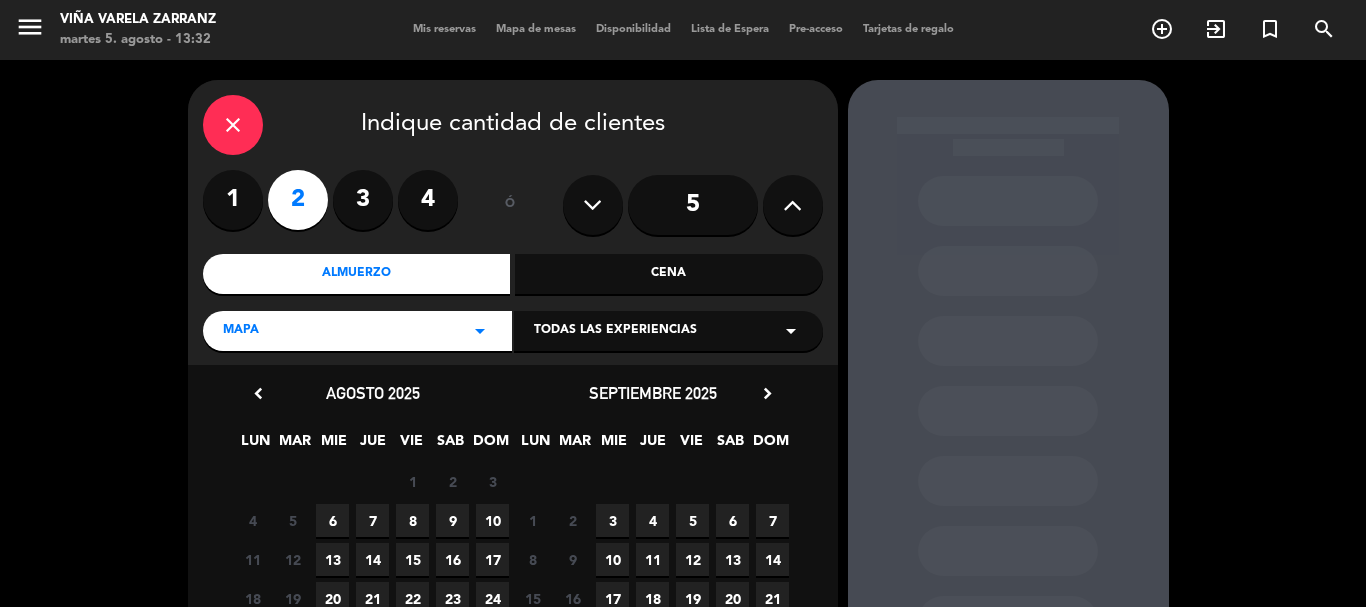 click on "arrow_drop_down" at bounding box center (791, 331) 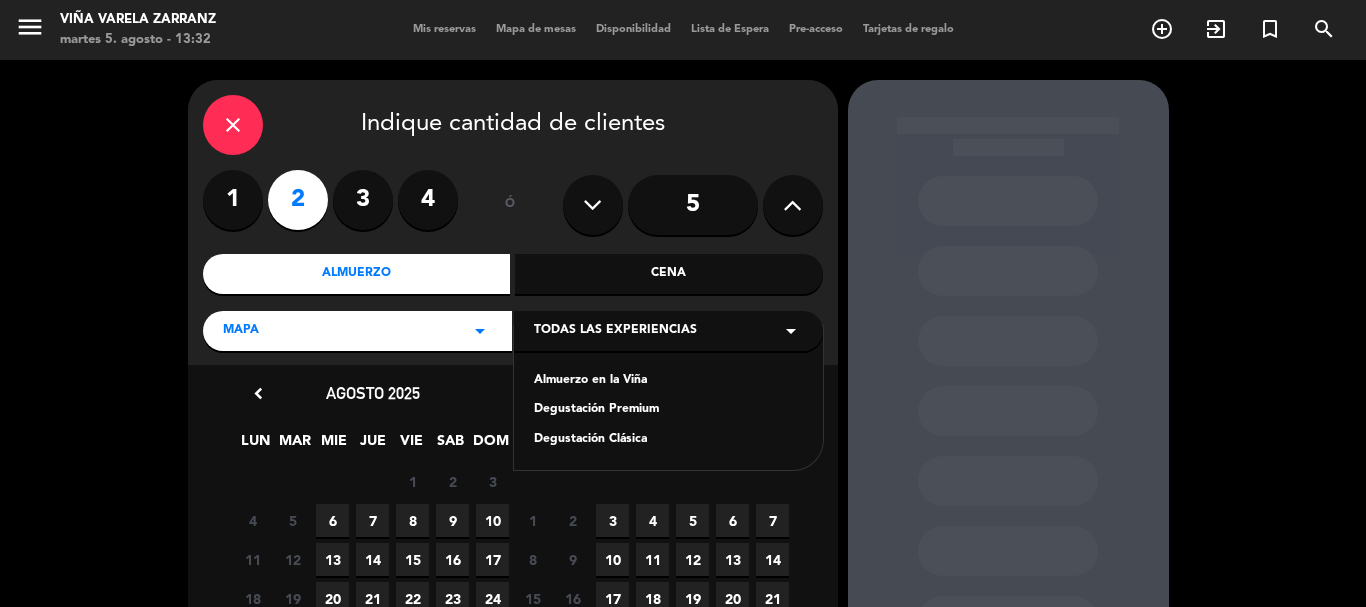 click on "Degustación Clásica" at bounding box center (668, 440) 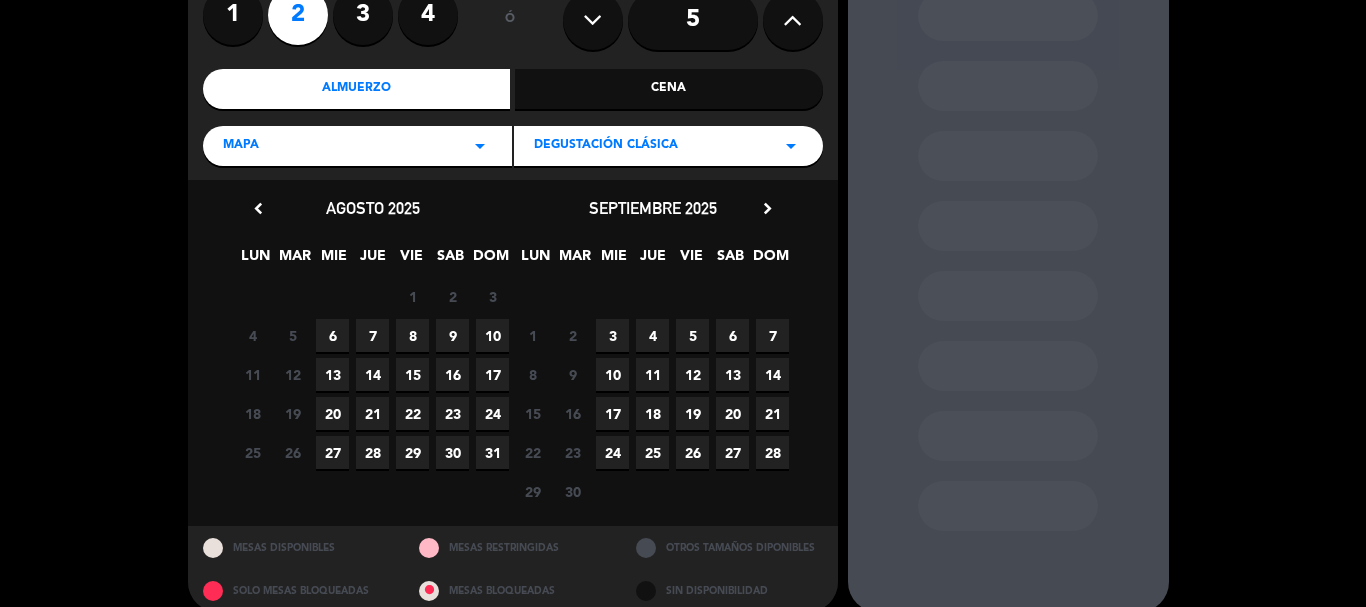 scroll, scrollTop: 209, scrollLeft: 0, axis: vertical 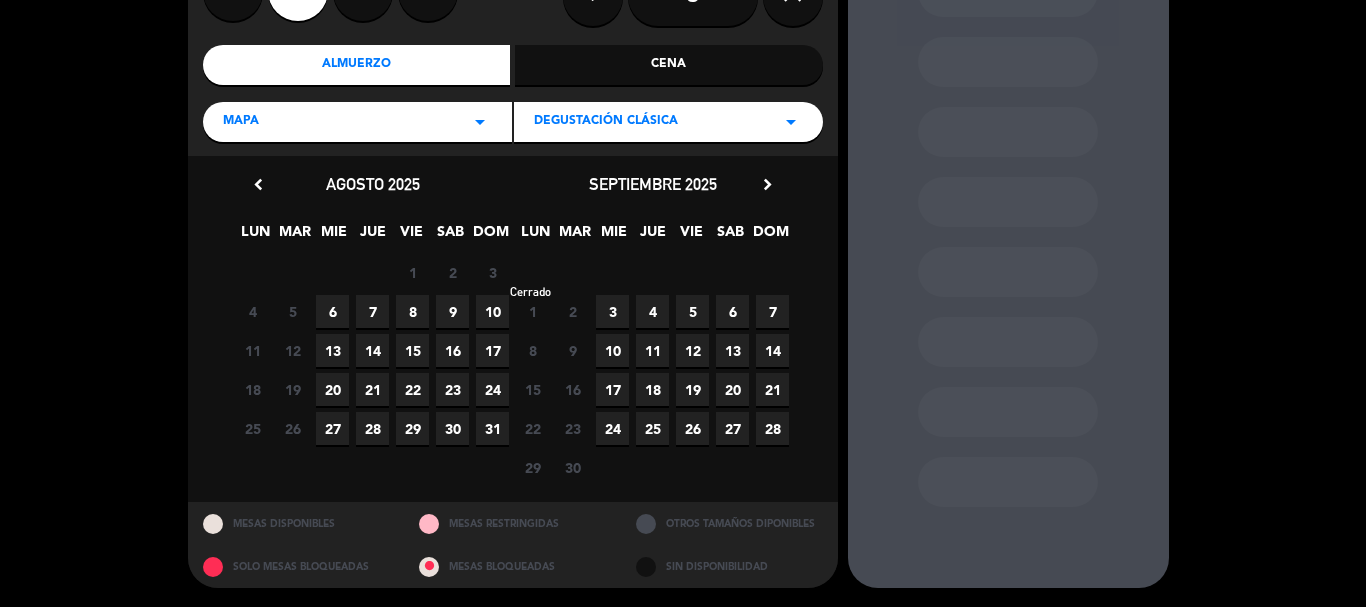drag, startPoint x: 449, startPoint y: 317, endPoint x: 519, endPoint y: 351, distance: 77.820305 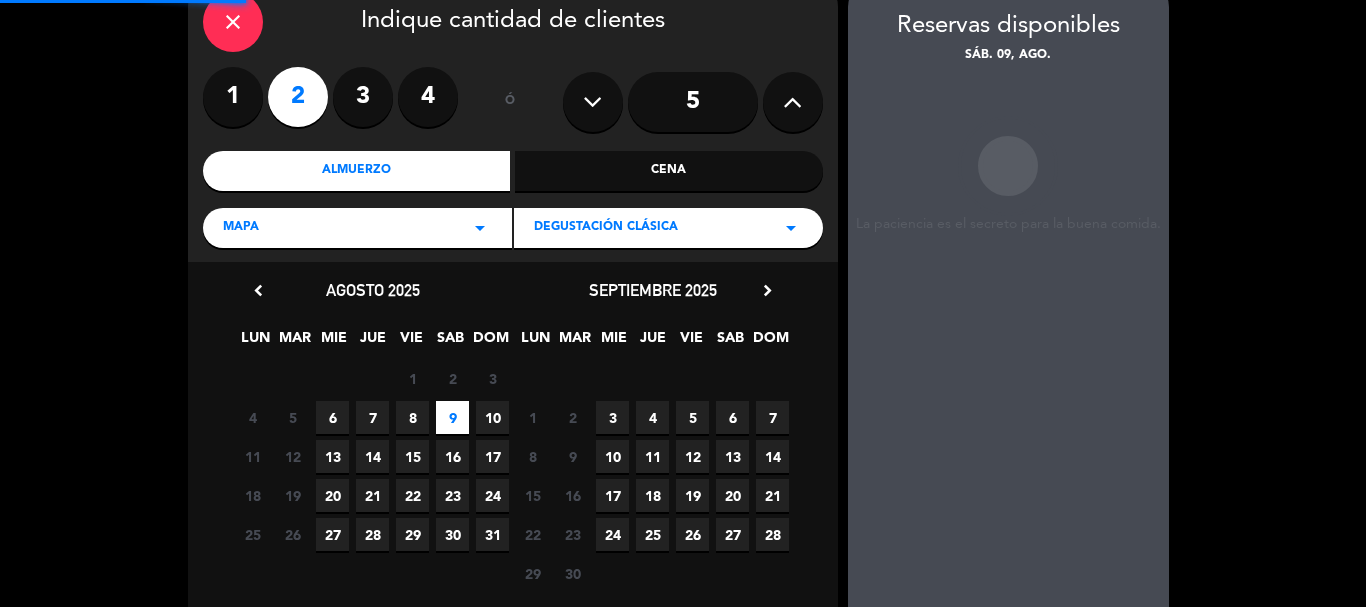 scroll, scrollTop: 80, scrollLeft: 0, axis: vertical 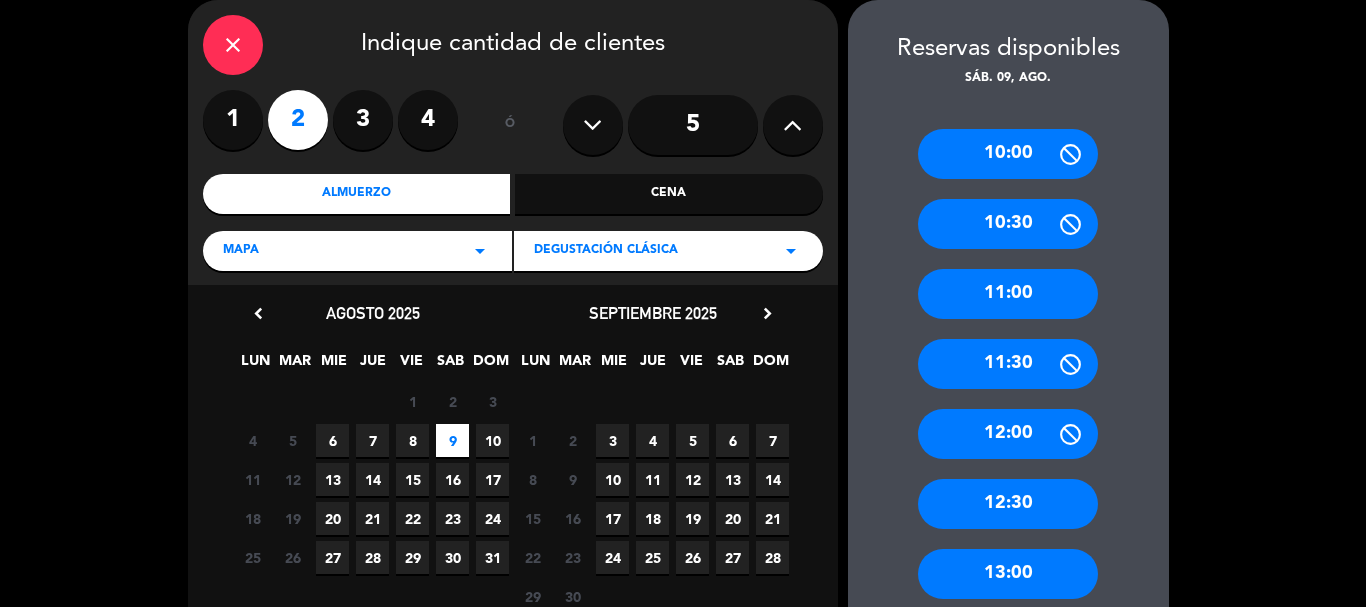 click on "11:00" at bounding box center [1008, 294] 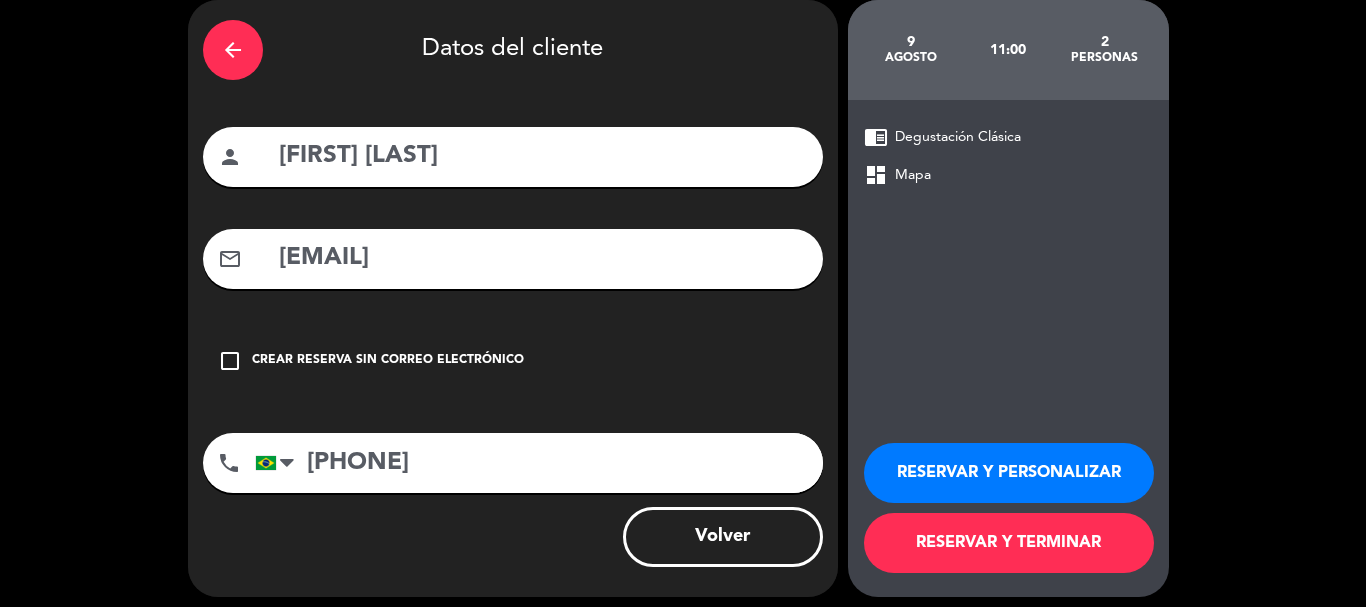 click on "RESERVAR Y PERSONALIZAR" at bounding box center [1009, 473] 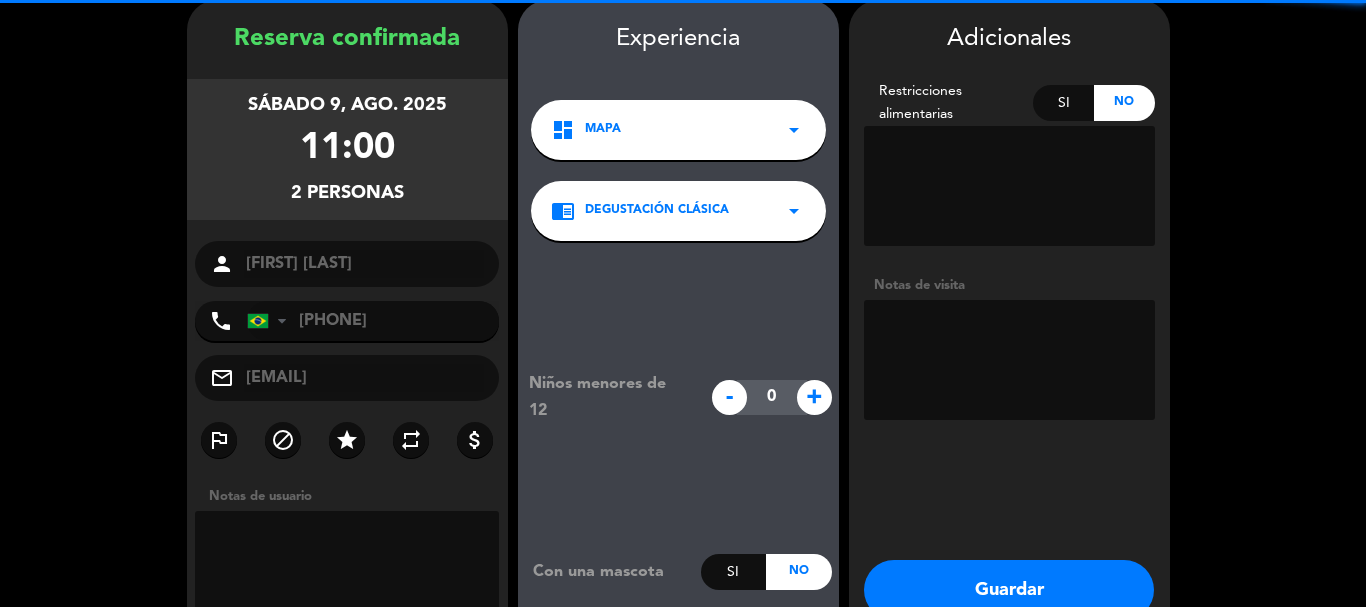 click at bounding box center (1009, 360) 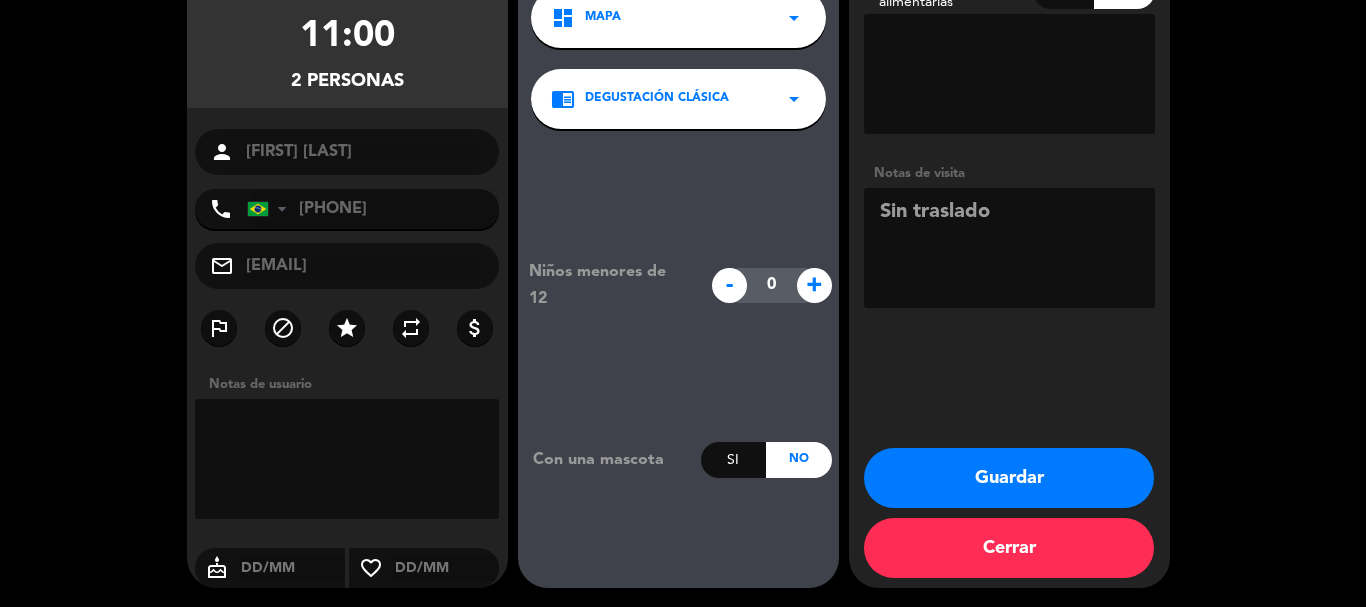scroll, scrollTop: 193, scrollLeft: 0, axis: vertical 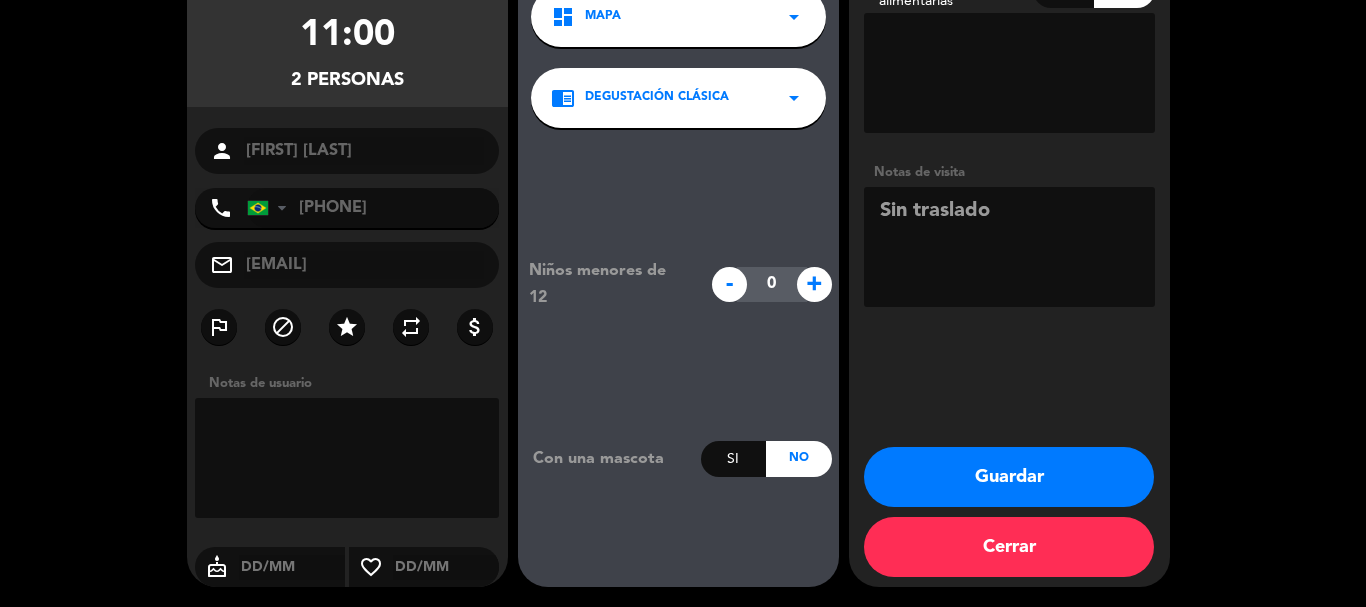 type on "Sin traslado" 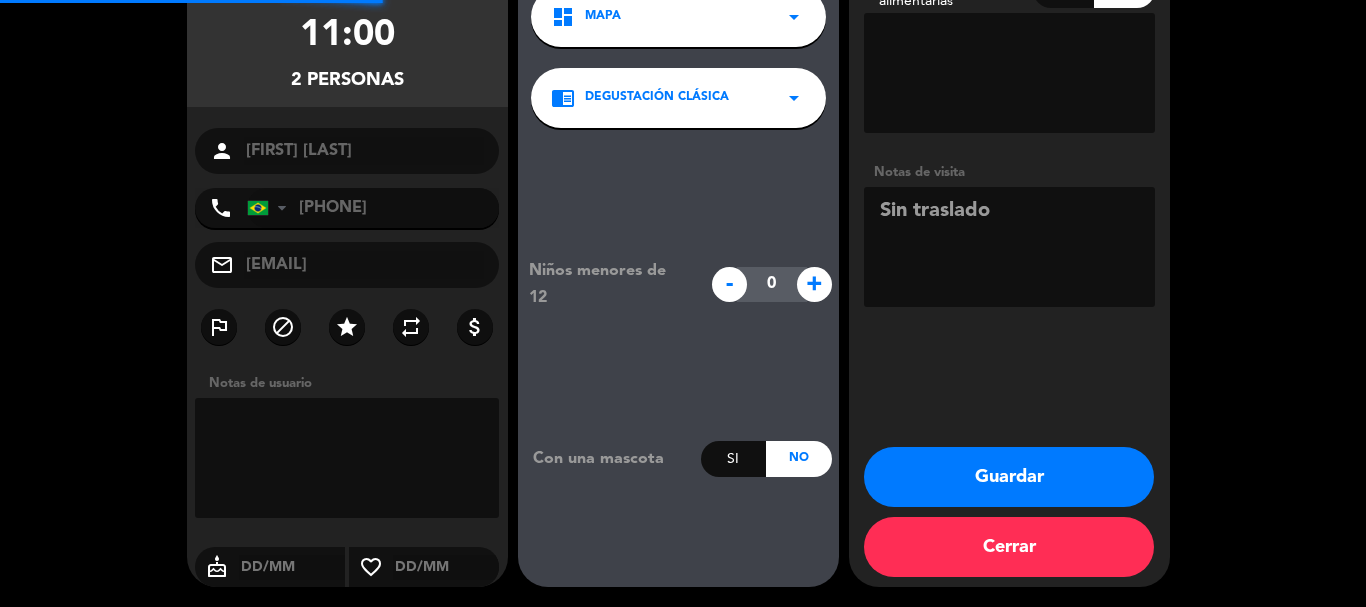 scroll, scrollTop: 0, scrollLeft: 0, axis: both 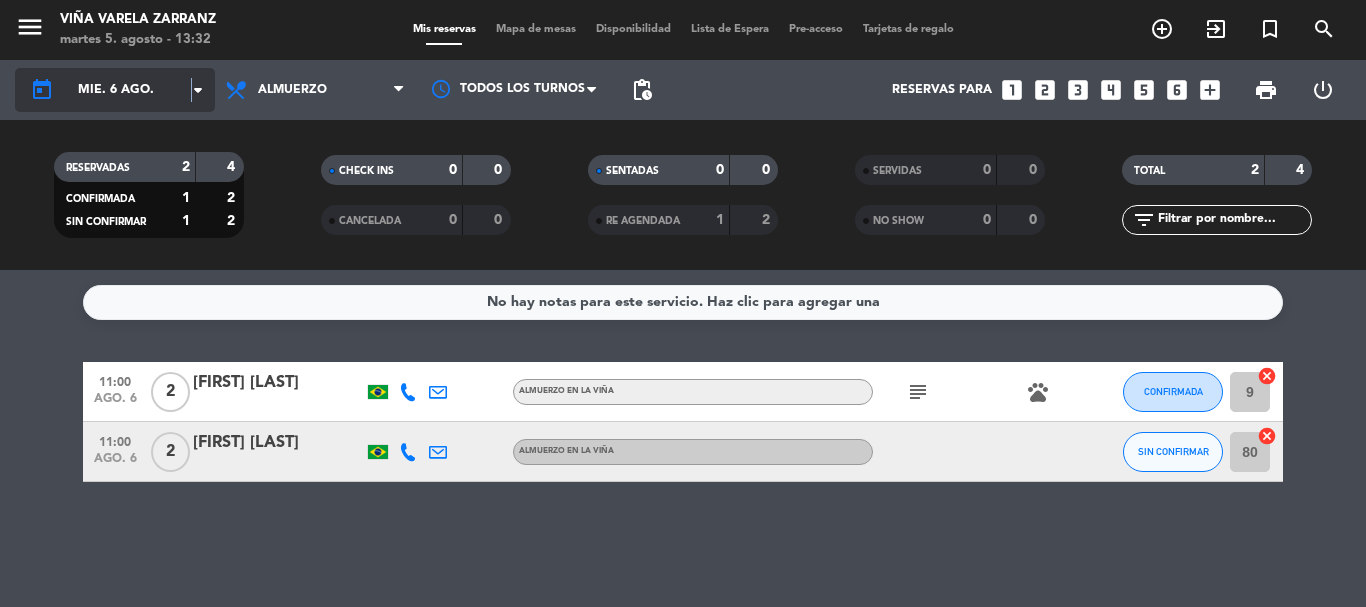 click on "arrow_drop_down" 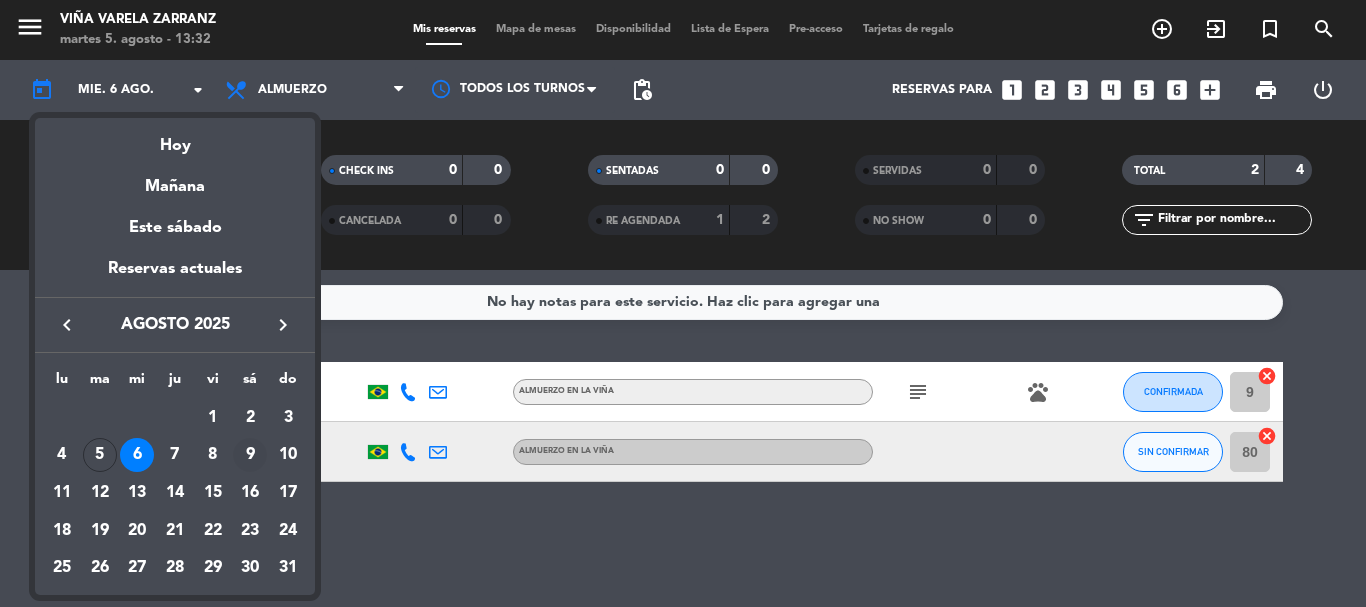 click on "9" at bounding box center (250, 455) 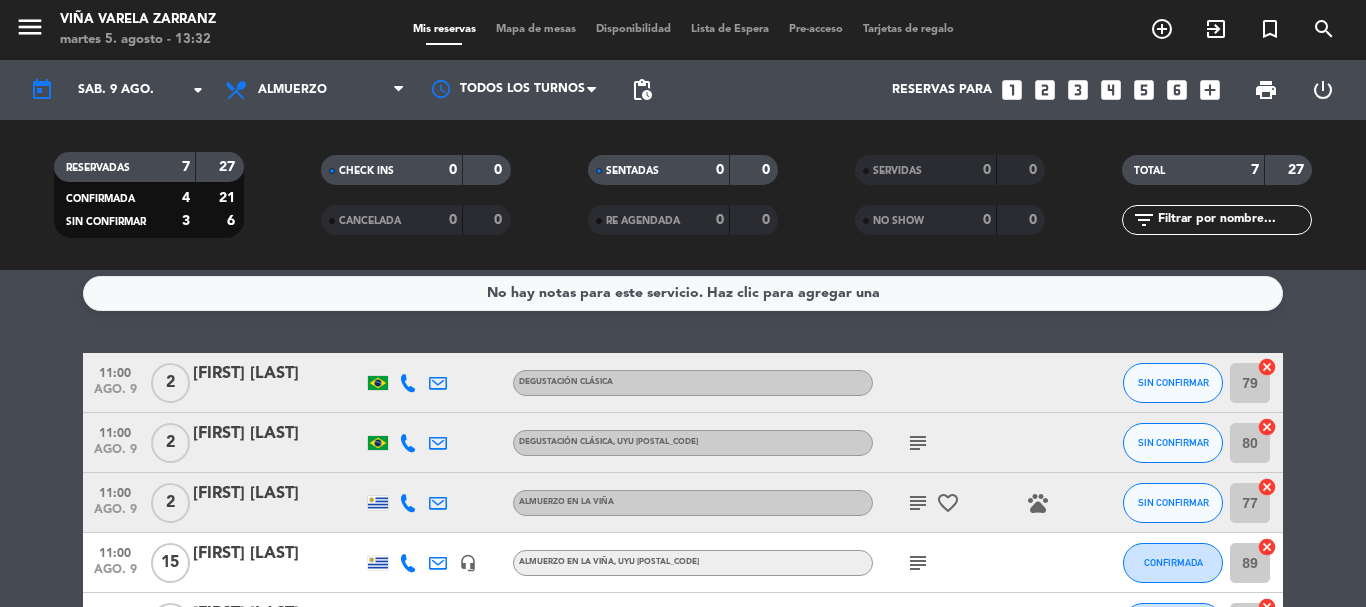 scroll, scrollTop: 3, scrollLeft: 0, axis: vertical 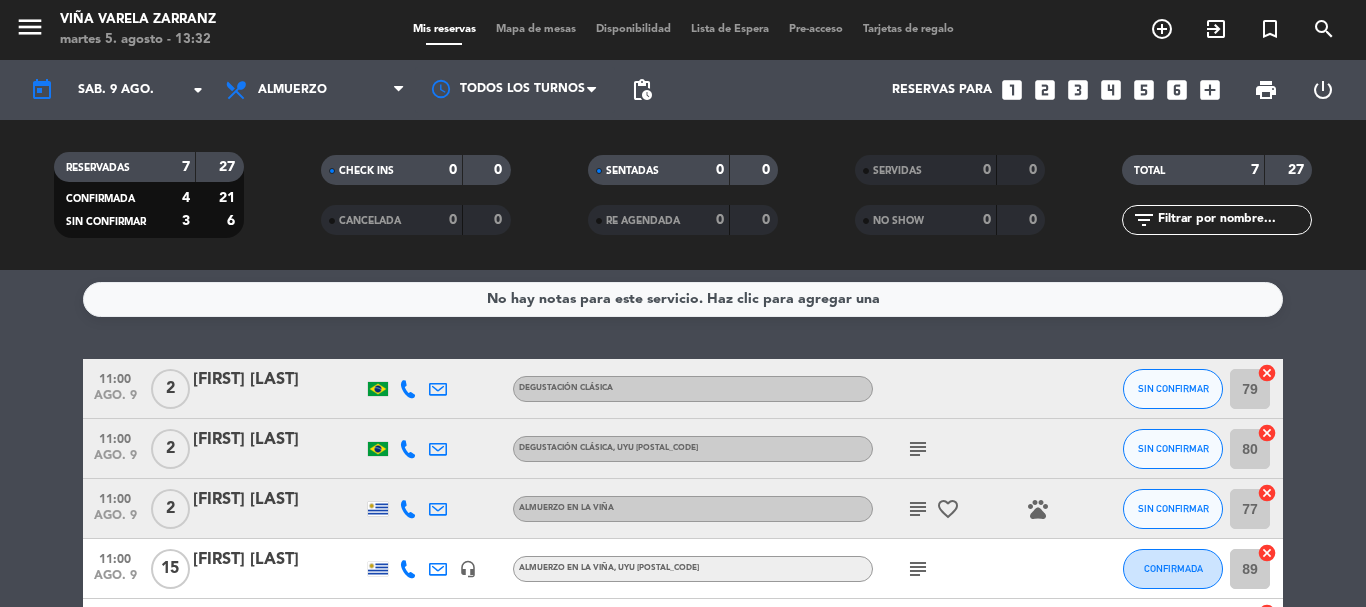 click on "subject" 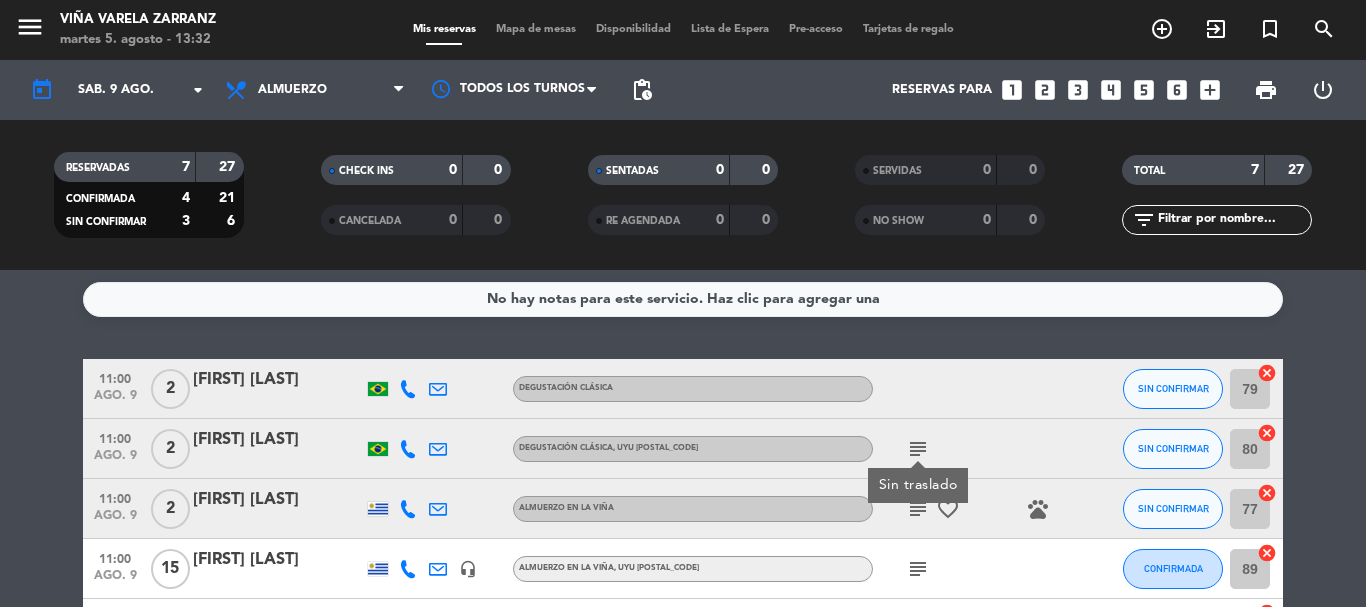 click on "subject  Sin traslado" 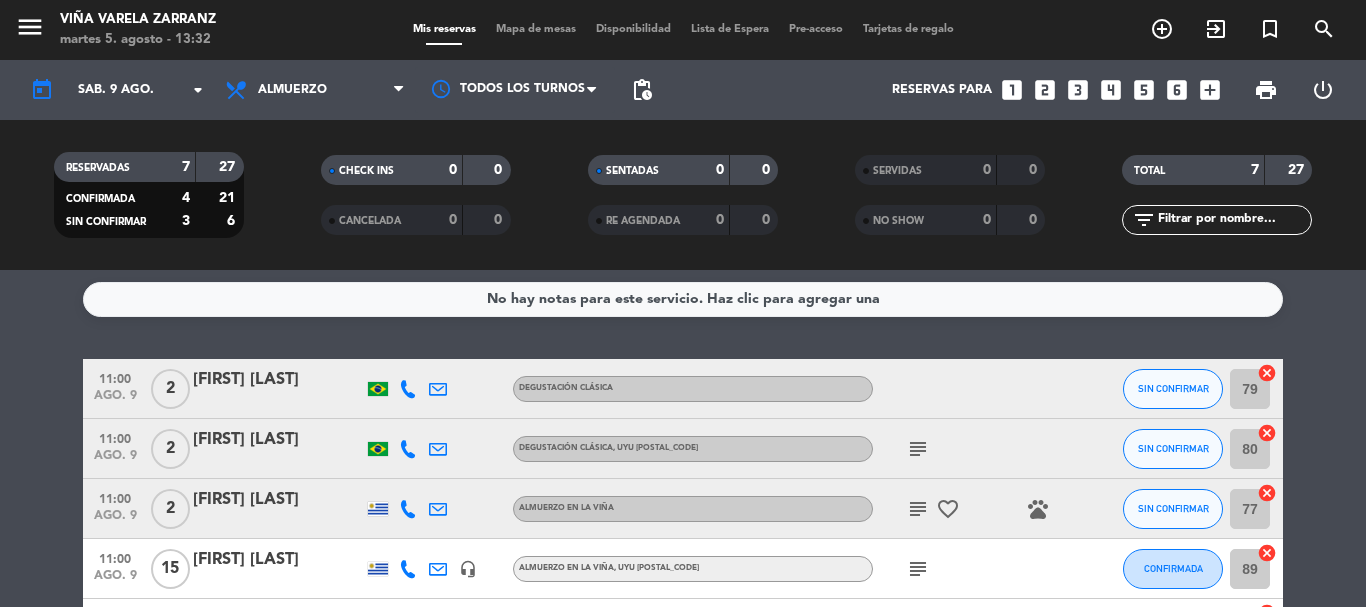 click on "subject" 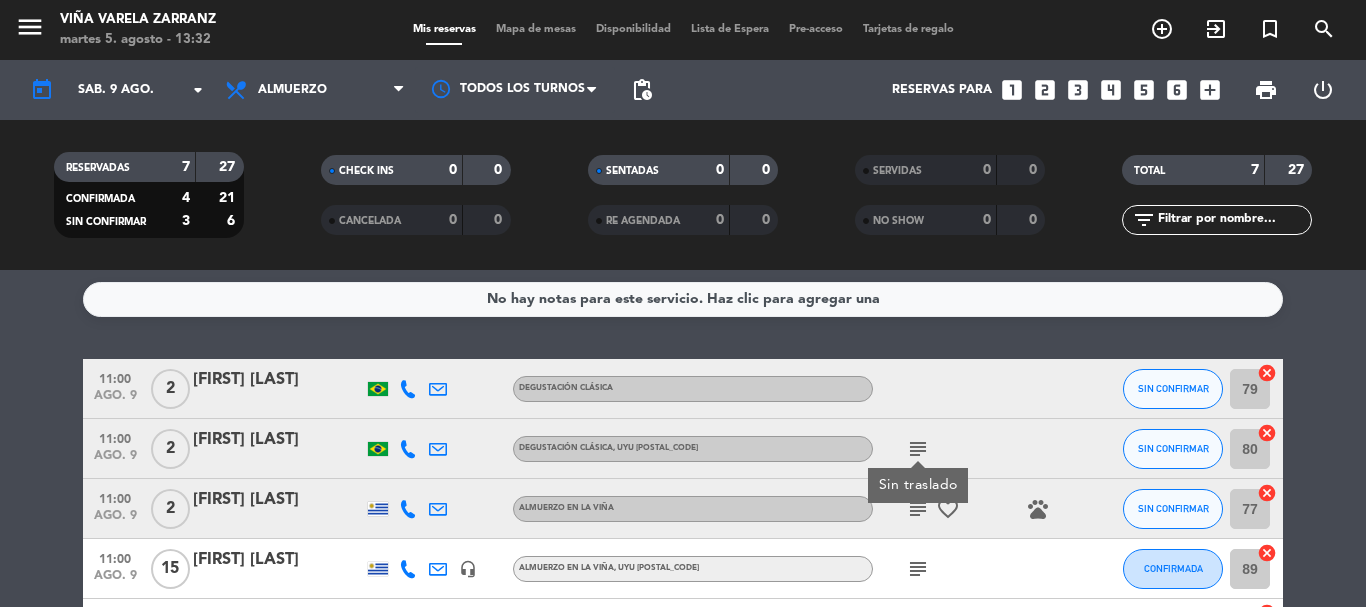 drag, startPoint x: 1041, startPoint y: 422, endPoint x: 884, endPoint y: 418, distance: 157.05095 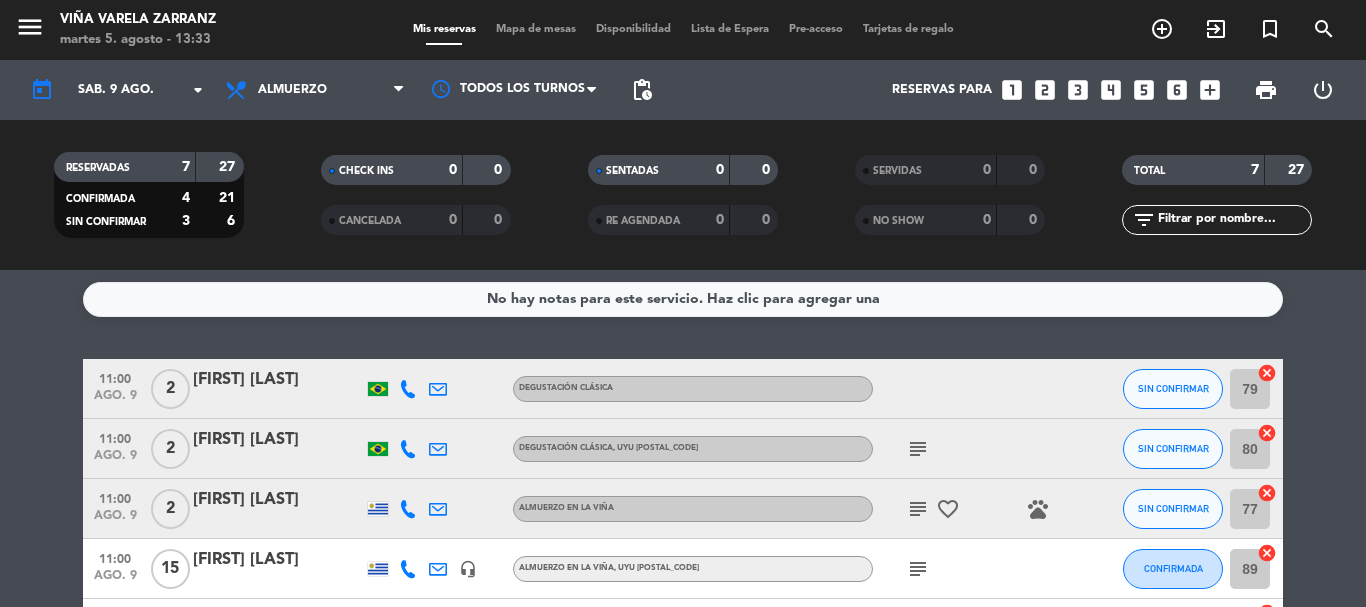 click 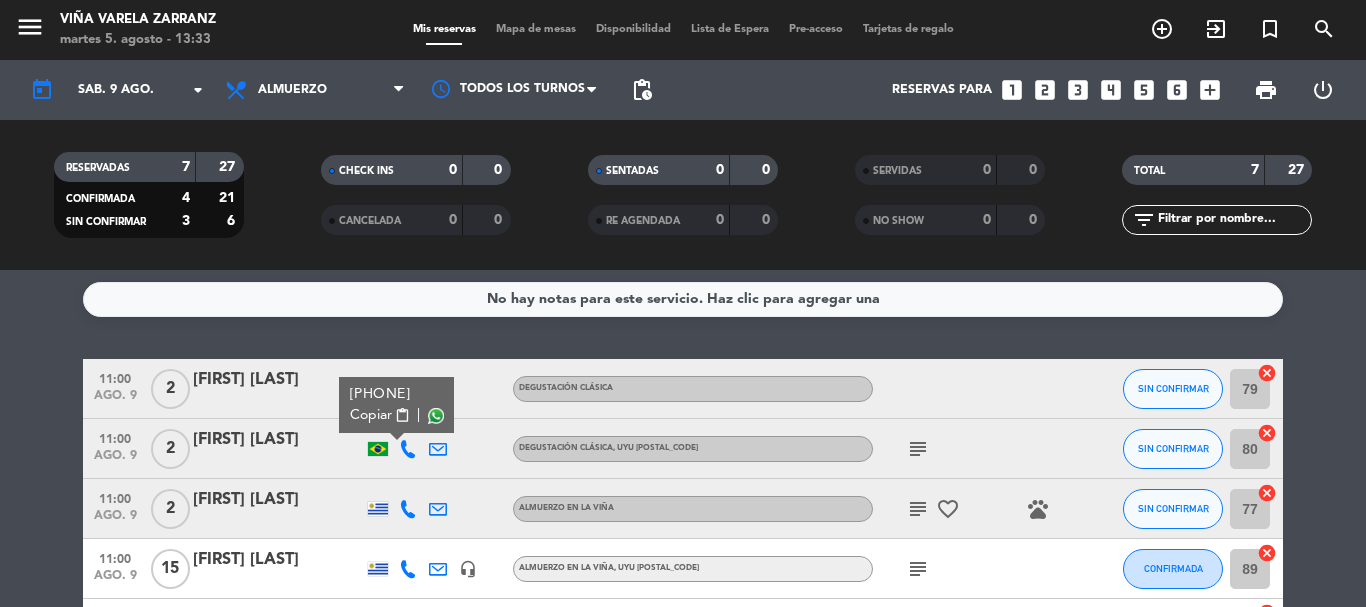 click 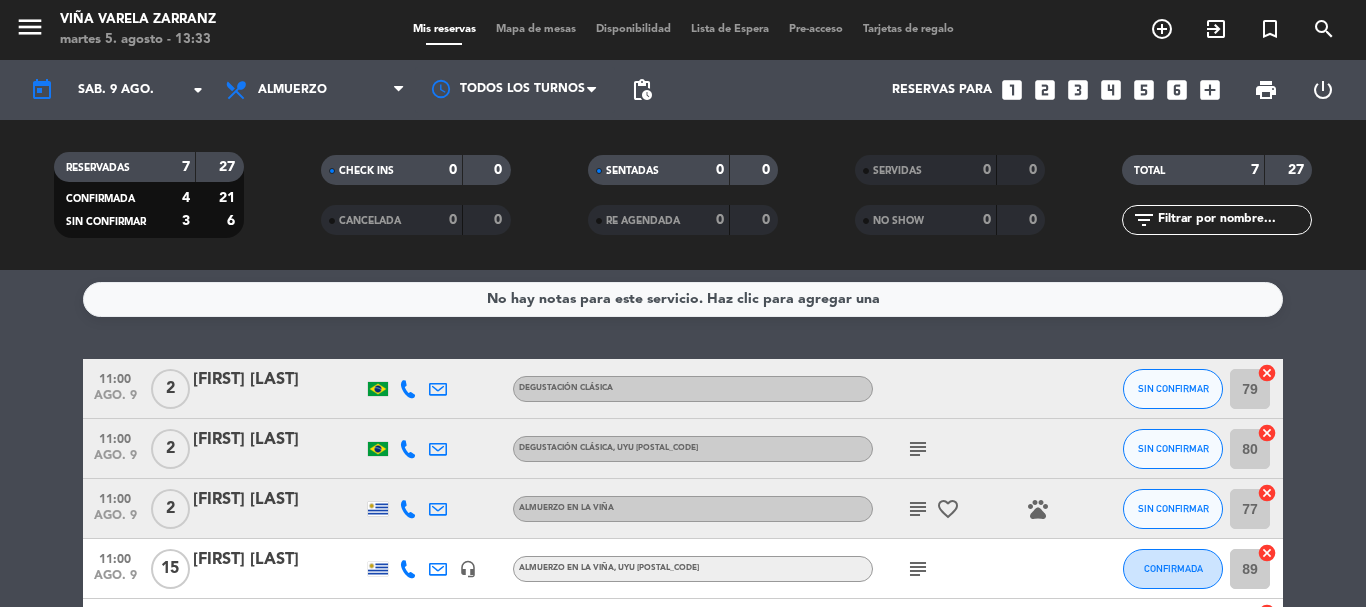 click 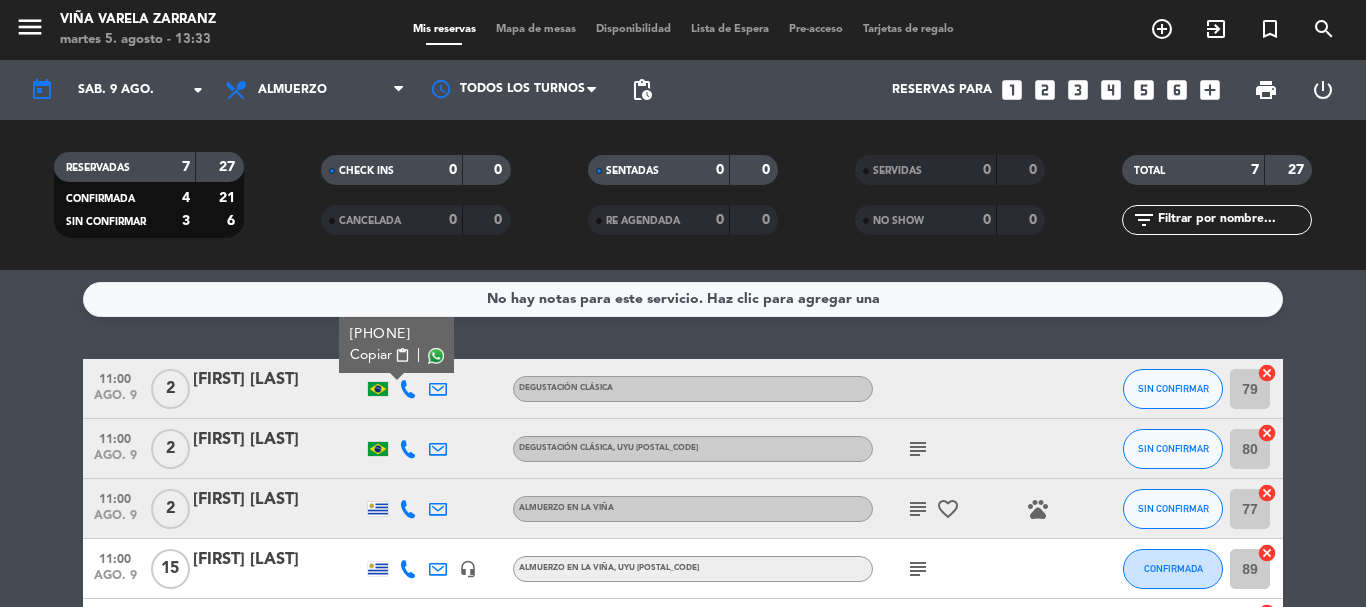 click 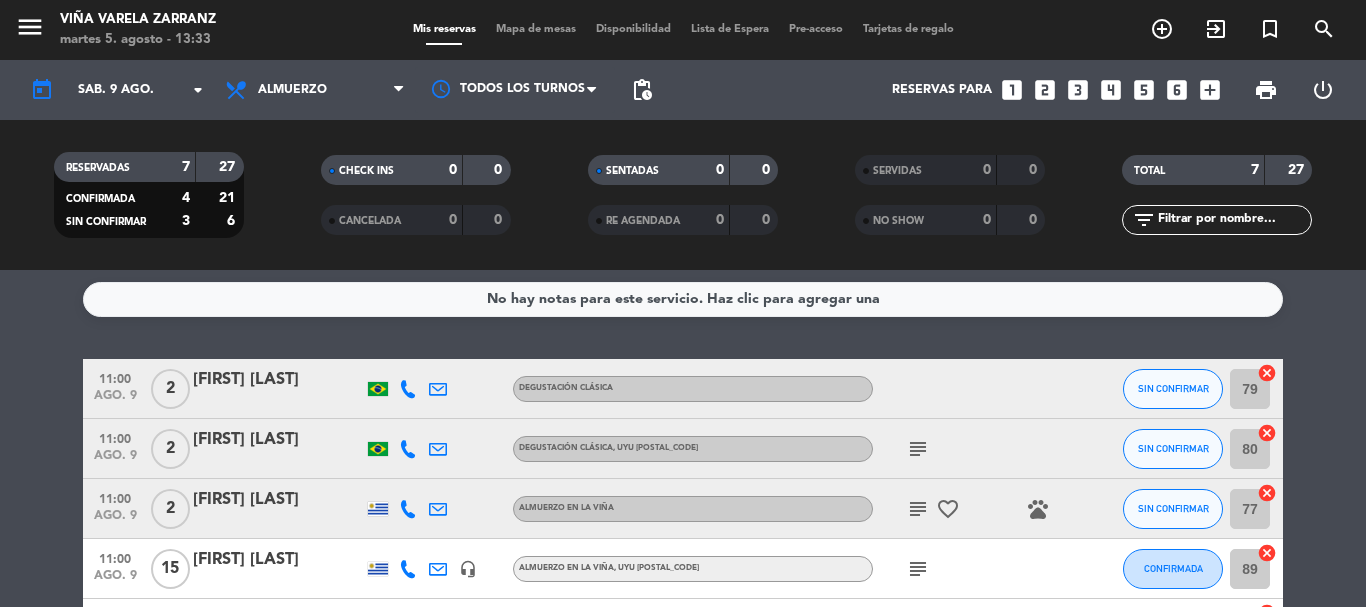 click 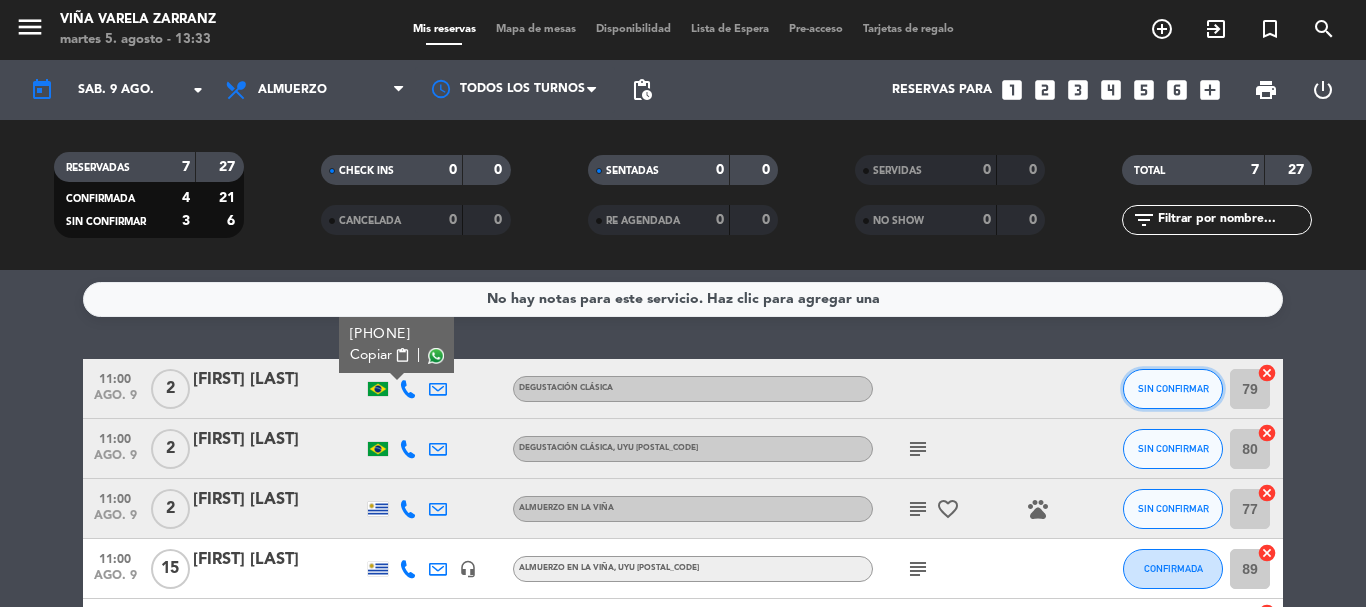 click on "SIN CONFIRMAR" 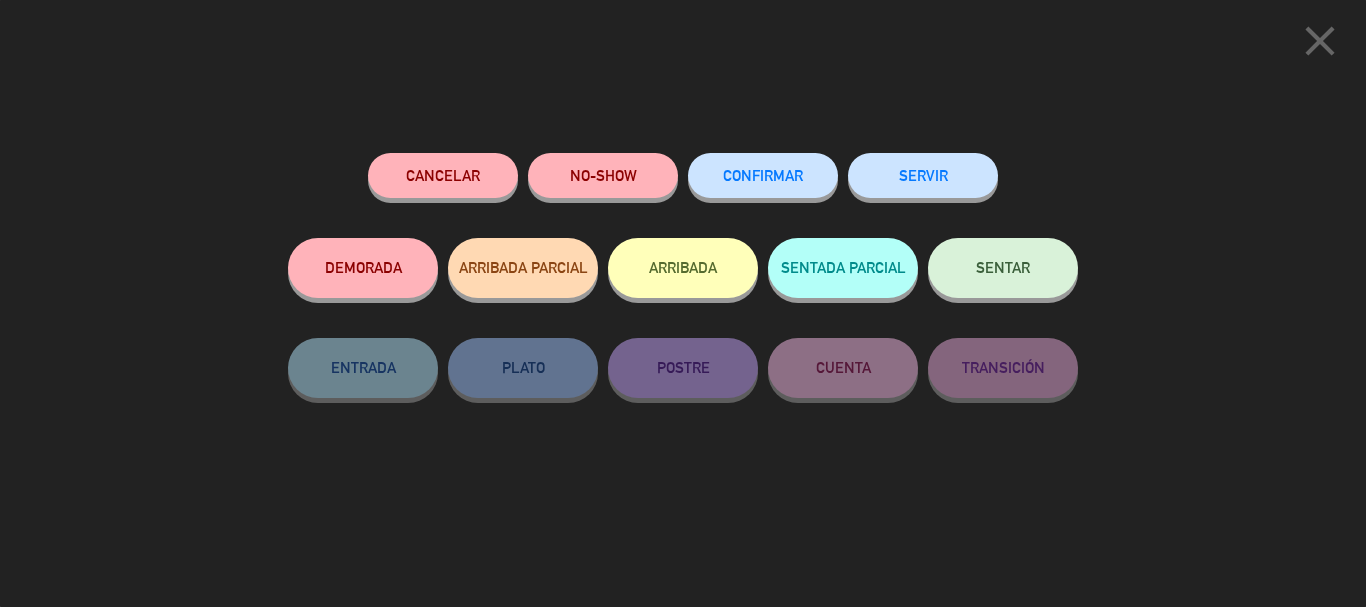 click on "Cancelar" 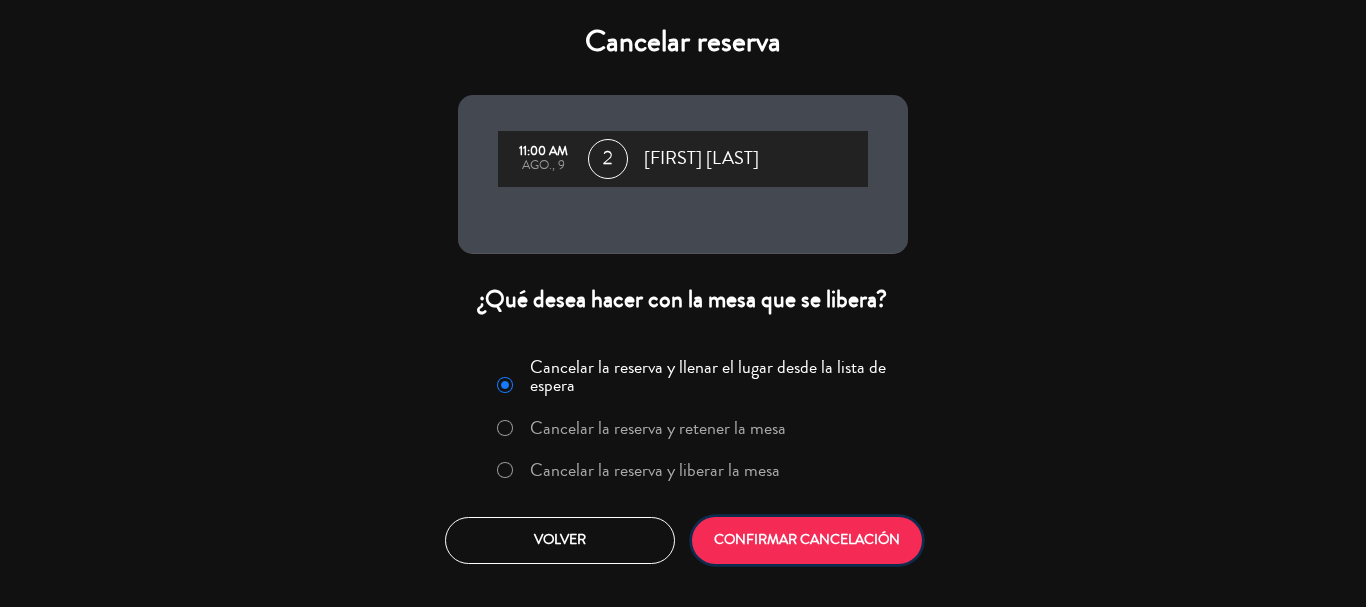 click on "CONFIRMAR CANCELACIÓN" 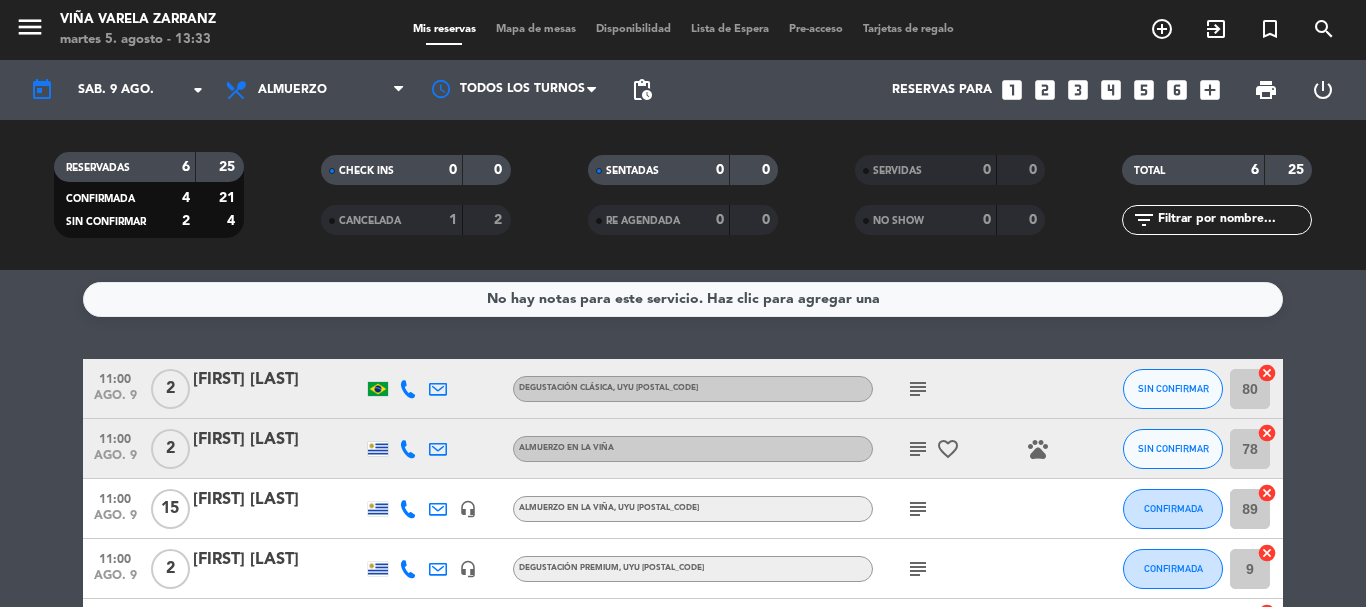 click on "subject" 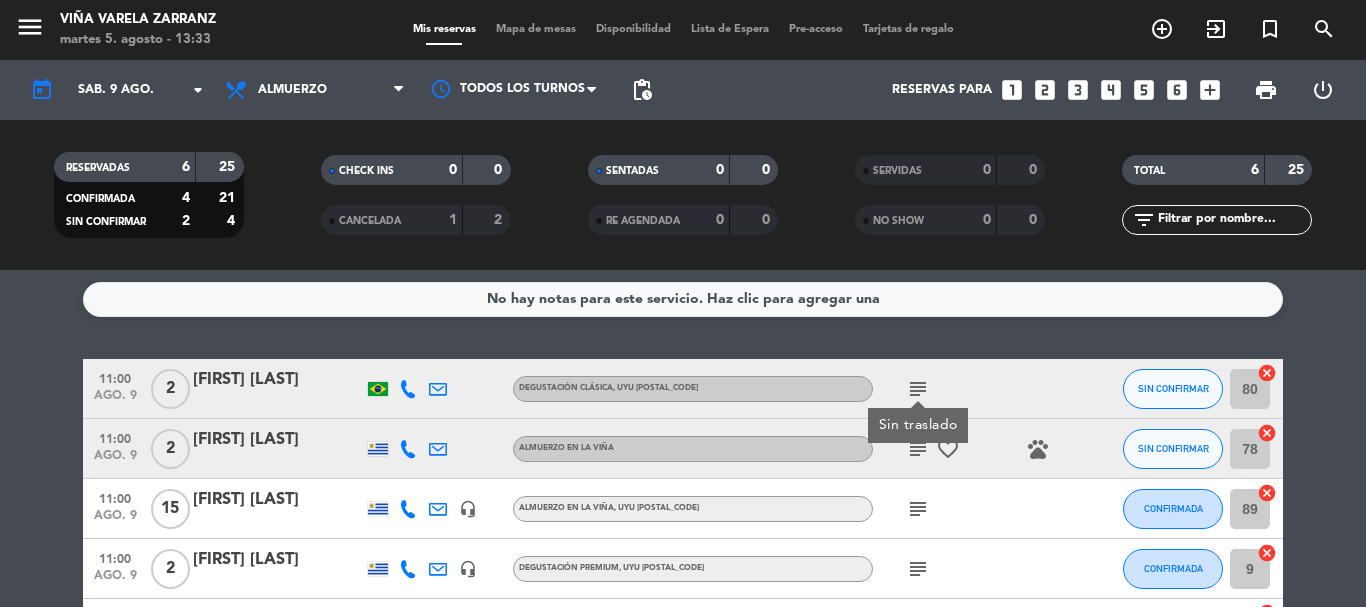 drag, startPoint x: 1091, startPoint y: 385, endPoint x: 1132, endPoint y: 394, distance: 41.976185 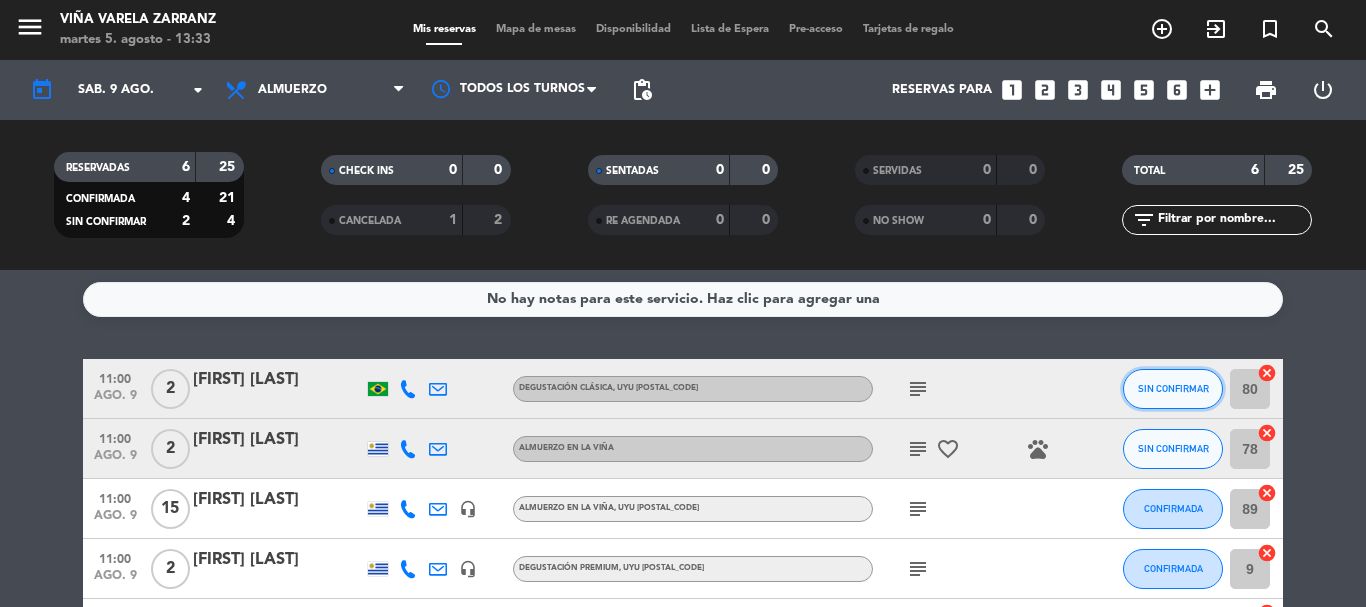 click on "SIN CONFIRMAR" 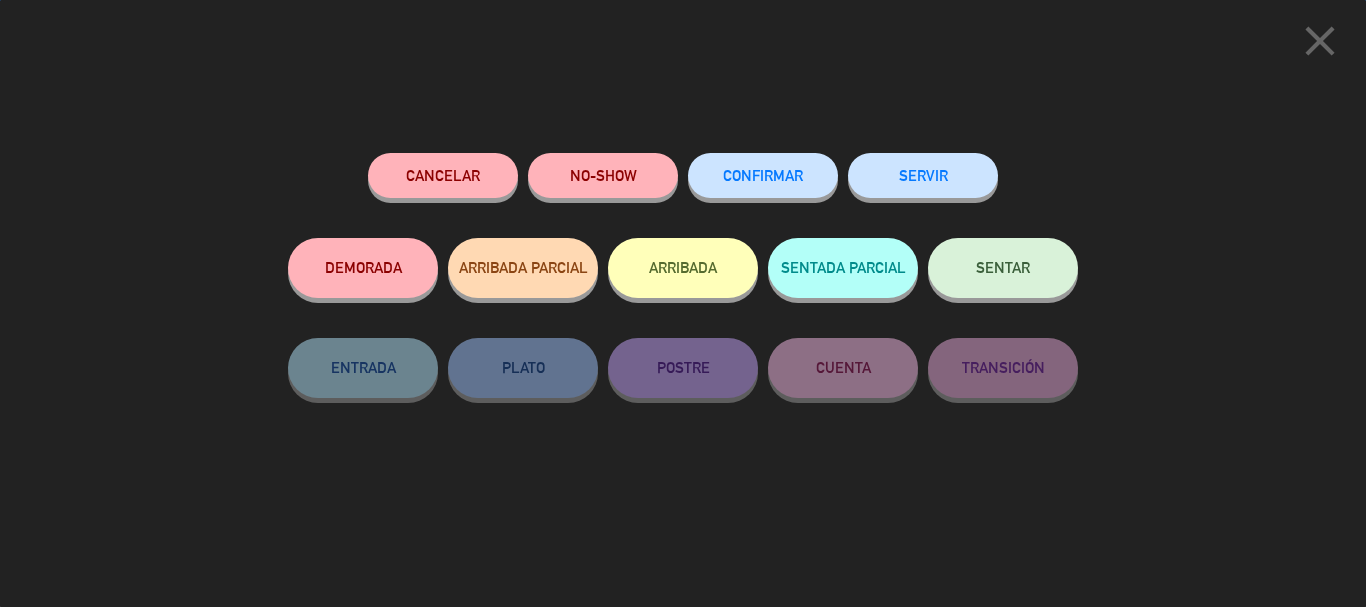 click on "CONFIRMAR" 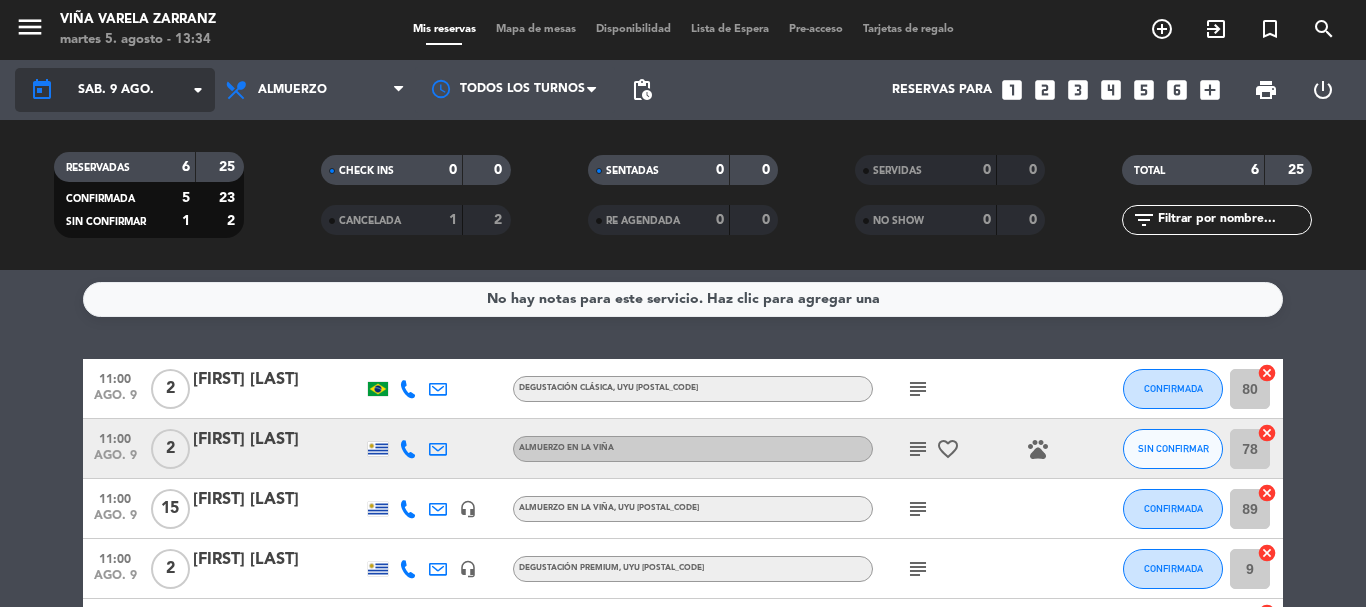 click on "arrow_drop_down" 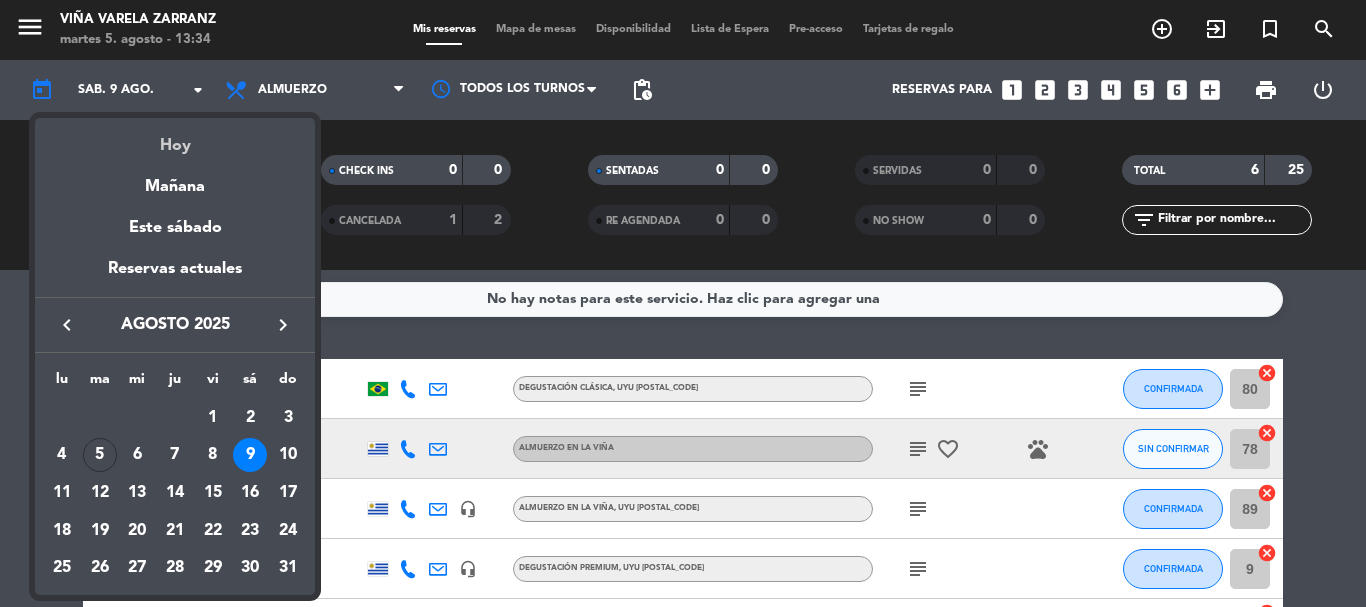 click on "Hoy" at bounding box center (175, 138) 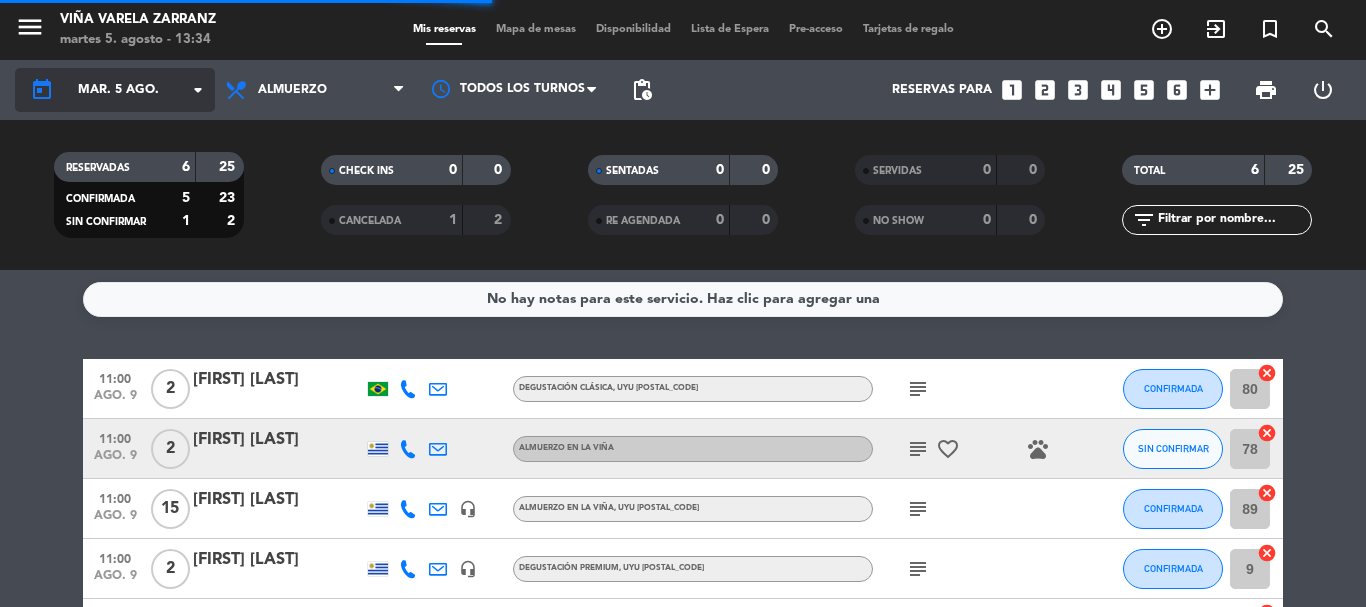 scroll, scrollTop: 0, scrollLeft: 0, axis: both 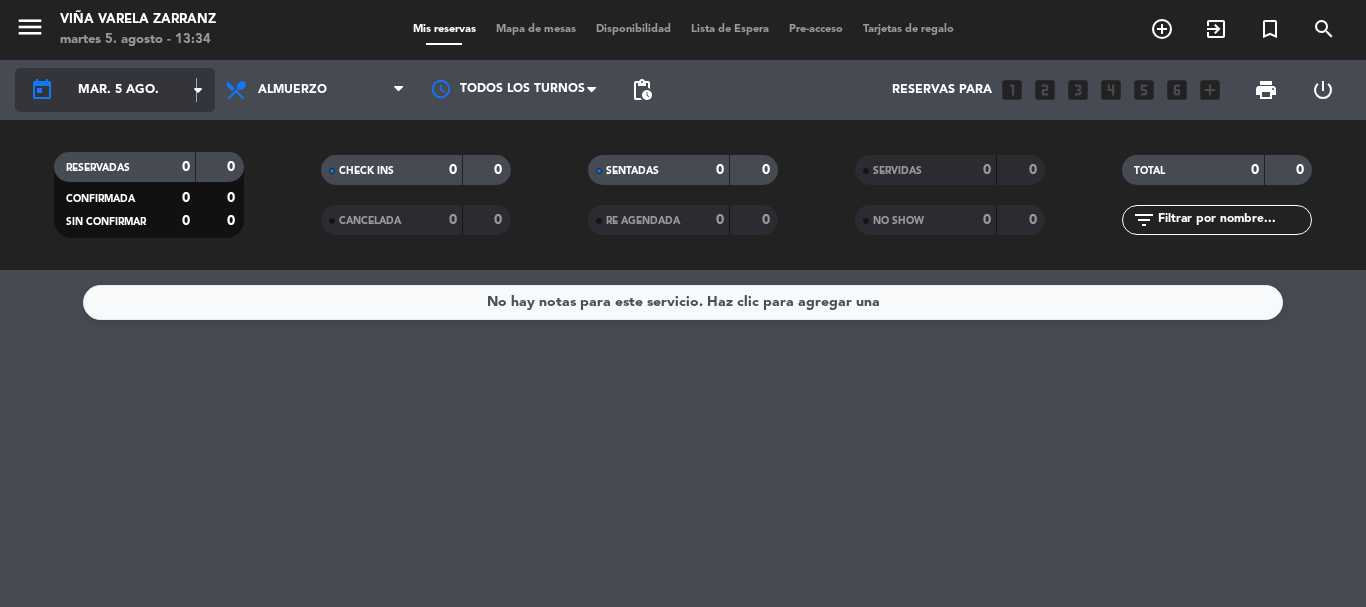 click on "arrow_drop_down" 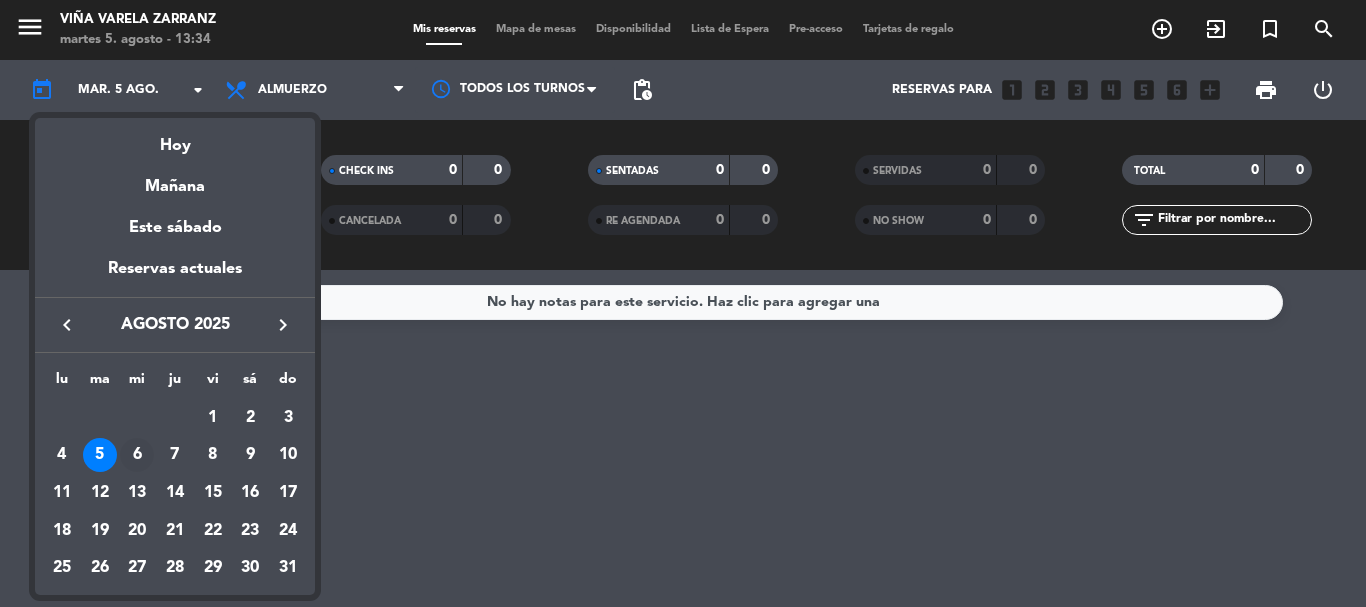 click on "6" at bounding box center [137, 455] 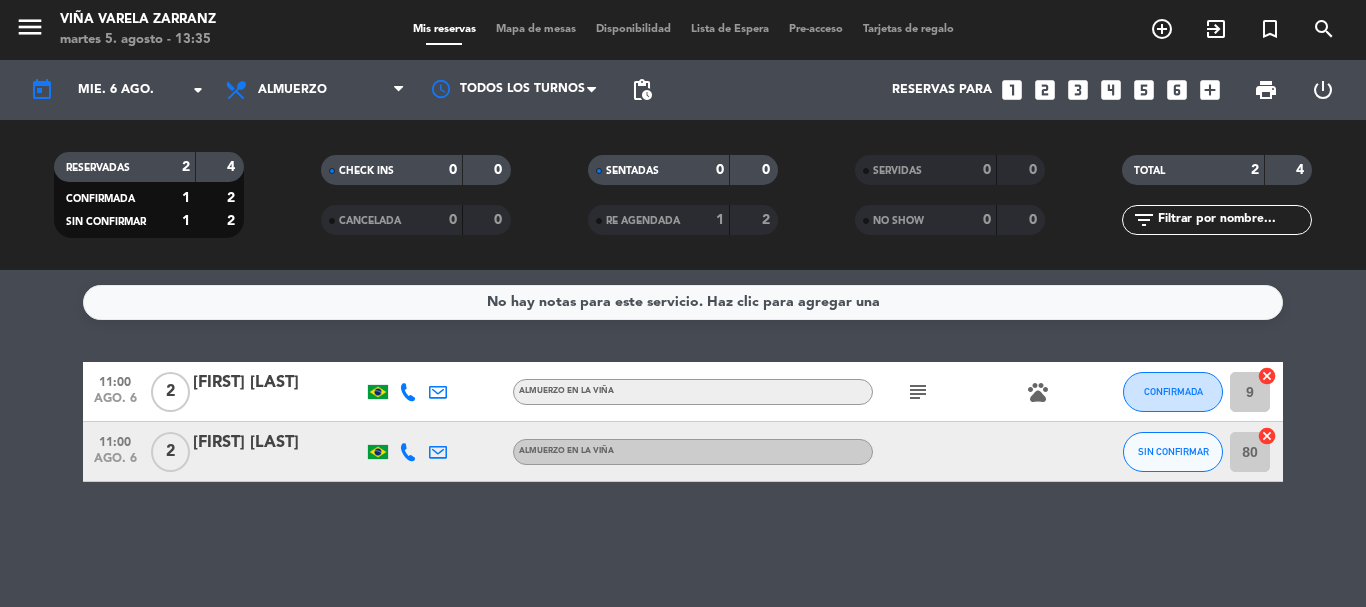 click on "subject" 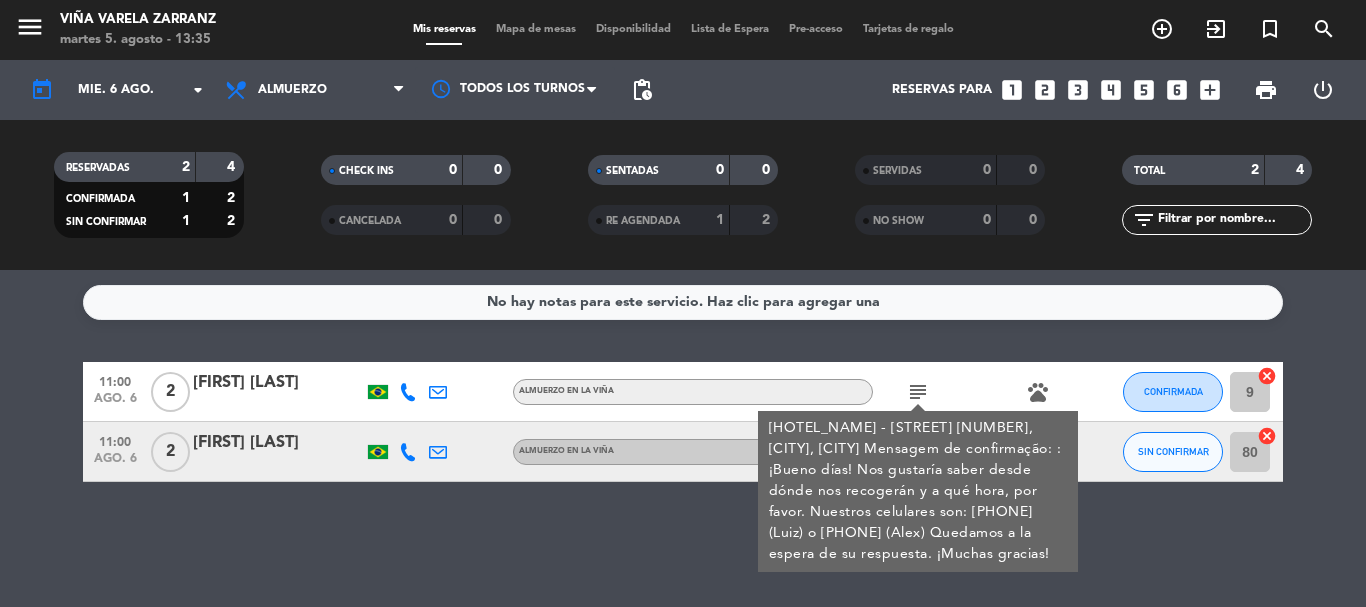 click on "No hay notas para este servicio. Haz clic para agregar una   11:00   ago. 6   2   [FIRST] [LAST]   Almuerzo en la Viña  subject  [HOTEL_NAME] - [STREET] [NUMBER], [CITY], [CITY] Mensagem de confirmação: : ¡Bueno días! Nos gustaría saber desde dónde nos recogerán y a qué hora, por favor.
Nuestros celulares son:
[PHONE] (Luiz)
o
[PHONE] (Alex)
Quedamos a la espera de su respuesta.
¡Muchas gracias!  pets  CONFIRMADA 9  cancel   11:00   ago. 6   2   [FIRST] [LAST]   Almuerzo en la Viña SIN CONFIRMAR 80  cancel" 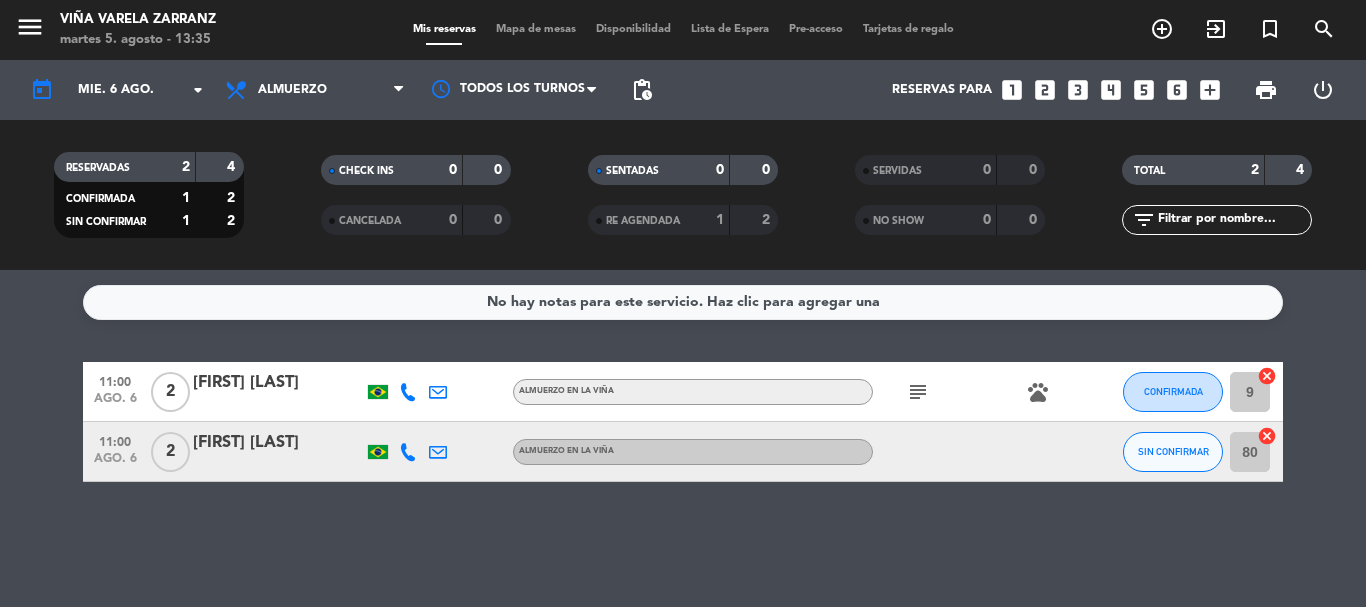 click on "subject" 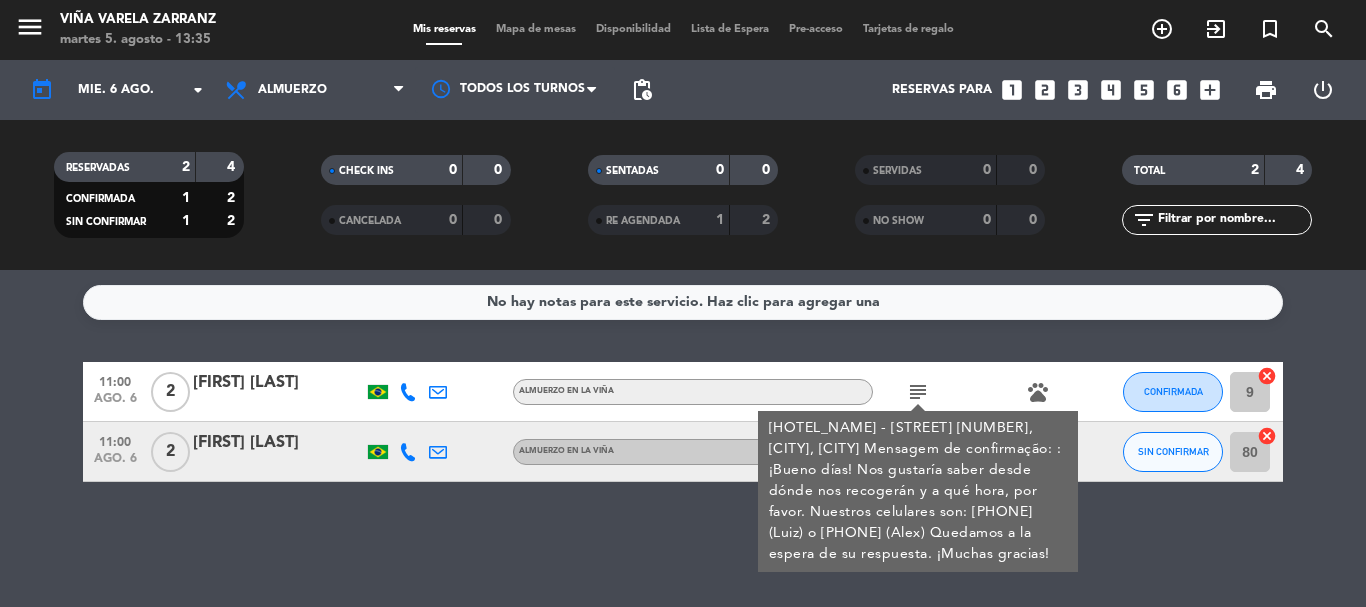 click on "No hay notas para este servicio. Haz clic para agregar una   11:00   ago. 6   2   [FIRST] [LAST]   Almuerzo en la Viña  subject  [HOTEL_NAME] - [STREET] [NUMBER], [CITY], [CITY] Mensagem de confirmação: : ¡Bueno días! Nos gustaría saber desde dónde nos recogerán y a qué hora, por favor.
Nuestros celulares son:
[PHONE] (Luiz)
o
[PHONE] (Alex)
Quedamos a la espera de su respuesta.
¡Muchas gracias!  pets  CONFIRMADA 9  cancel   11:00   ago. 6   2   [FIRST] [LAST]   Almuerzo en la Viña SIN CONFIRMAR 80  cancel" 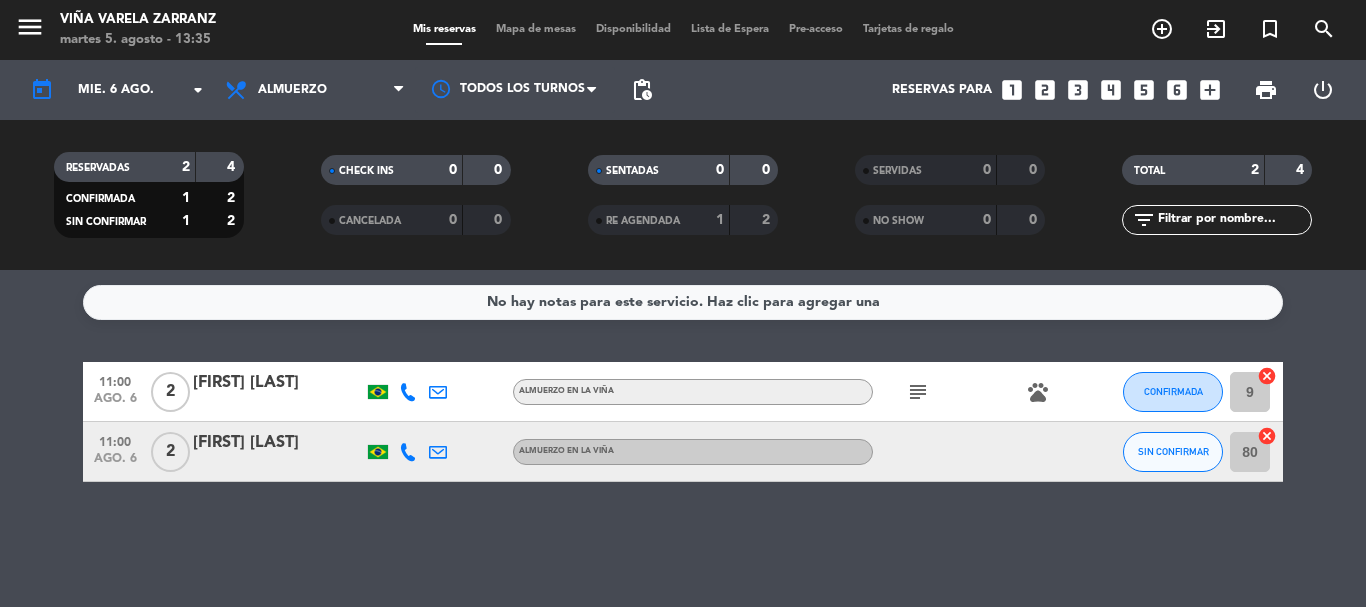 click 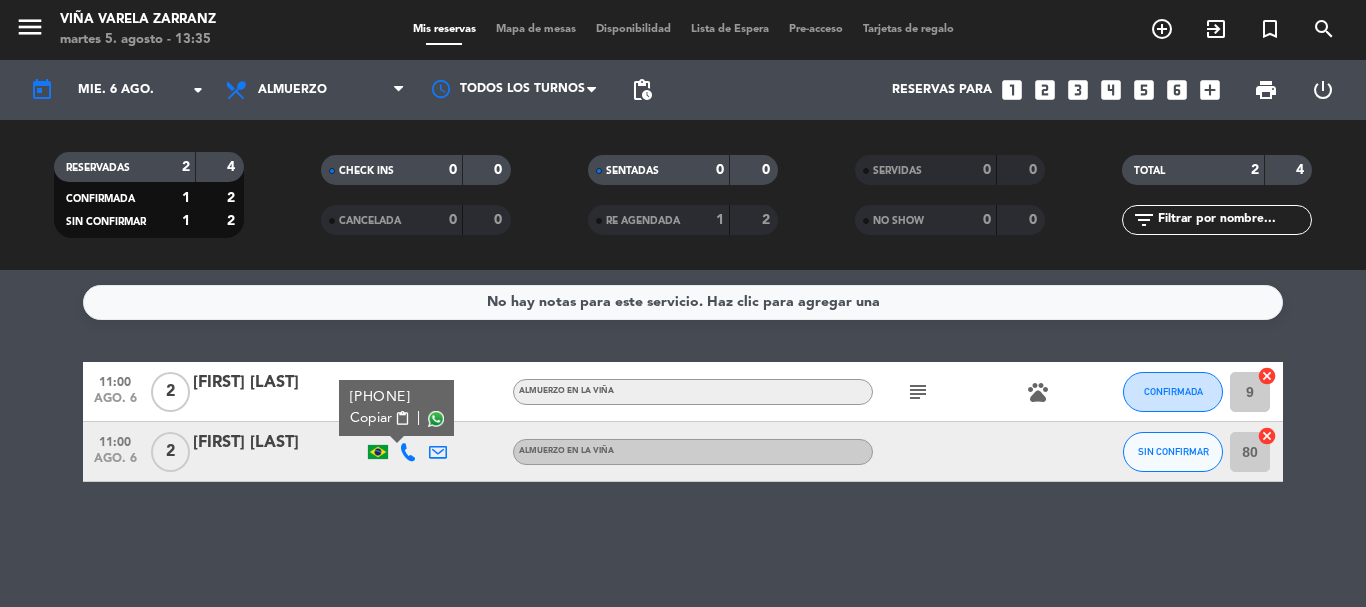 click on "Copiar" at bounding box center [371, 418] 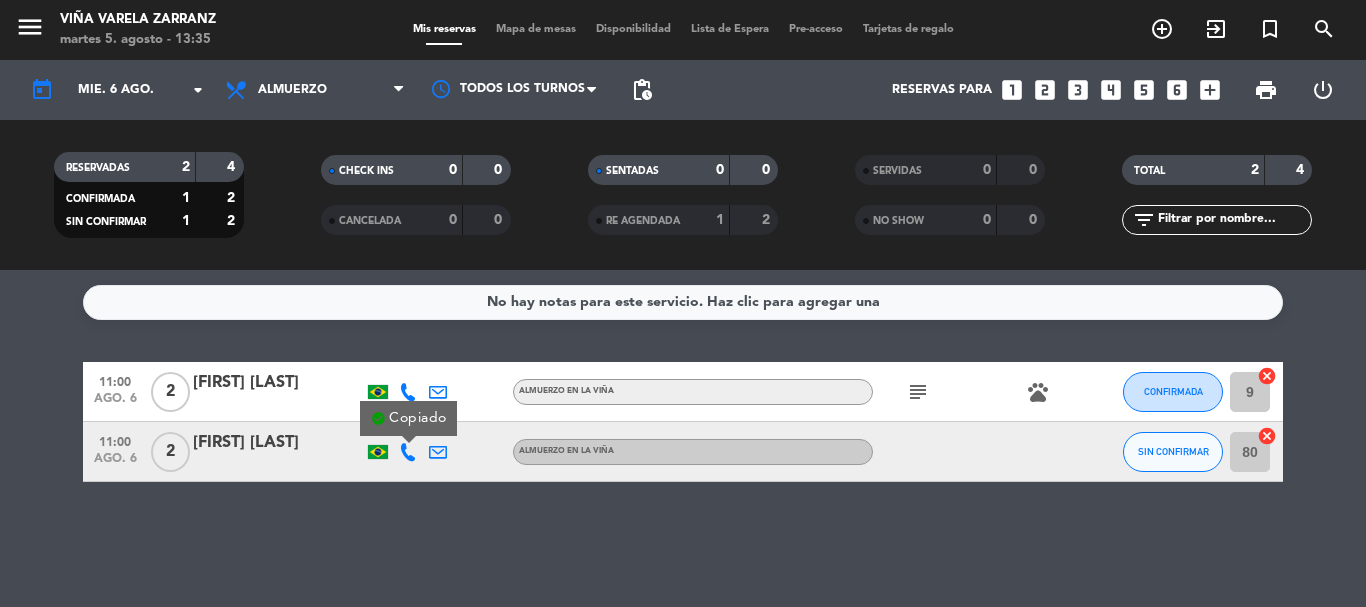 click on "check_circle  Copiado" at bounding box center [409, 418] 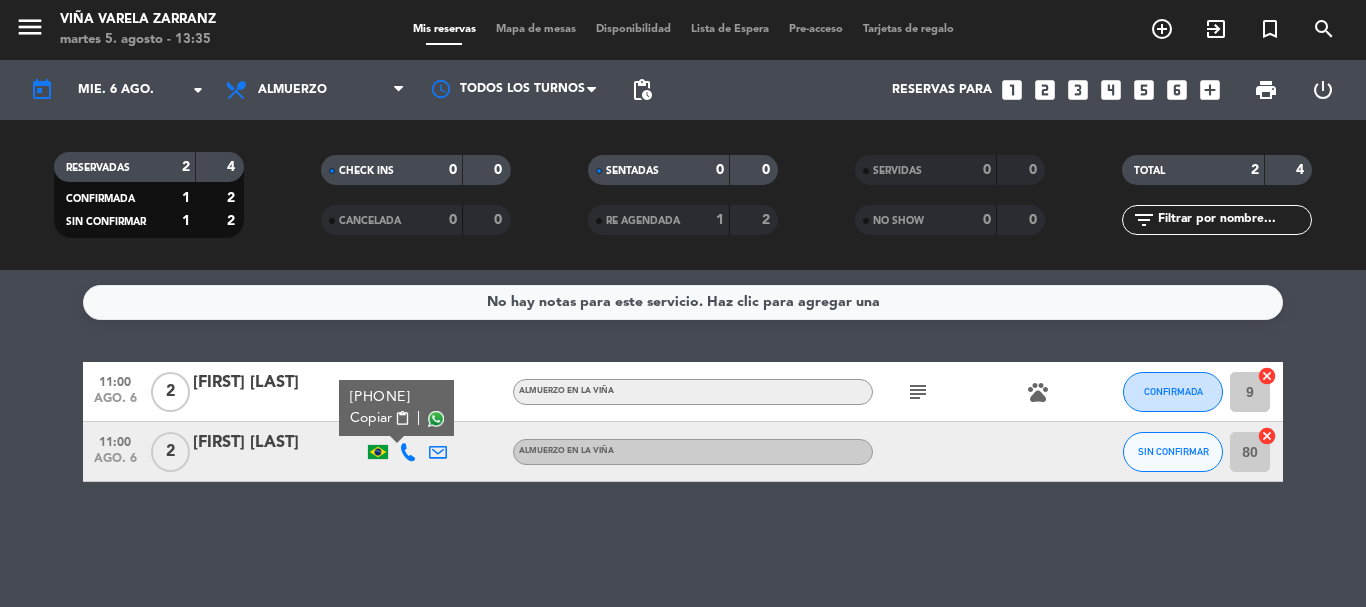 click on "subject" 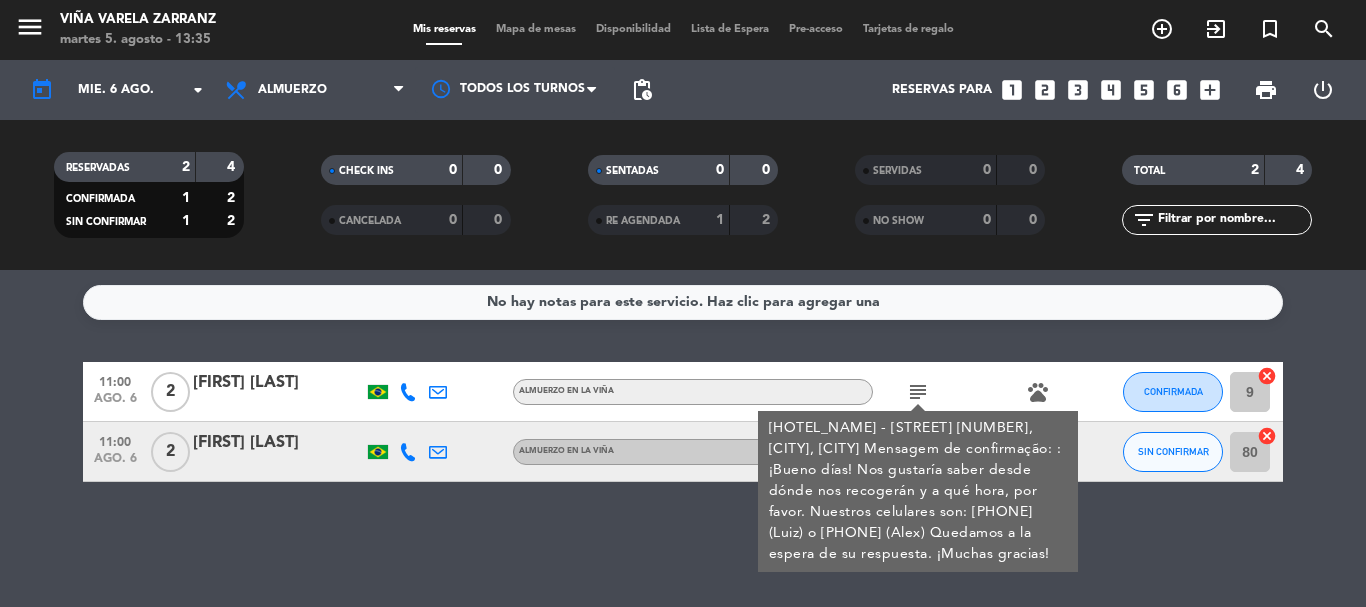 click 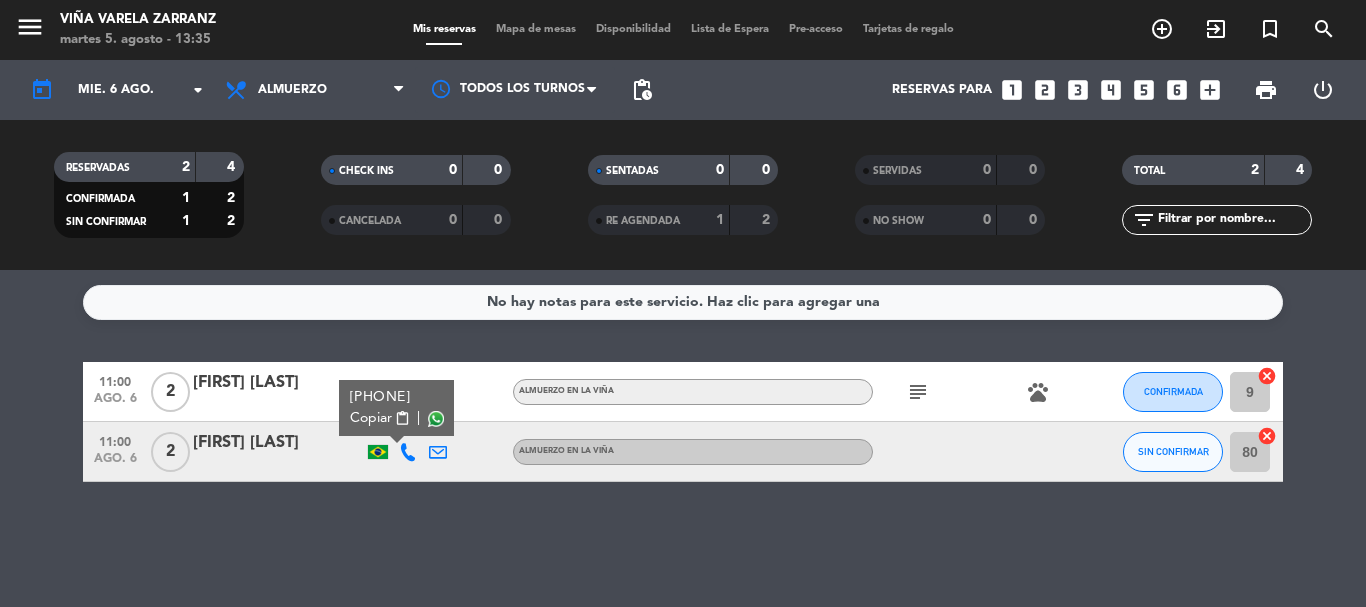 click on "Copiar" at bounding box center (371, 418) 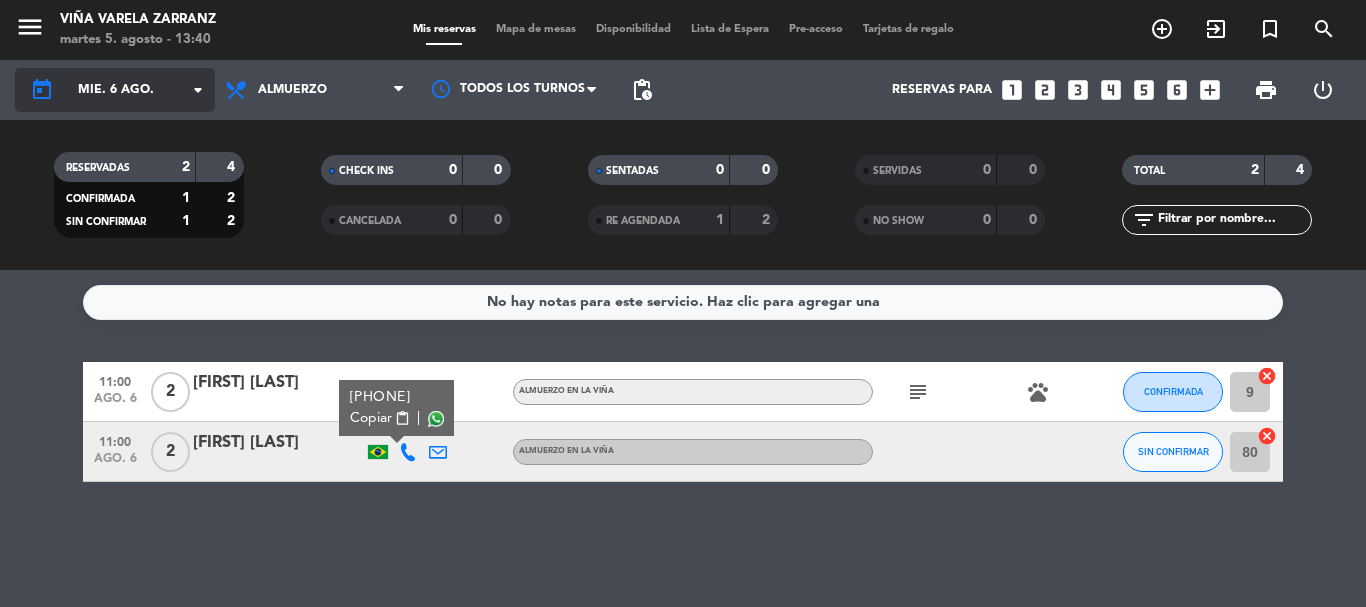 click on "arrow_drop_down" 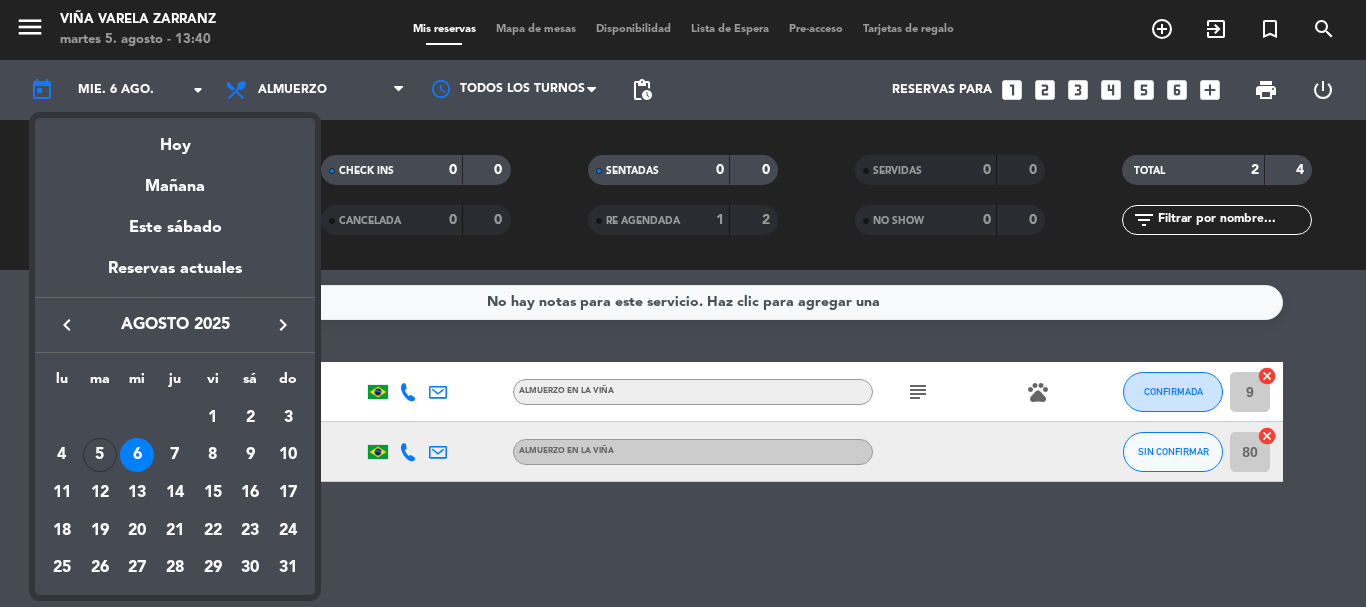 click on "9" at bounding box center [250, 455] 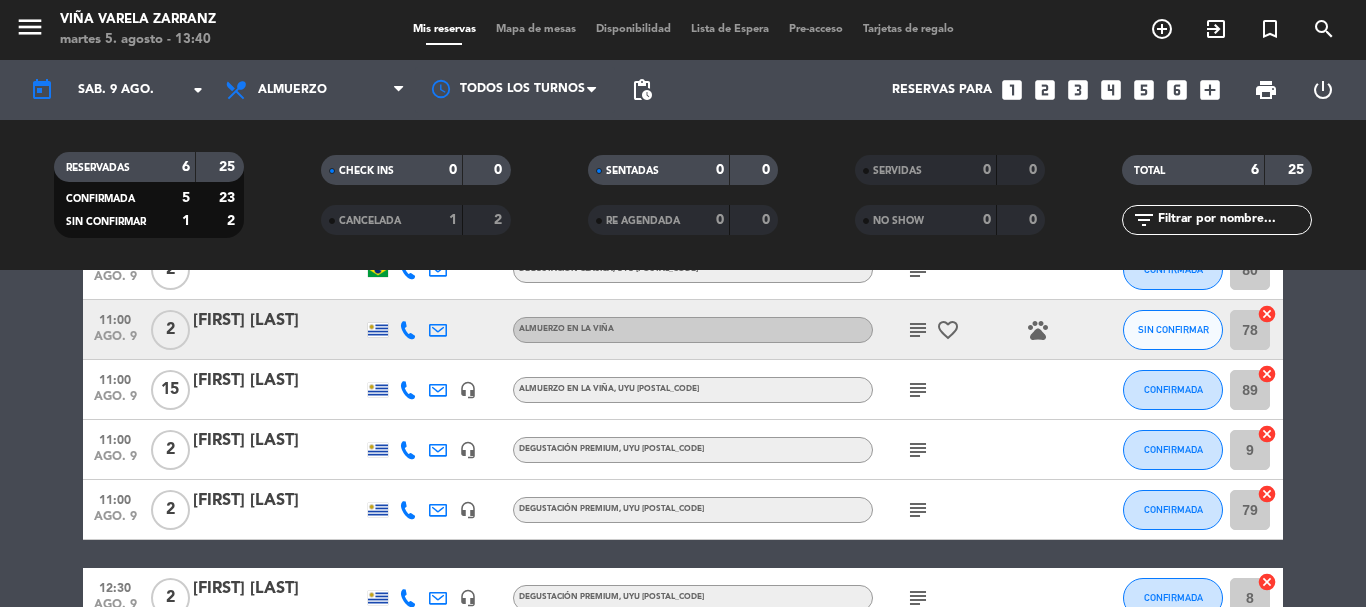 scroll, scrollTop: 100, scrollLeft: 0, axis: vertical 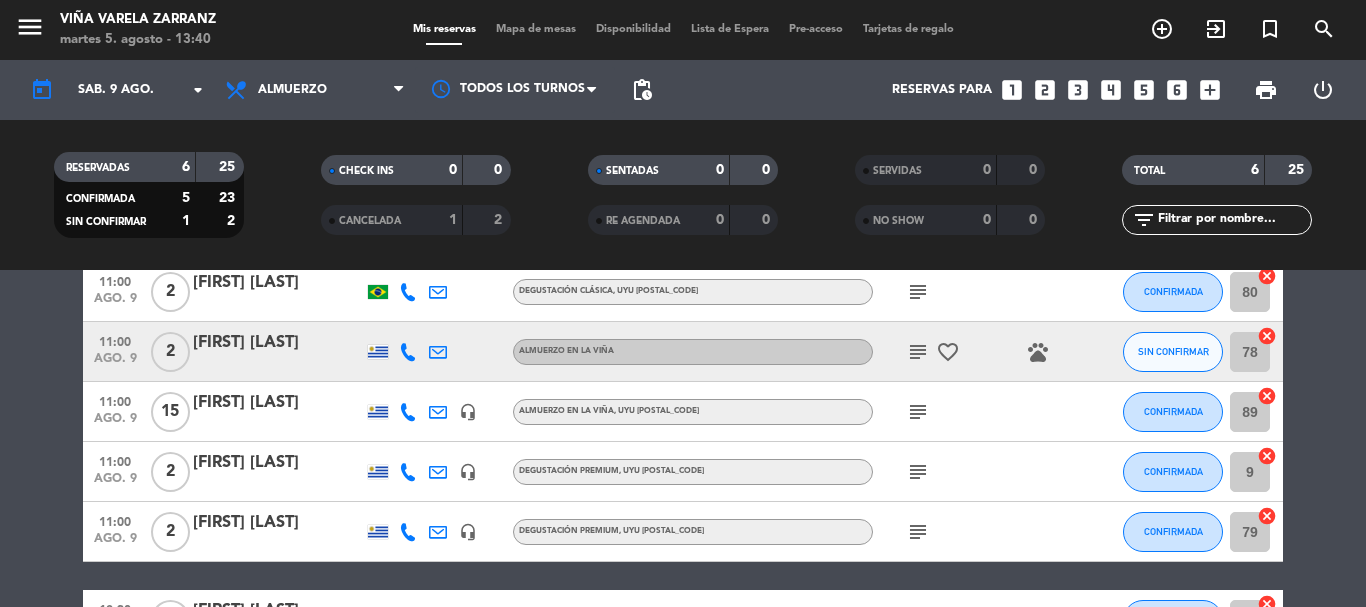 click on "subject" 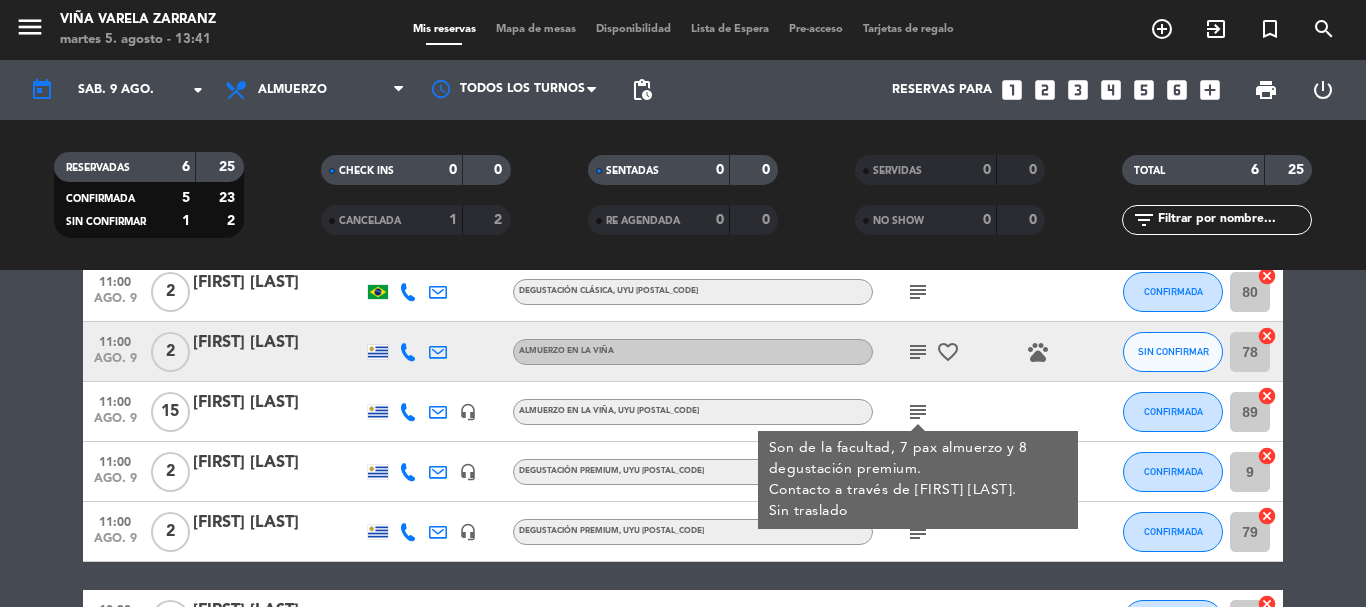 click on "subject  Son de la facultad, 7 pax almuerzo y 8 degustación premium.
Contacto a través de [FIRST] [LAST].
Sin traslado" 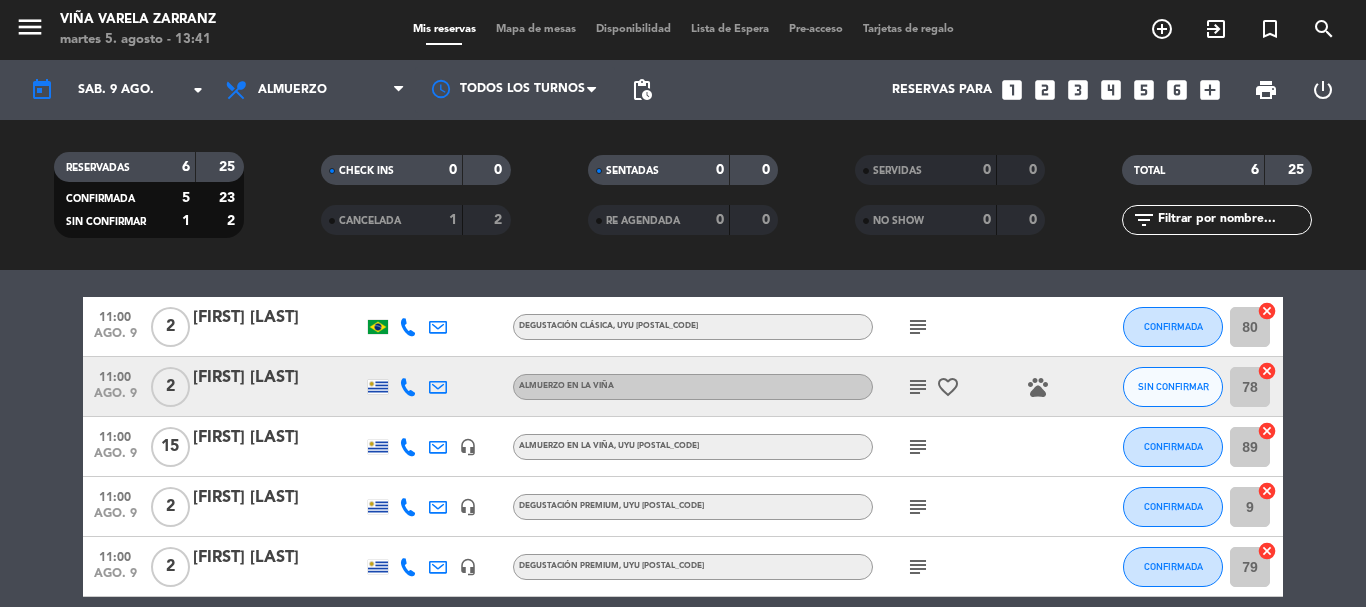 scroll, scrollTop: 100, scrollLeft: 0, axis: vertical 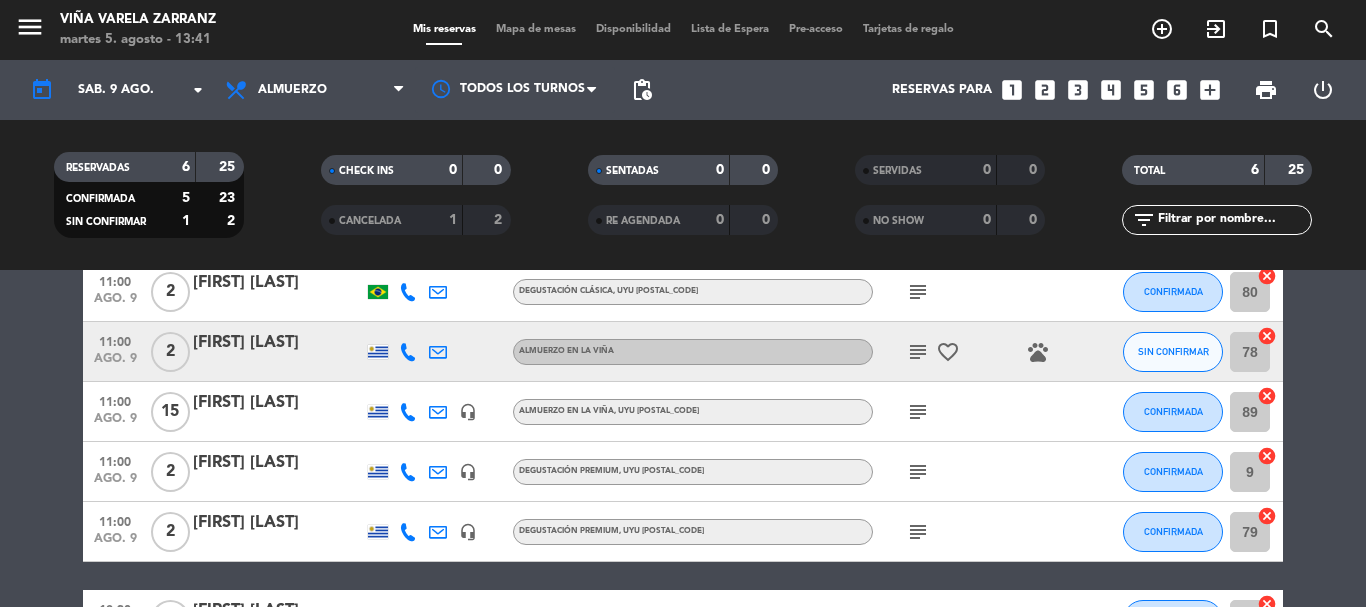 click on "subject" 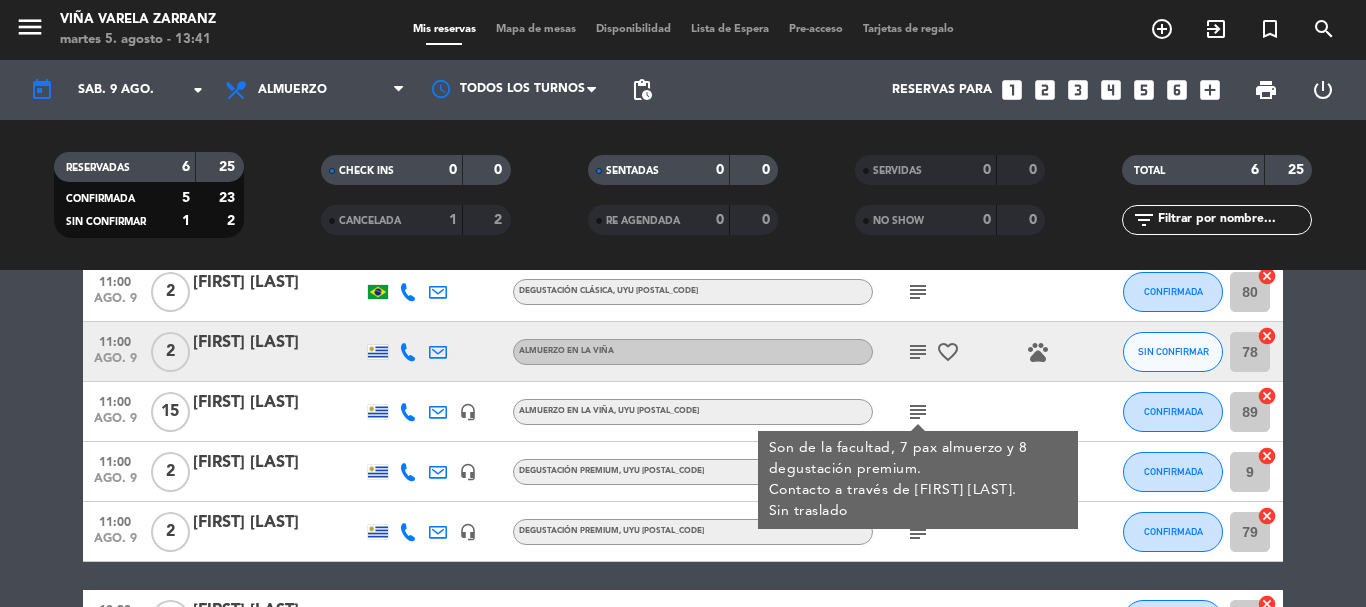 click on "[FIRST] [LAST]" 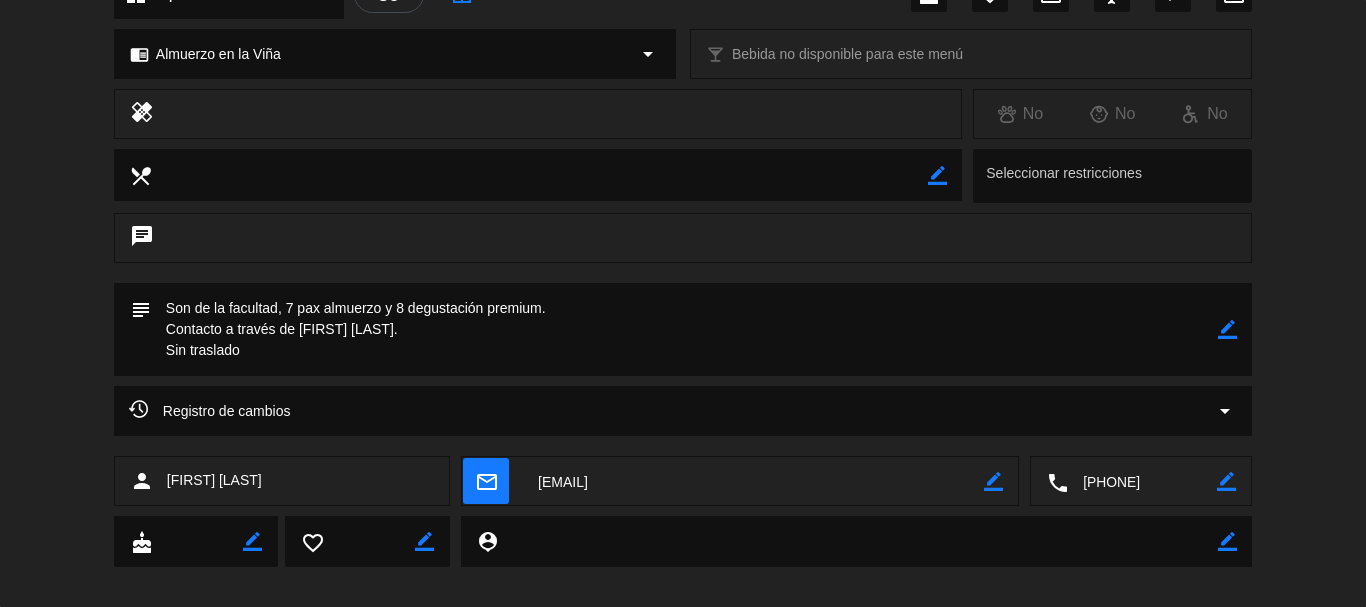 scroll, scrollTop: 291, scrollLeft: 0, axis: vertical 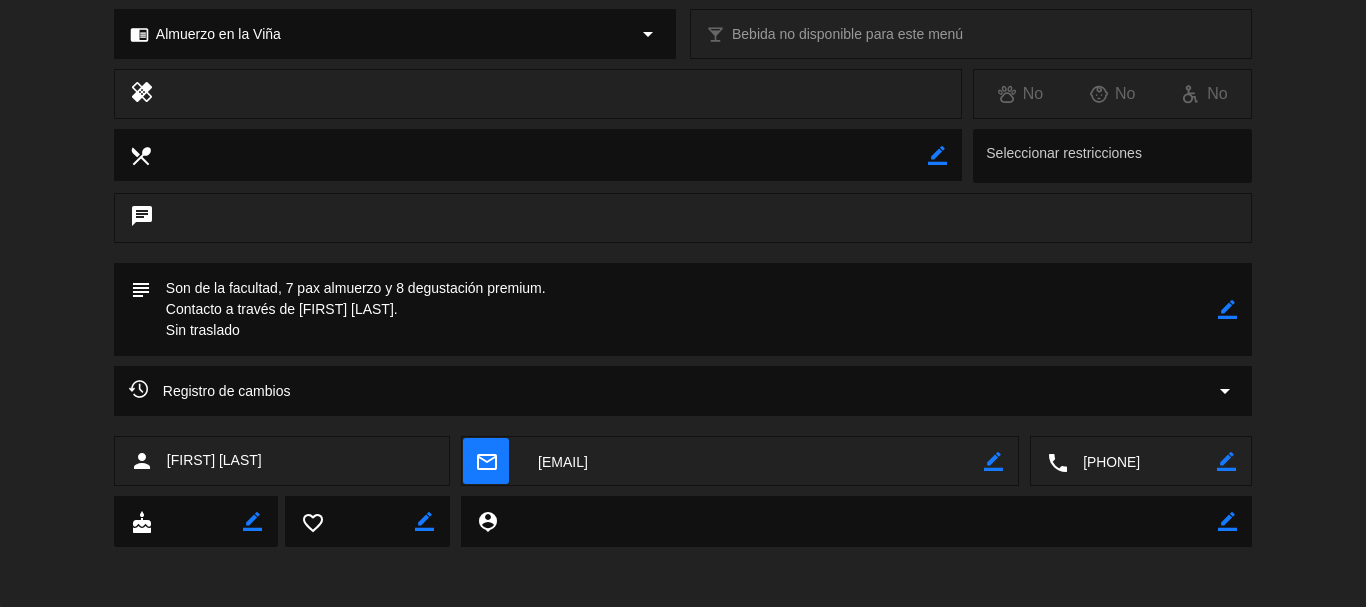click 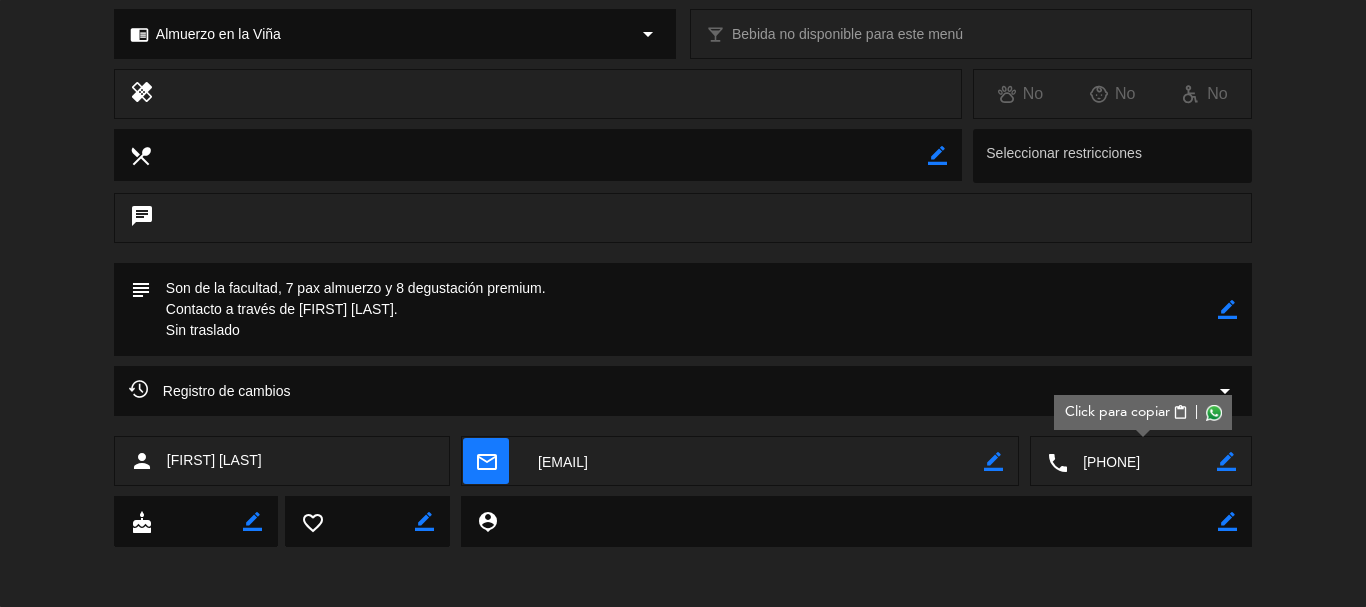 click on "Click para copiar" at bounding box center [1116, 412] 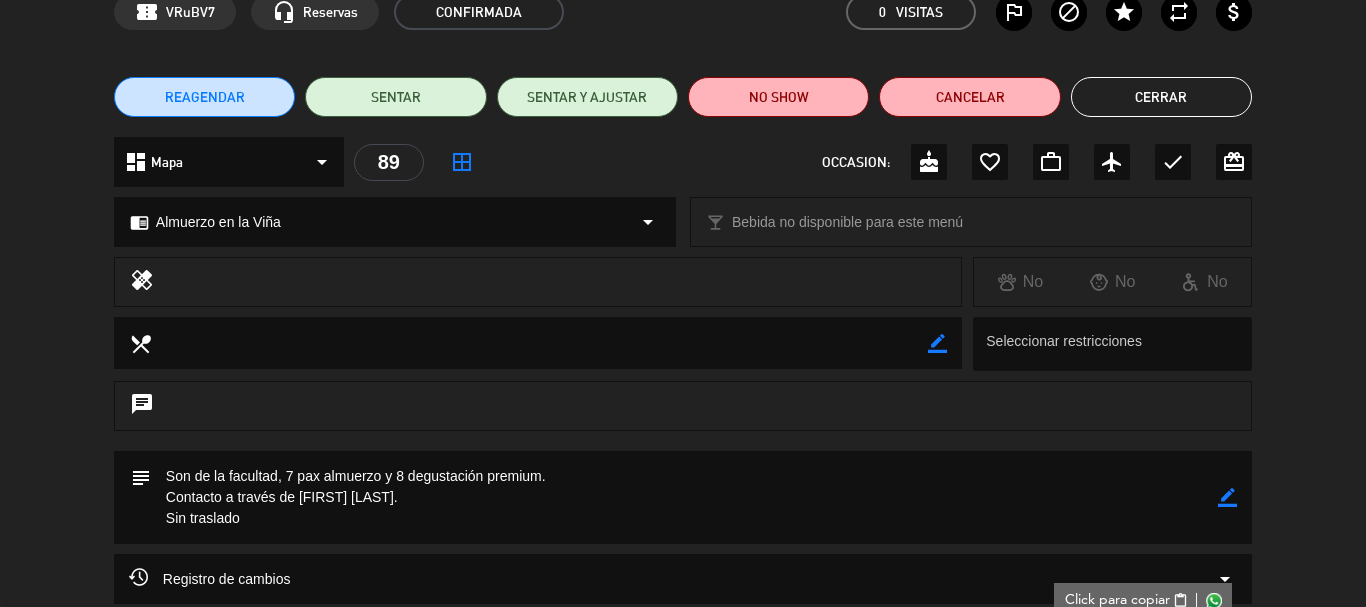 scroll, scrollTop: 0, scrollLeft: 0, axis: both 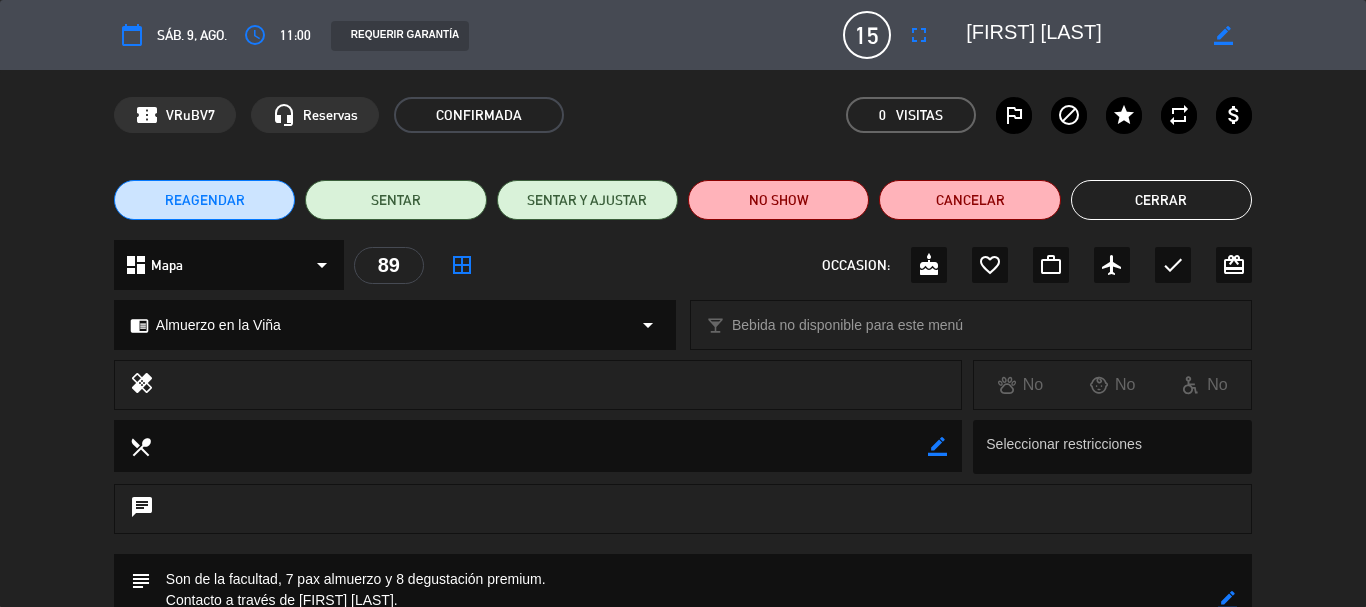 click on "Cerrar" 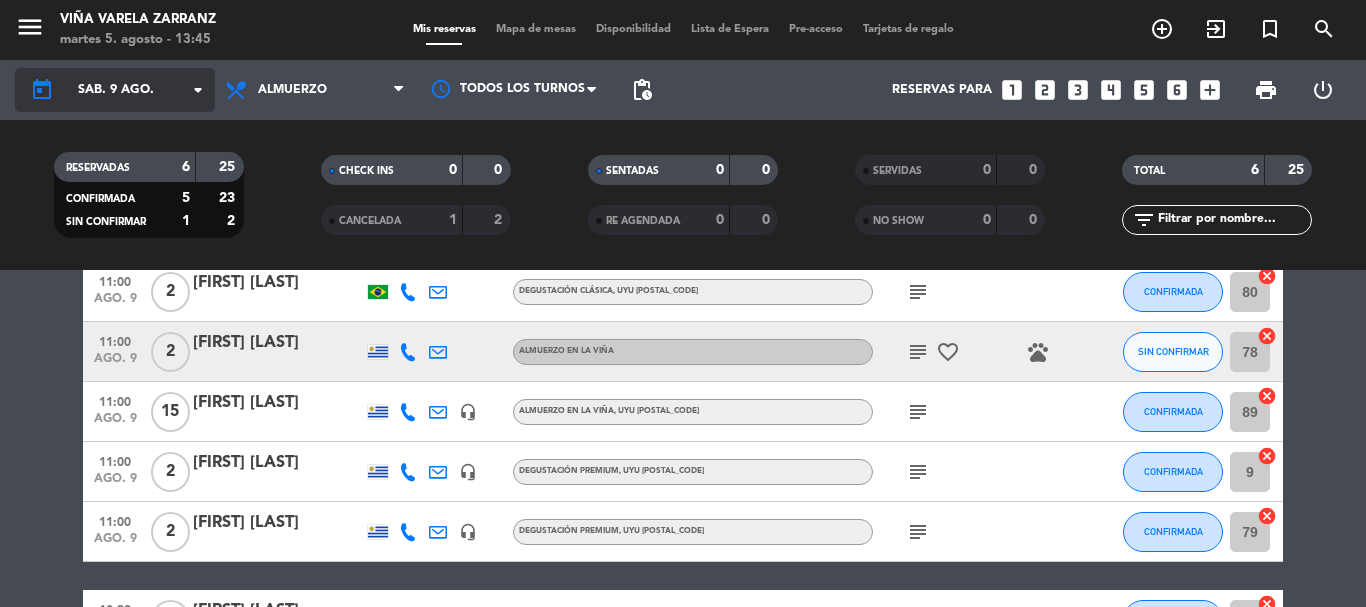 click on "arrow_drop_down" 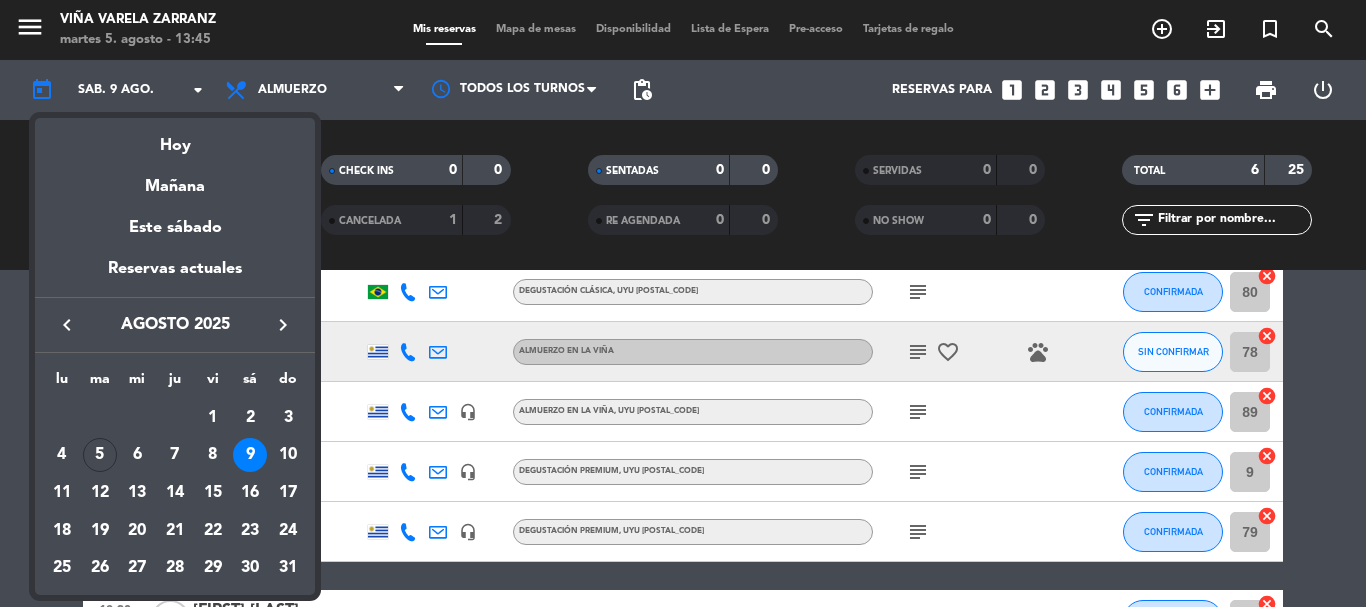 click on "Mañana" at bounding box center [175, 179] 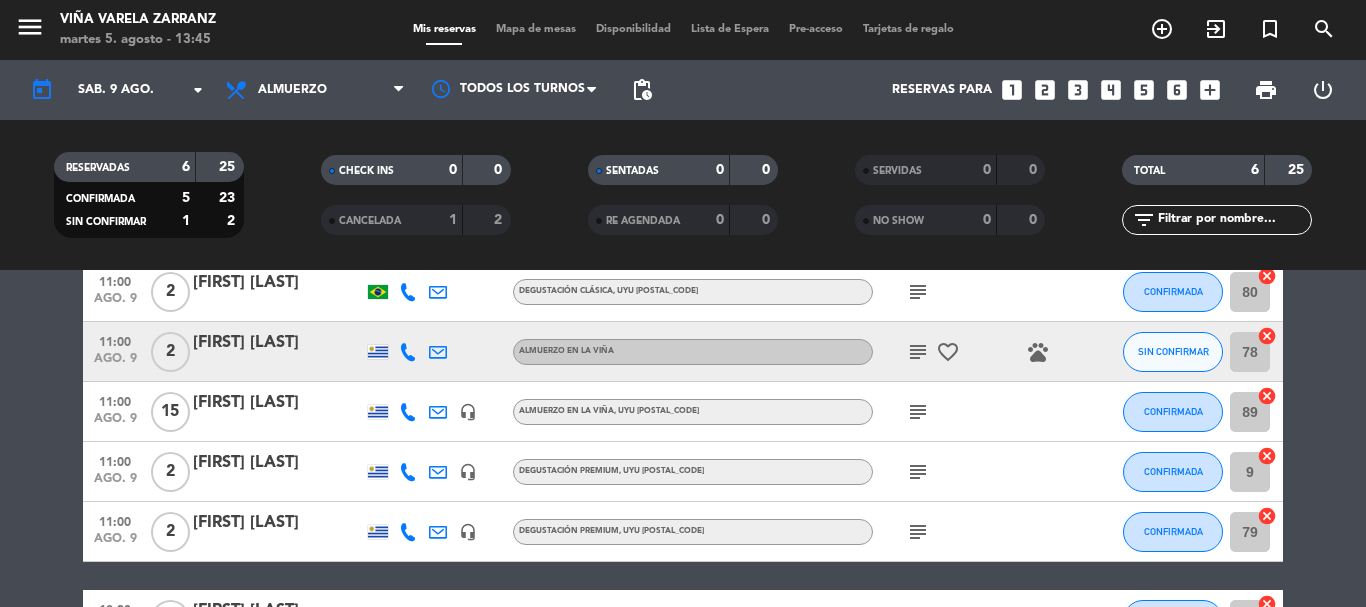 type on "mié. 6 ago." 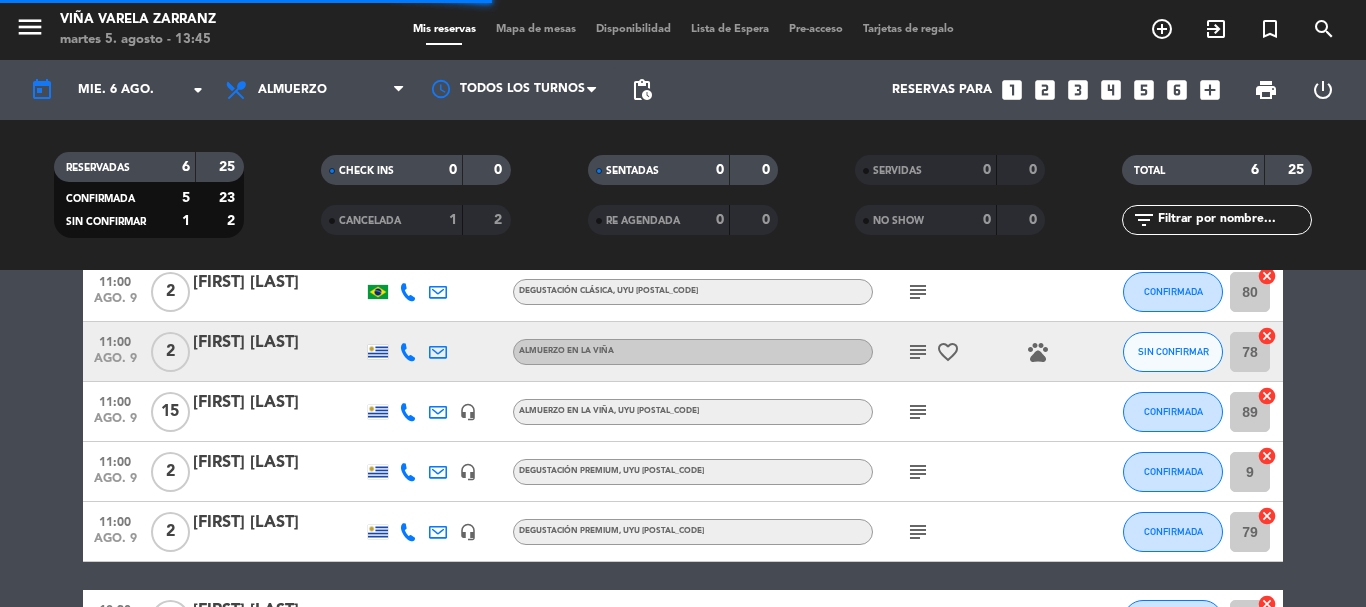 scroll, scrollTop: 0, scrollLeft: 0, axis: both 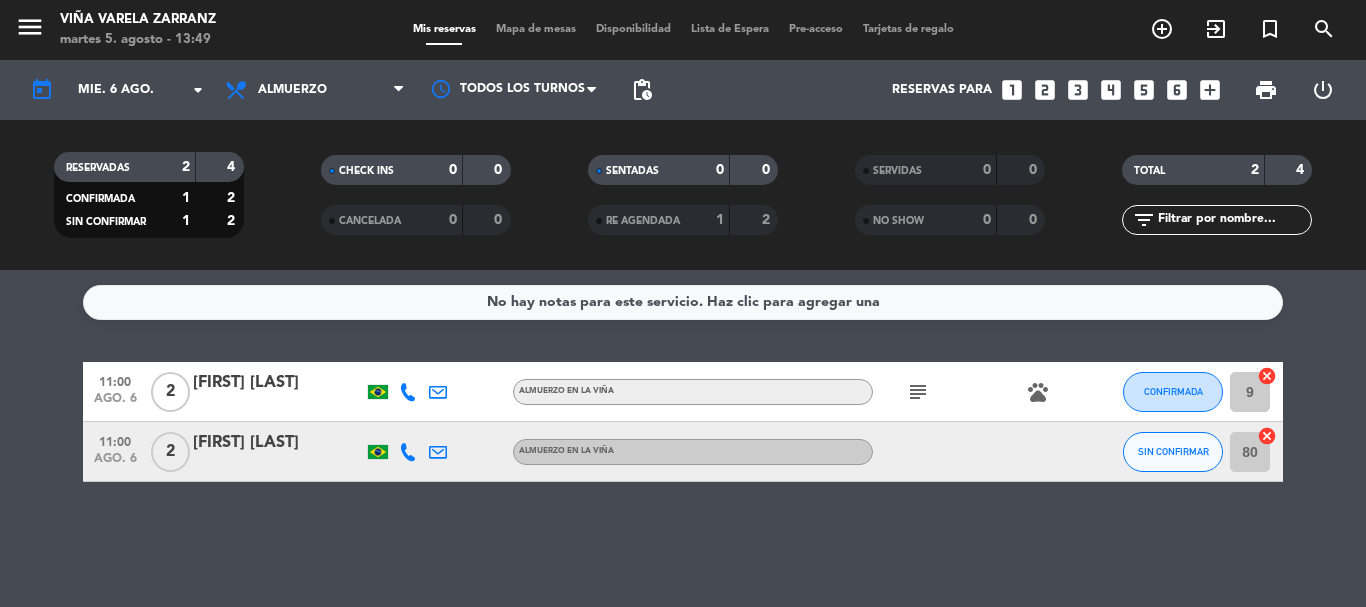 click 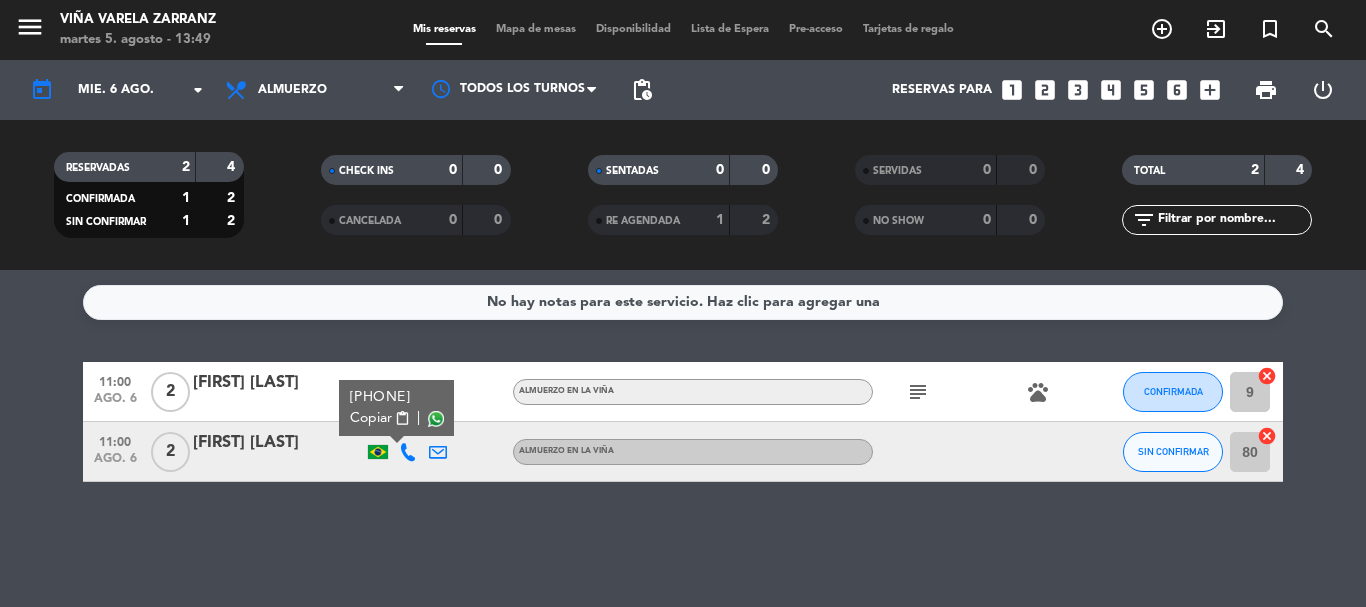 click on "[FIRST] [LAST]" 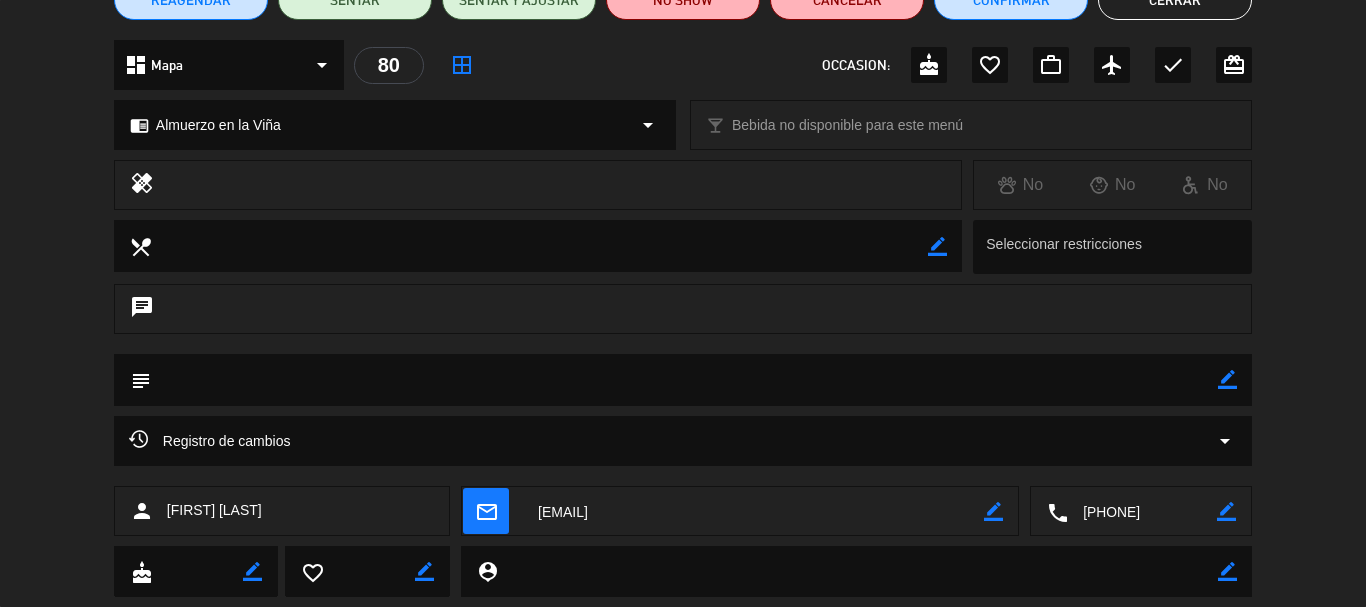 scroll, scrollTop: 250, scrollLeft: 0, axis: vertical 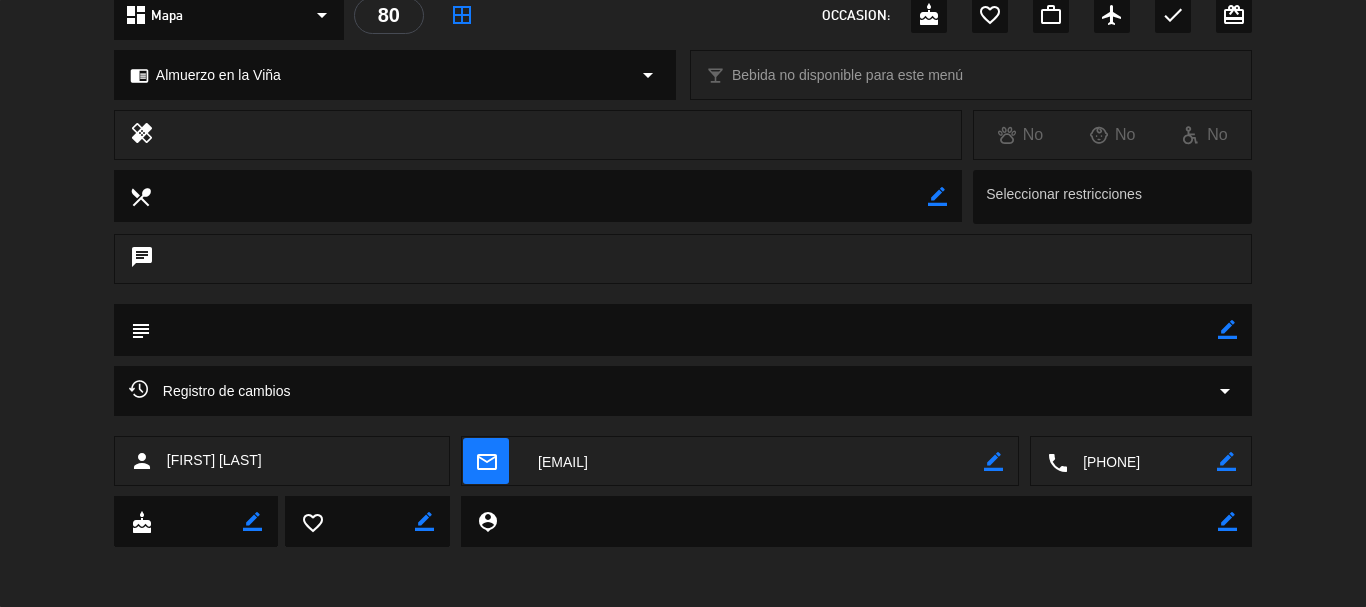 click 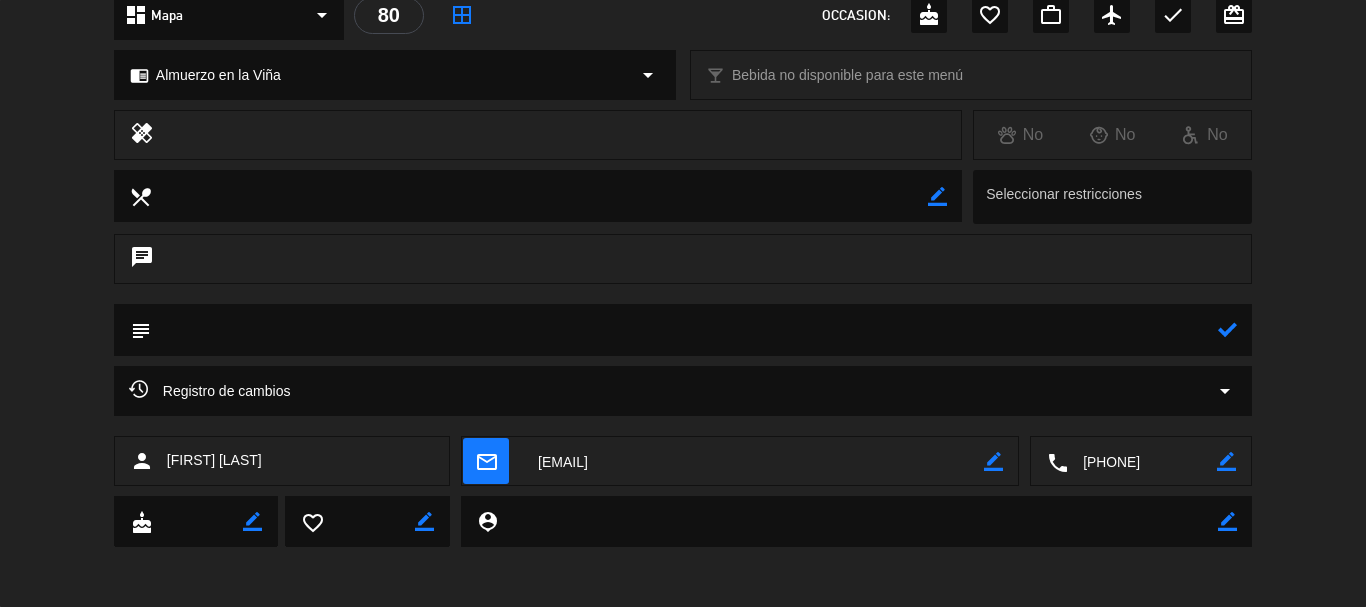 click 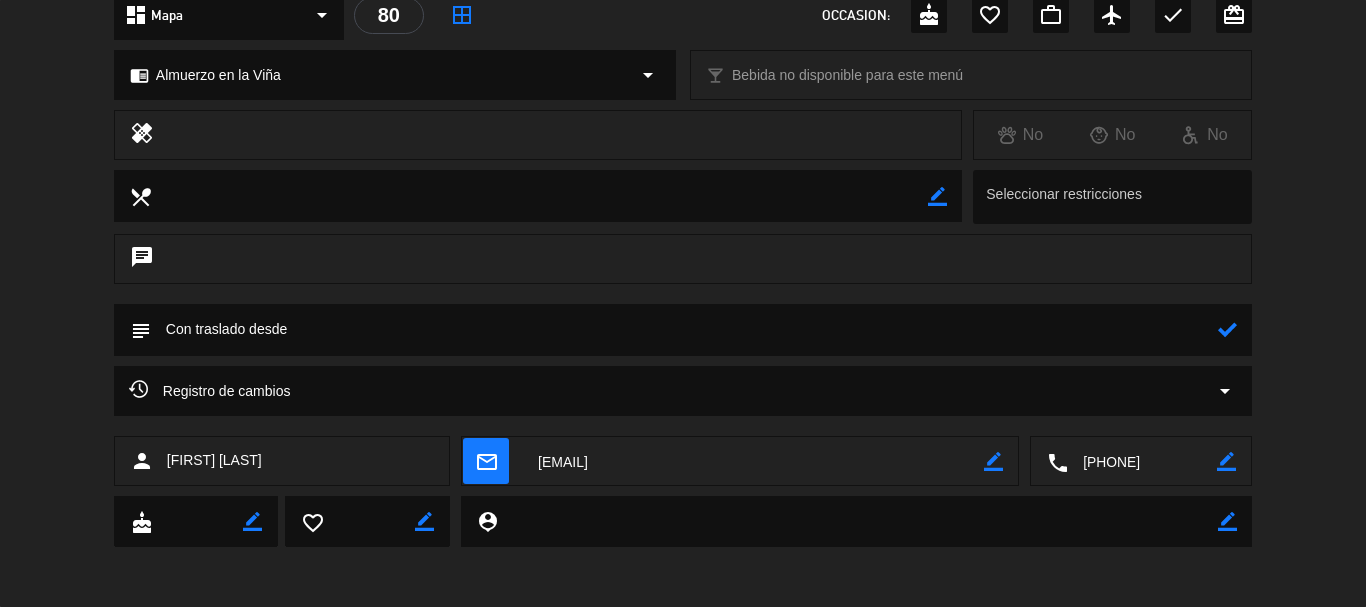 paste on "[NAME] [STREET] [NUMBER] depto [NUMBER]" 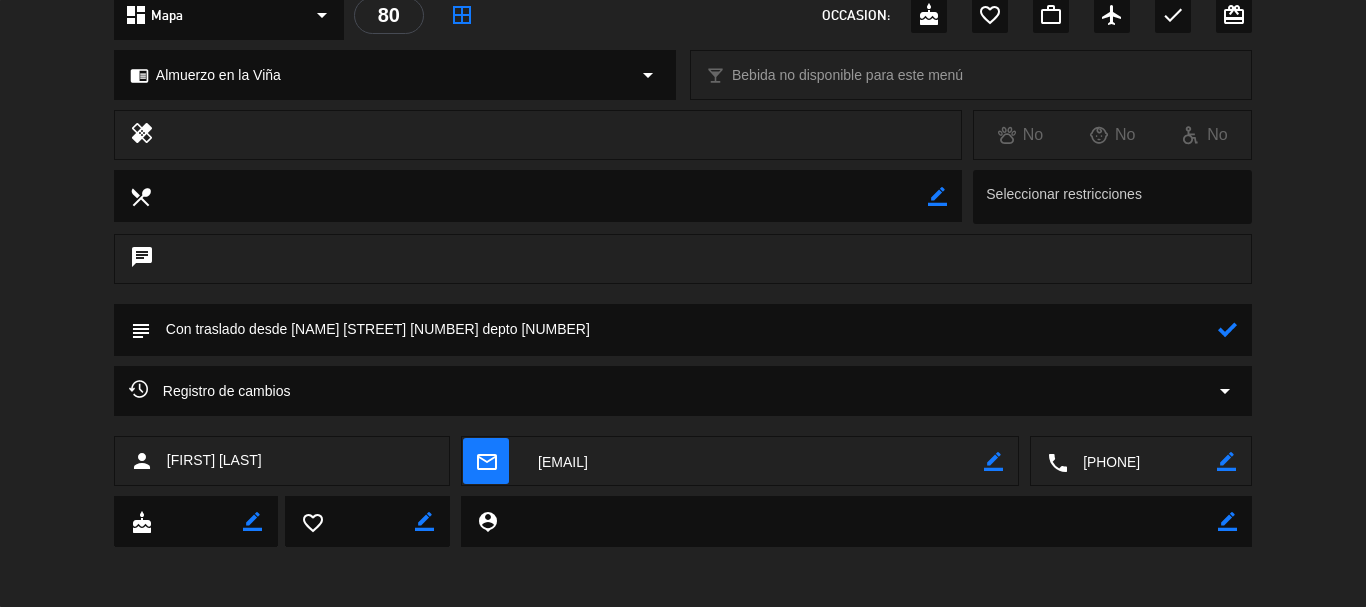type on "Con traslado desde [NAME] [STREET] [NUMBER] depto [NUMBER]" 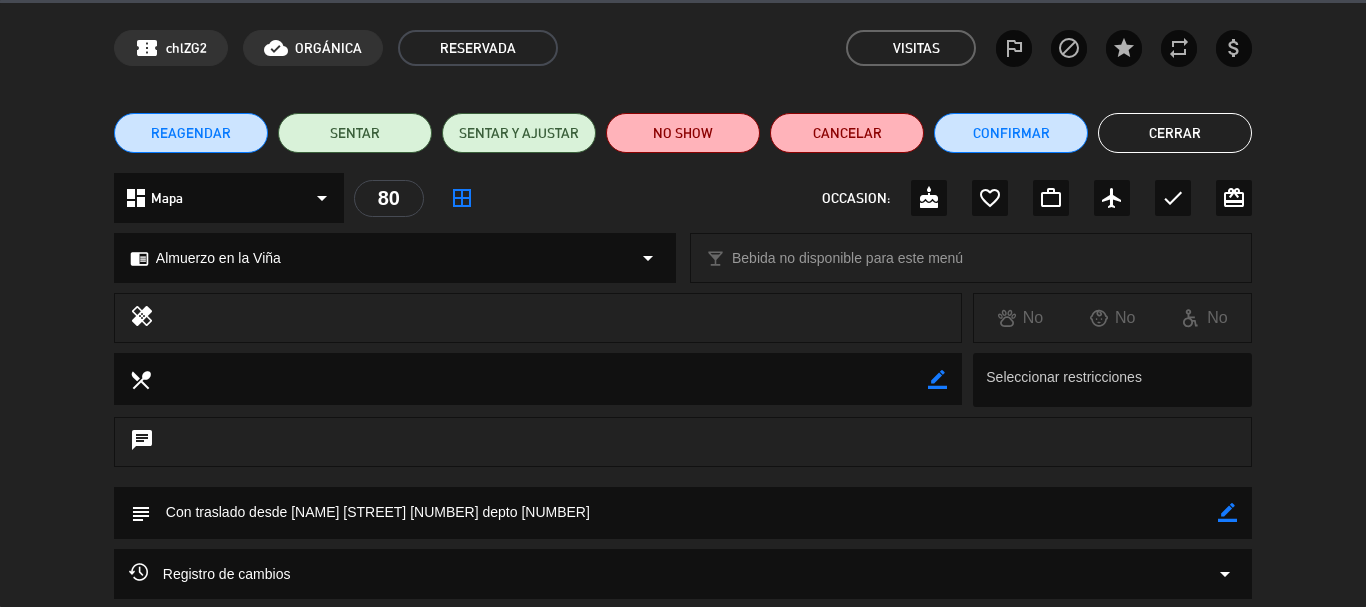 scroll, scrollTop: 50, scrollLeft: 0, axis: vertical 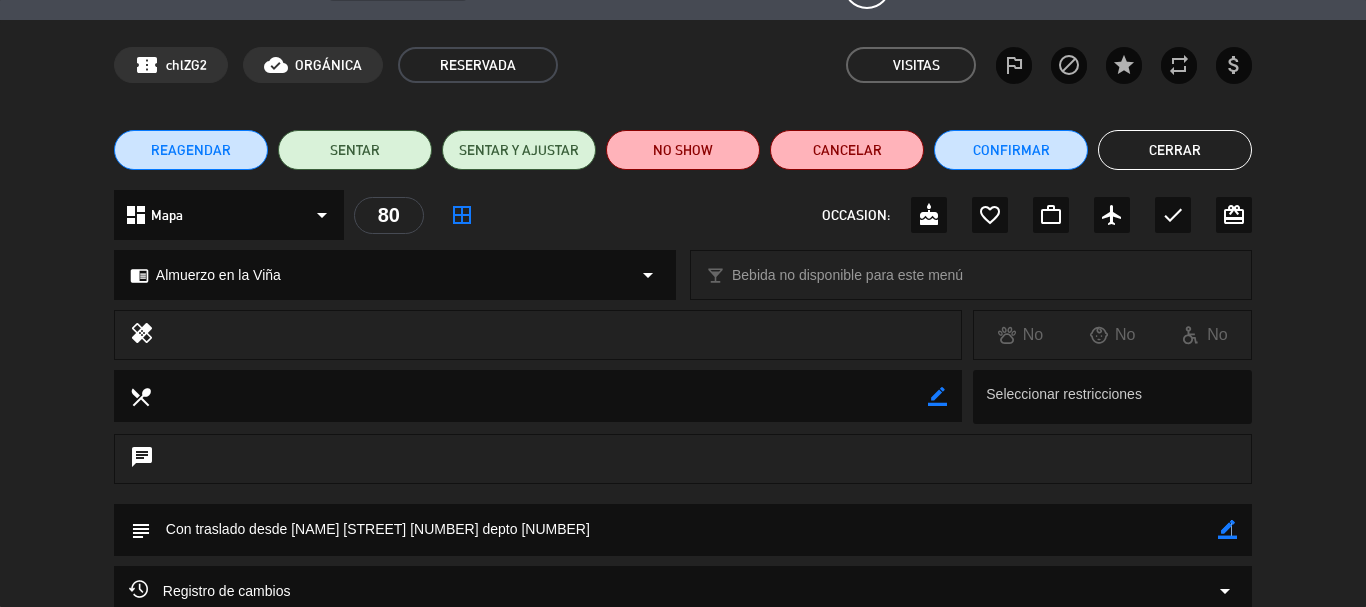 click on "border_color" 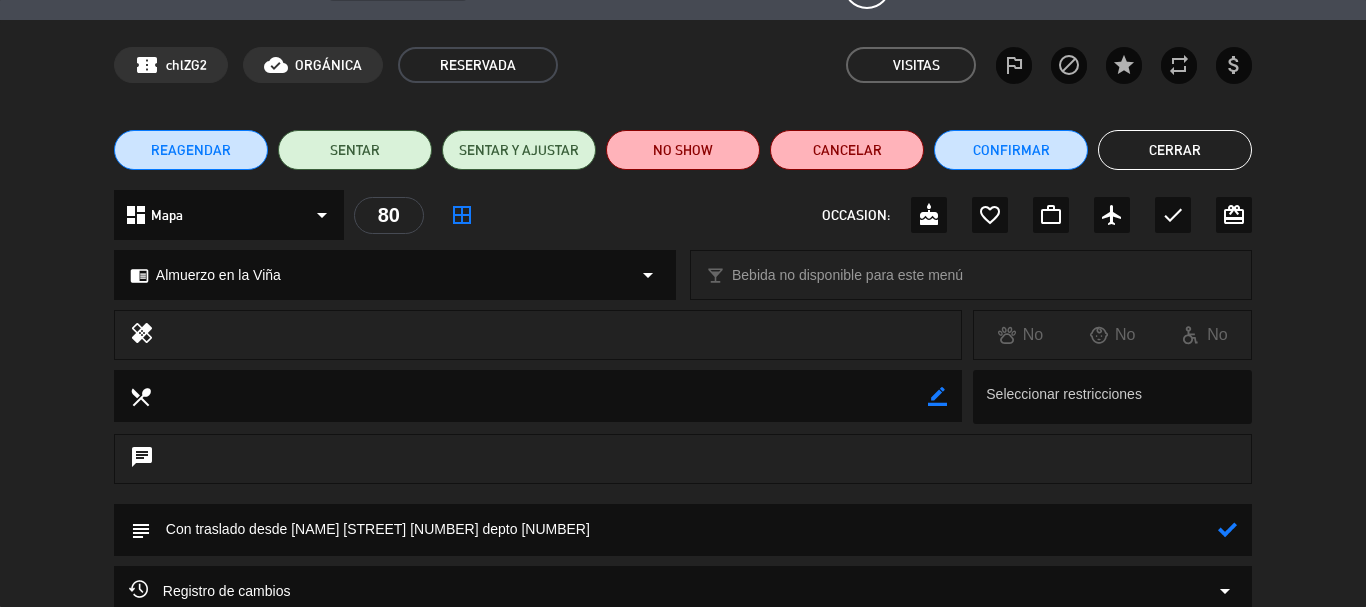 click 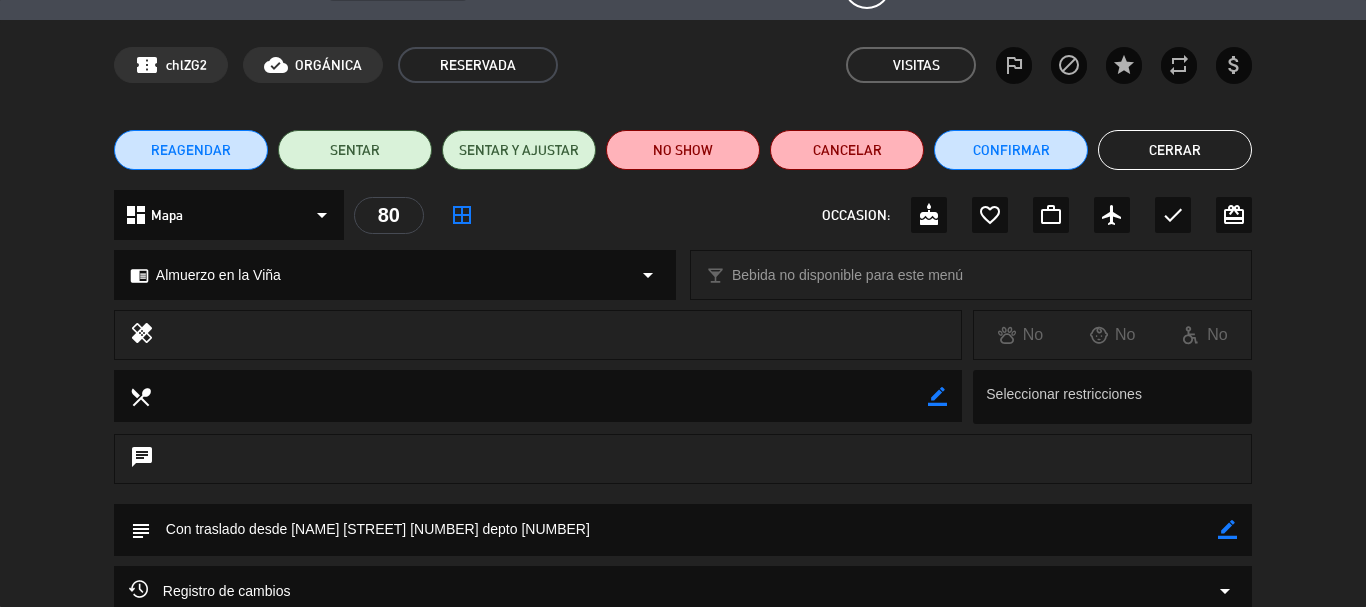 click on "Cerrar" 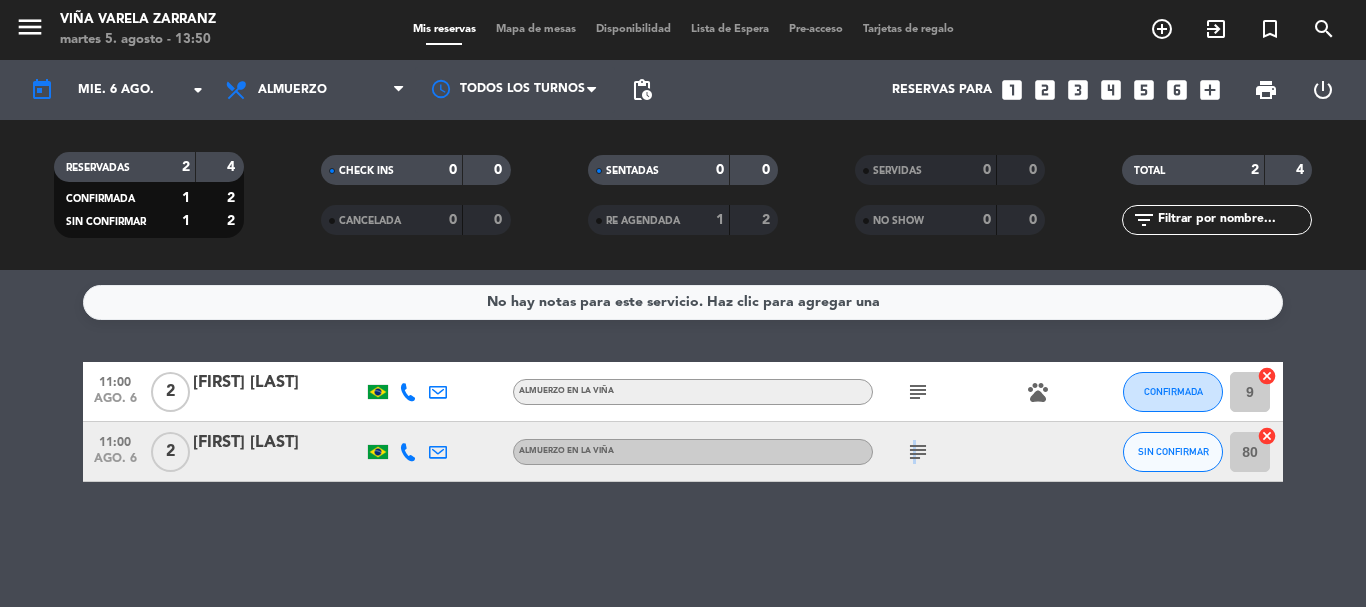 click on "subject" 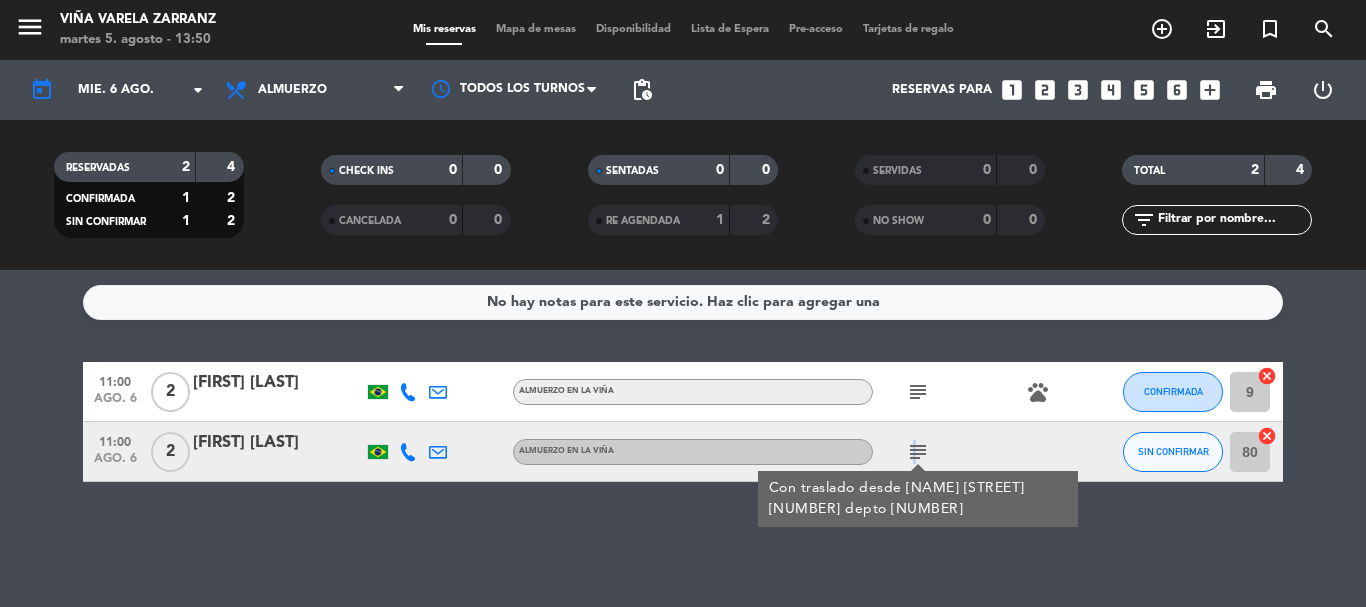 click on "No hay notas para este servicio. Haz clic para agregar una   11:00   ago. 6   2   [FIRST] [LAST]   Almuerzo en la Viña  subject   pets  CONFIRMADA 9  cancel   11:00   ago. 6   2   [FIRST] [LAST]   Almuerzo en la Viña  subject  Con traslado desde [NAME] [STREET] [NUMBER] depto [NUMBER] SIN CONFIRMAR 80  cancel" 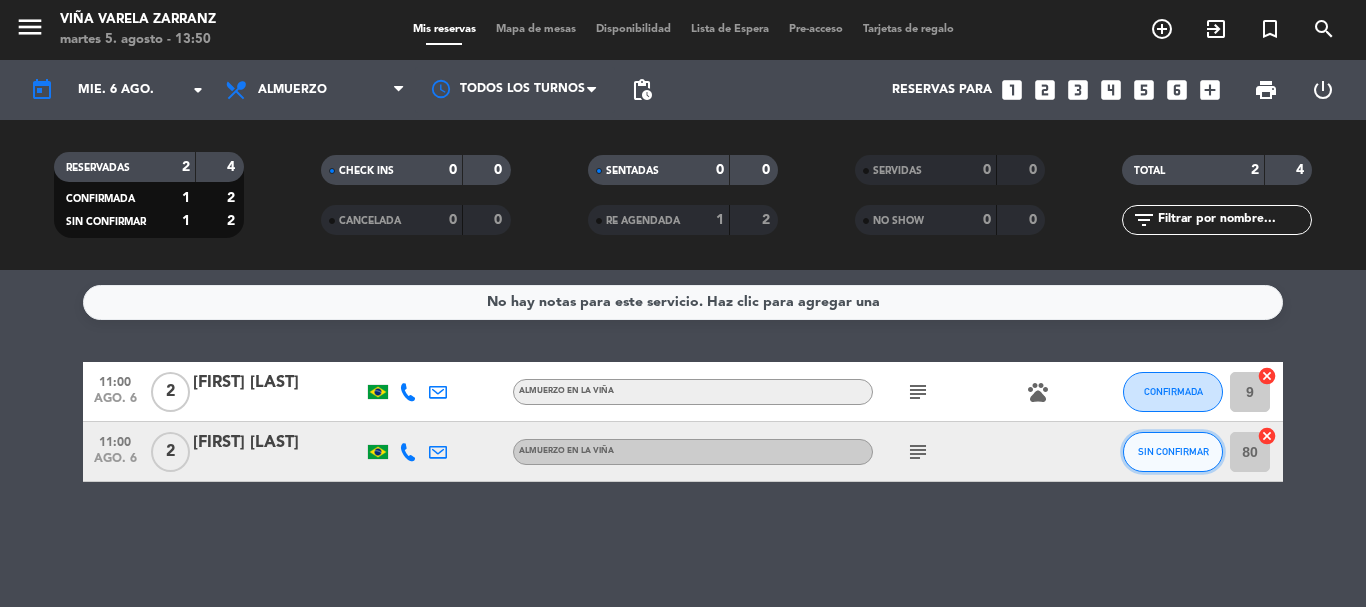 click on "SIN CONFIRMAR" 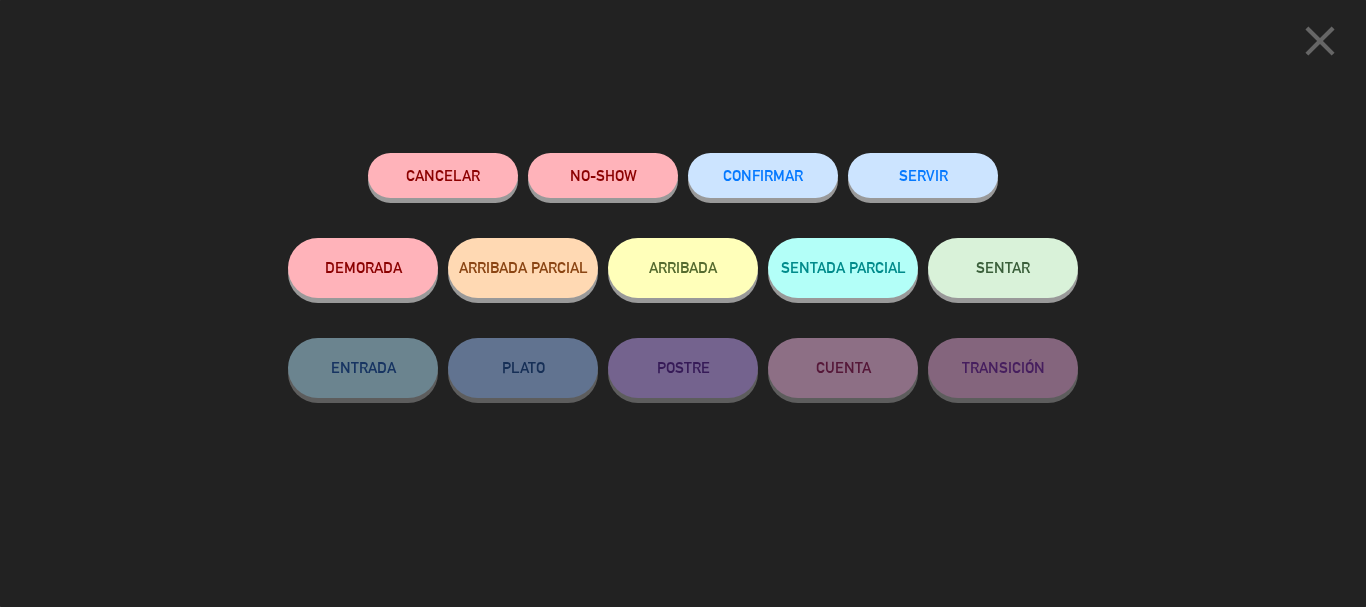 click on "CONFIRMAR" 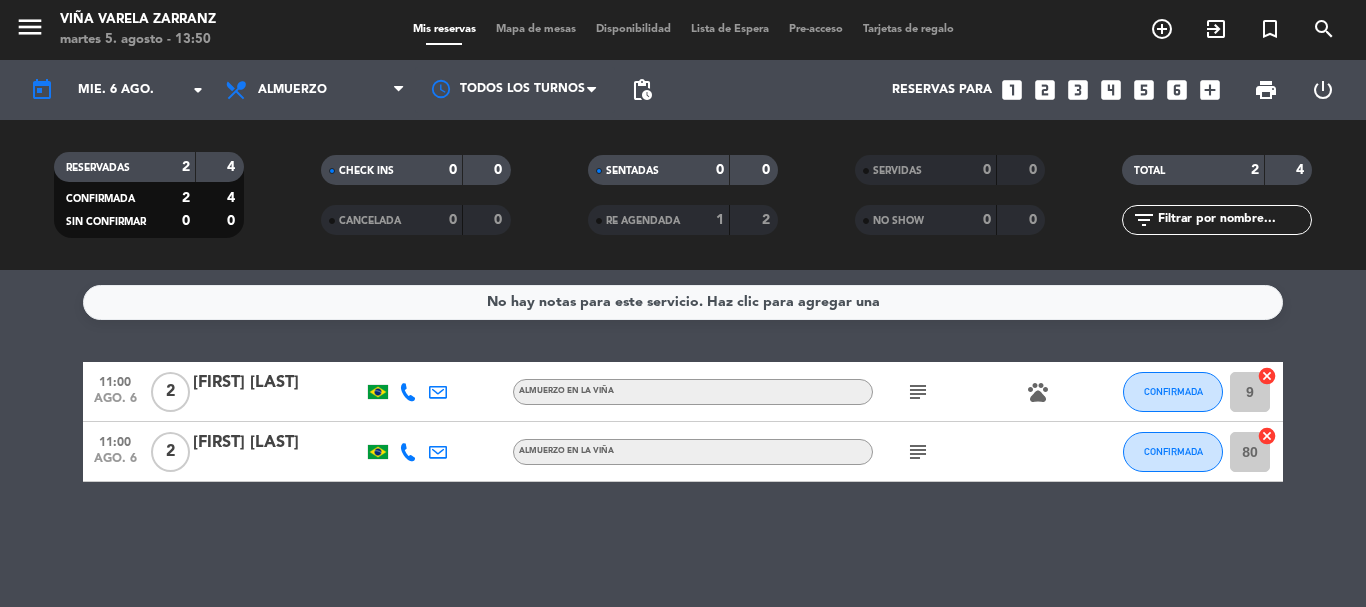 click on "subject" 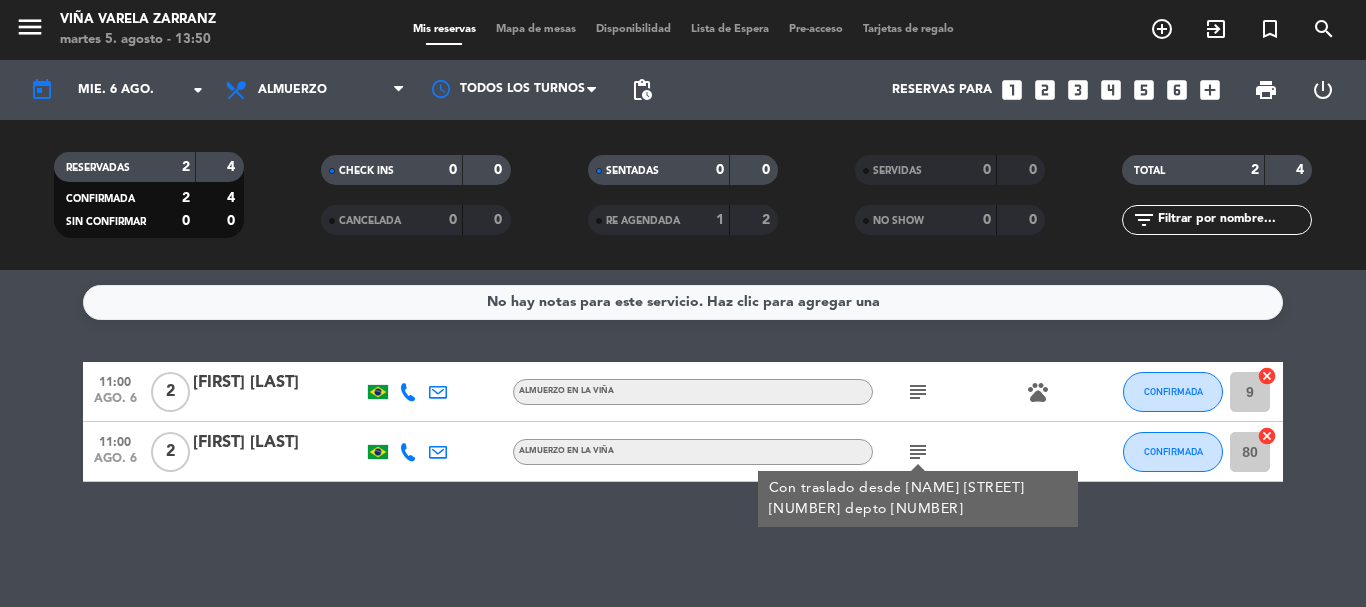 click on "No hay notas para este servicio. Haz clic para agregar una   11:00   ago. 6   2   [FIRST] [LAST]   Almuerzo en la Viña  subject   pets  CONFIRMADA 9  cancel   11:00   ago. 6   2   [FIRST] [LAST]   Almuerzo en la Viña  subject  Con traslado desde [NAME] [STREET] [NUMBER] depto [NUMBER] CONFIRMADA 80  cancel" 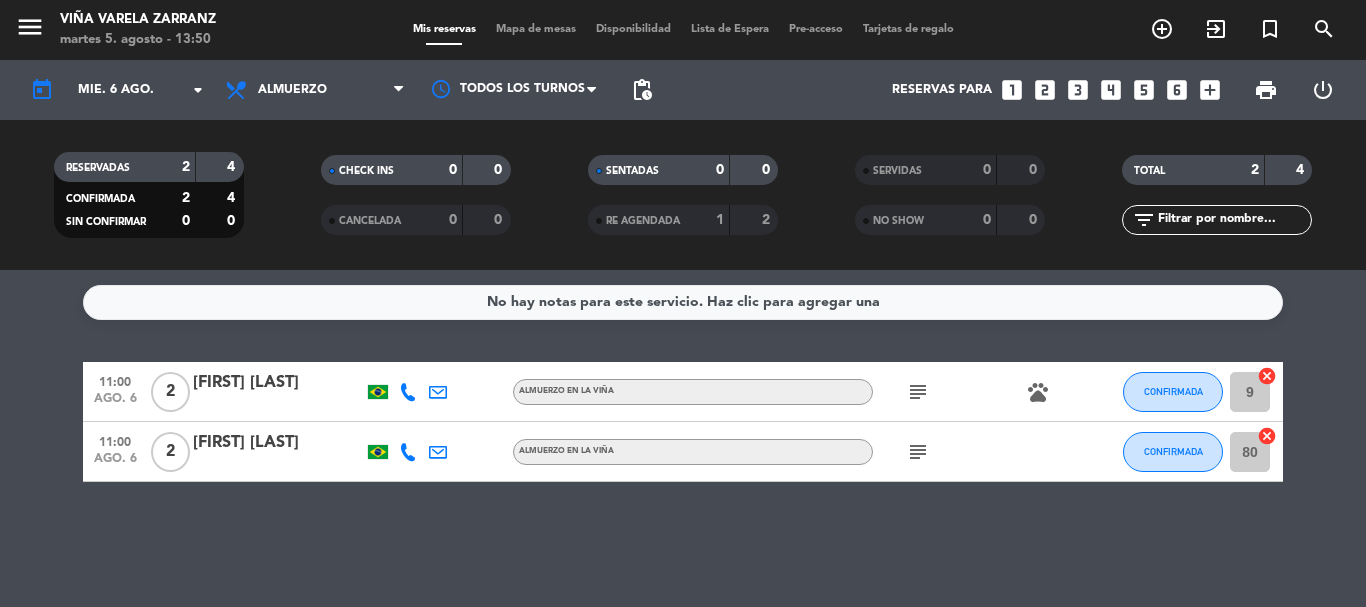 click 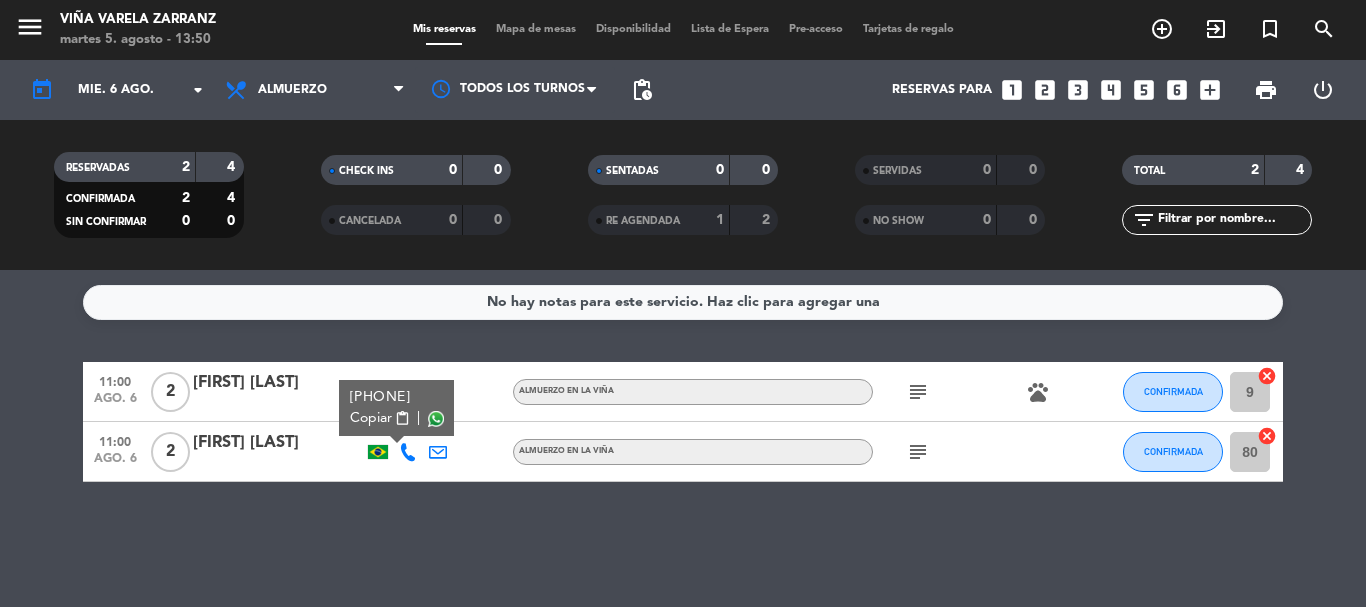 click on "Copiar" at bounding box center [371, 418] 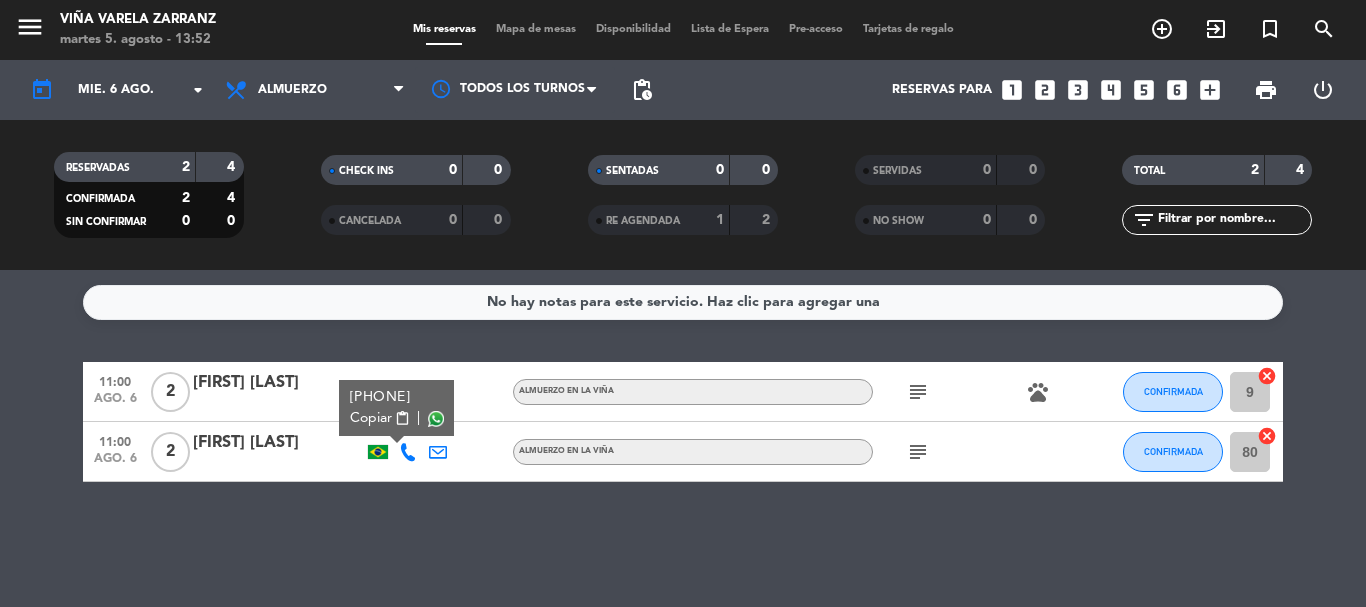 click on "No hay notas para este servicio. Haz clic para agregar una   11:00   ago. 6   2   [FIRST] [LAST]   Almuerzo en la Viña  subject   pets  CONFIRMADA 9  cancel   11:00   ago. 6   2   [FIRST] [LAST]   [PHONE]  Copiar content_paste |  Almuerzo en la Viña  subject  CONFIRMADA 80  cancel" 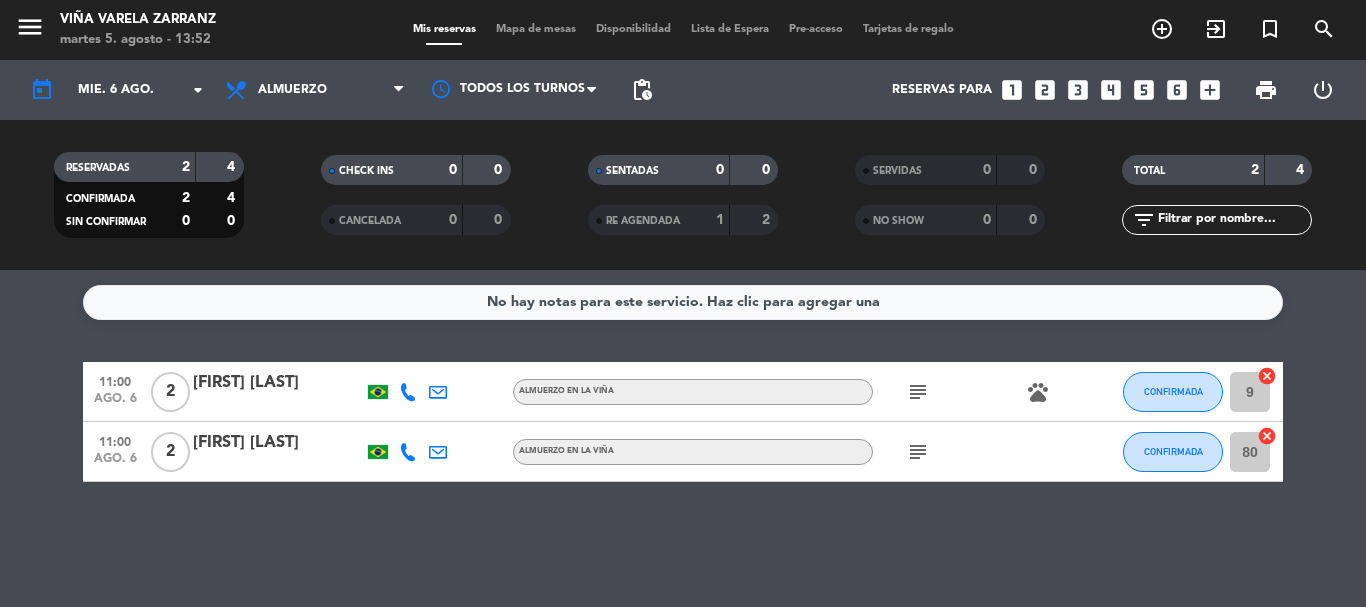 click on "subject" 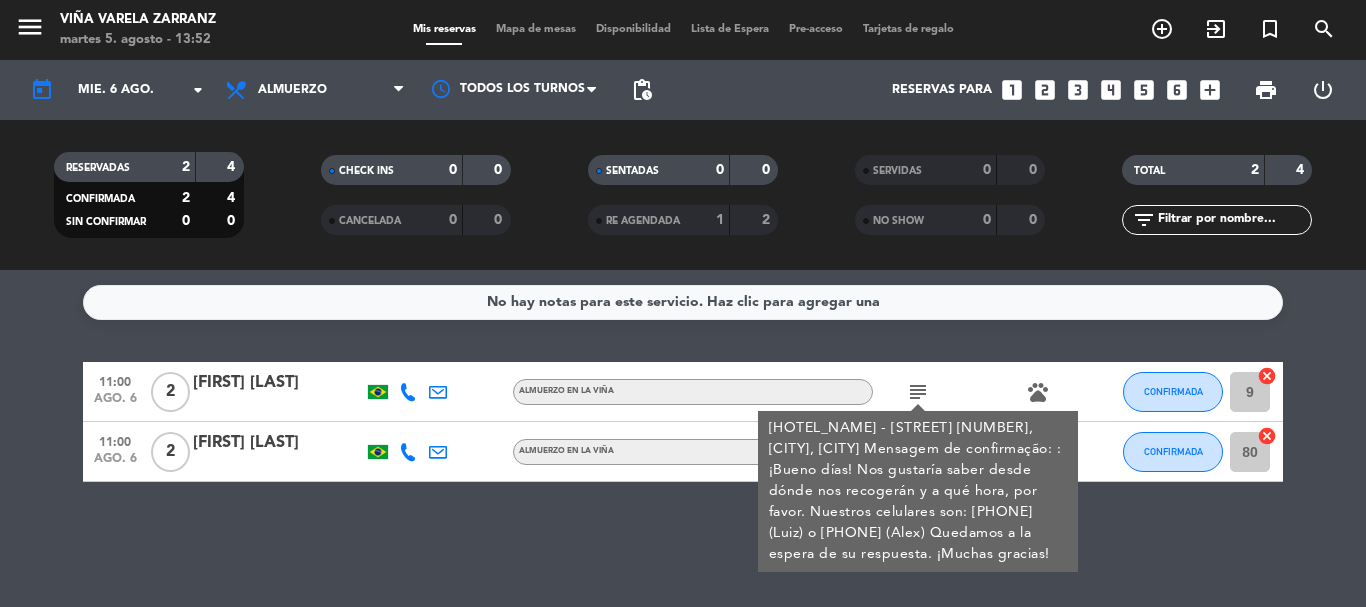 click 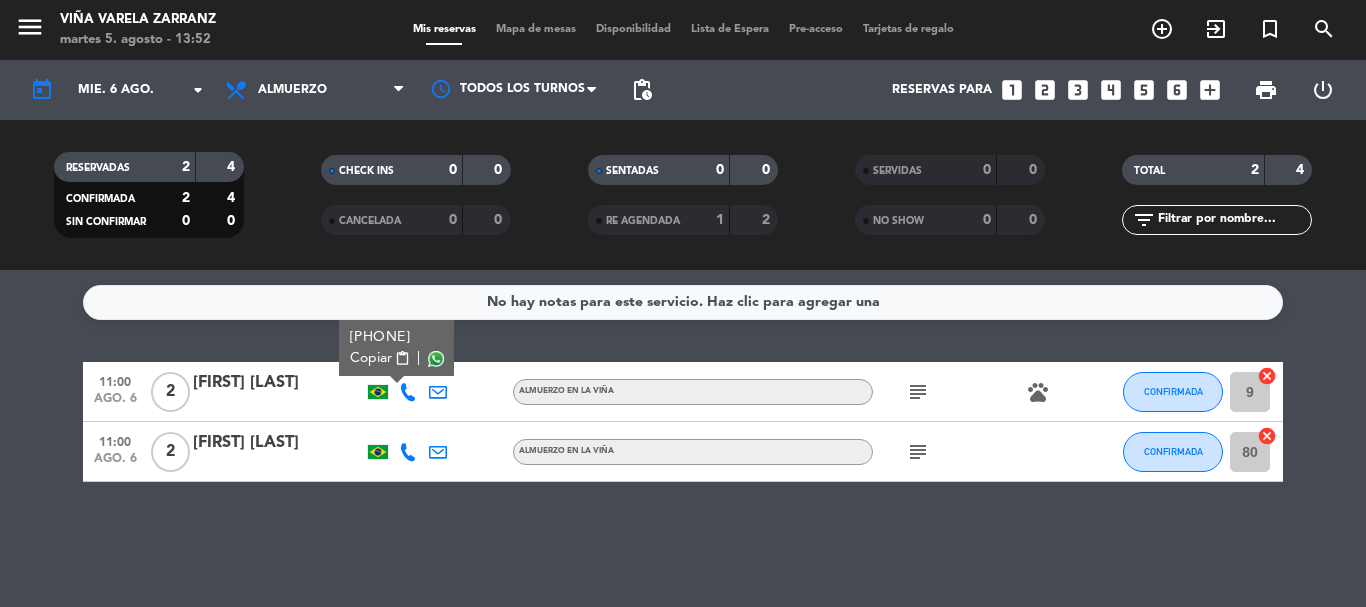 click on "Copiar" at bounding box center [371, 358] 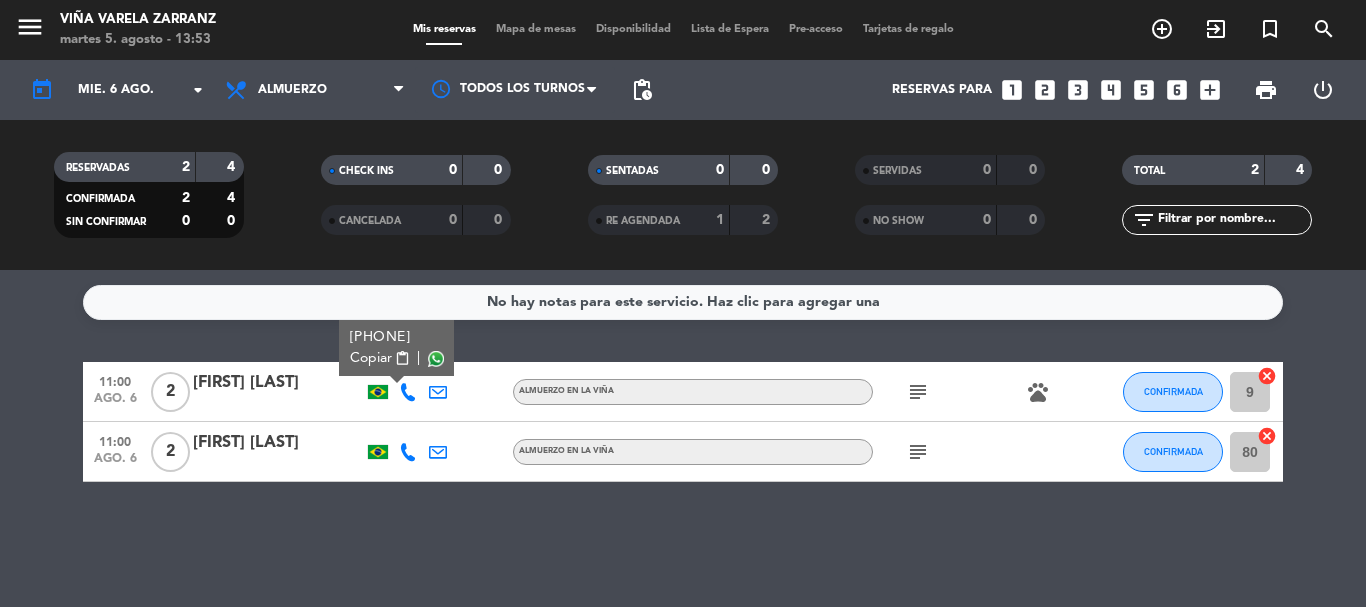 click on "subject" 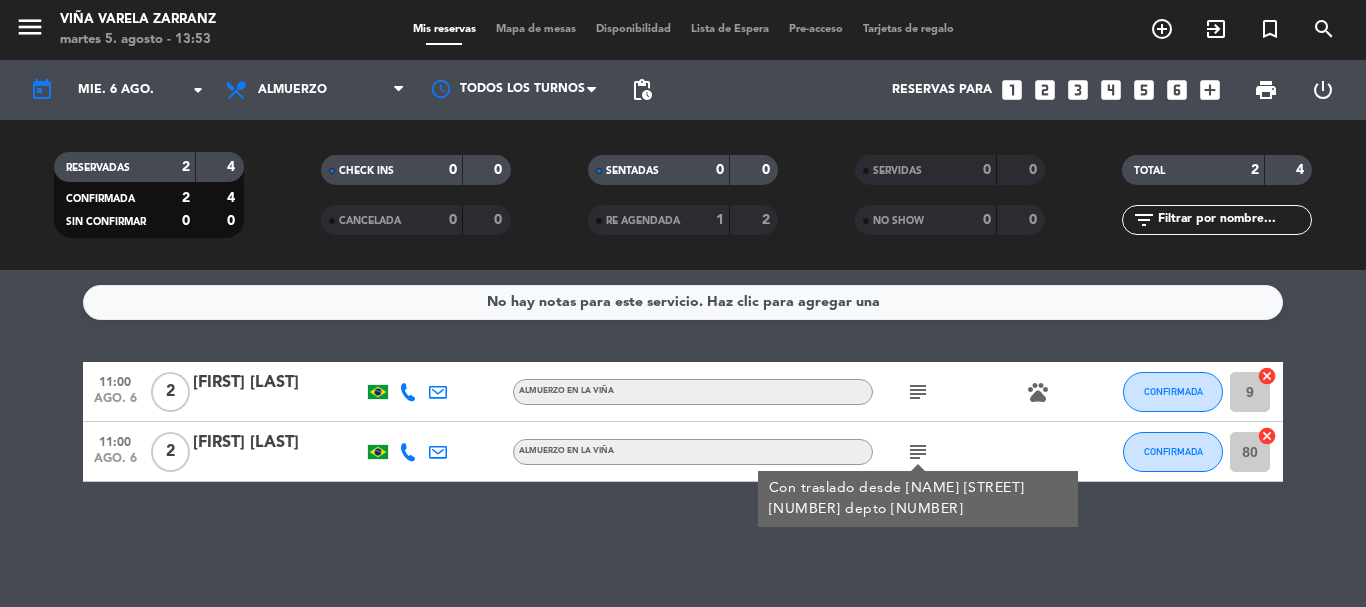 click on "subject  Con traslado desde [NAME] [STREET] [NUMBER] depto [NUMBER]" 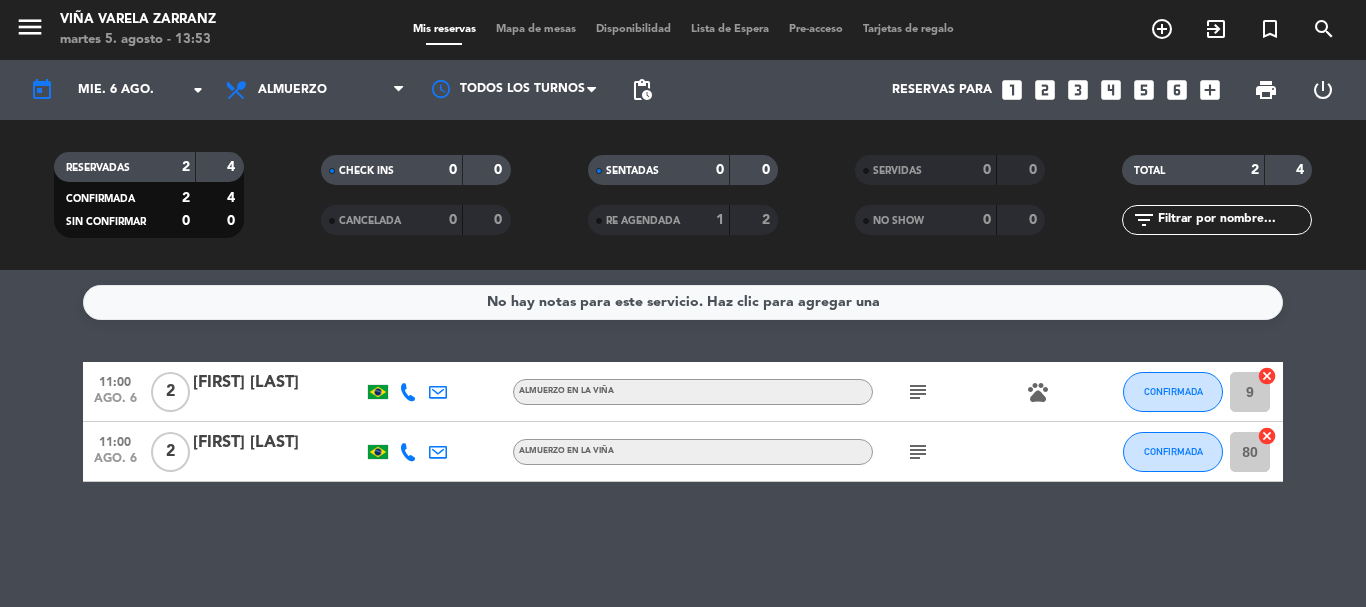 click on "subject" 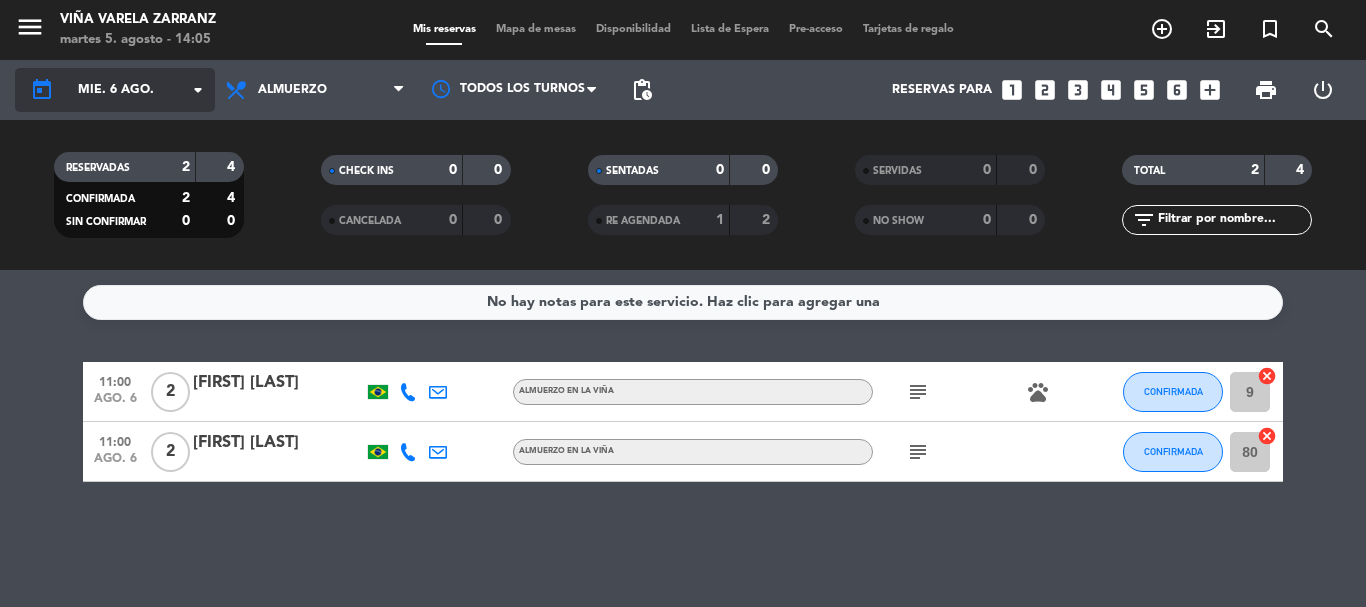click on "arrow_drop_down" 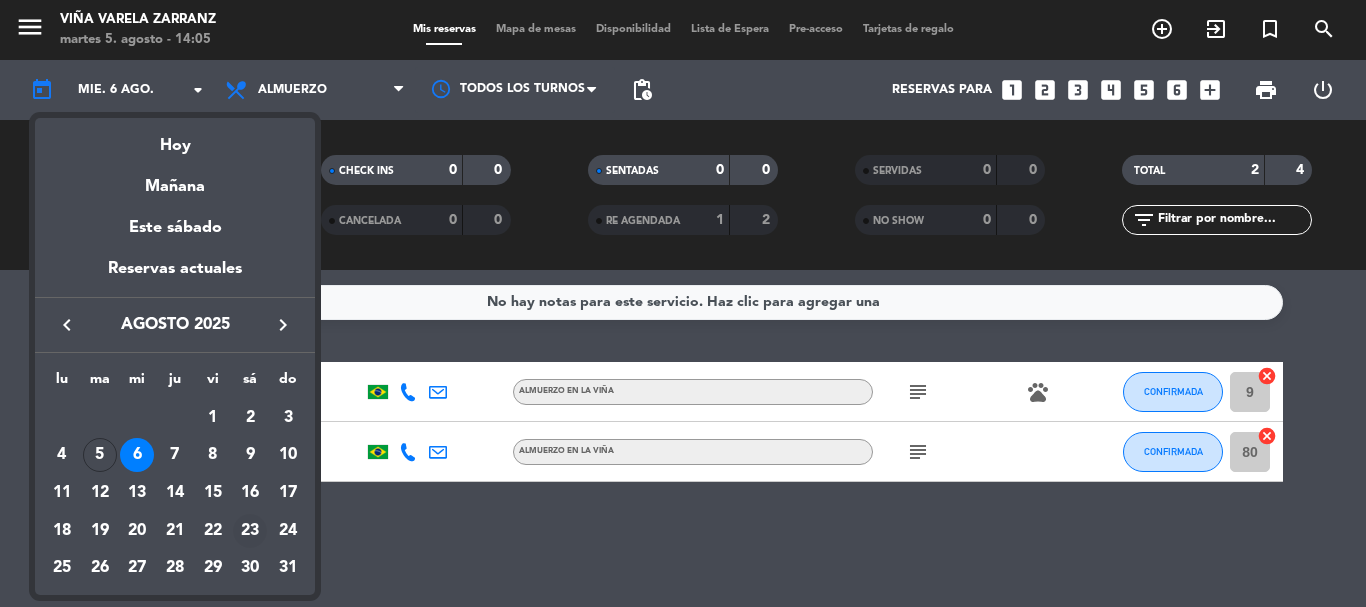 click on "23" at bounding box center (250, 531) 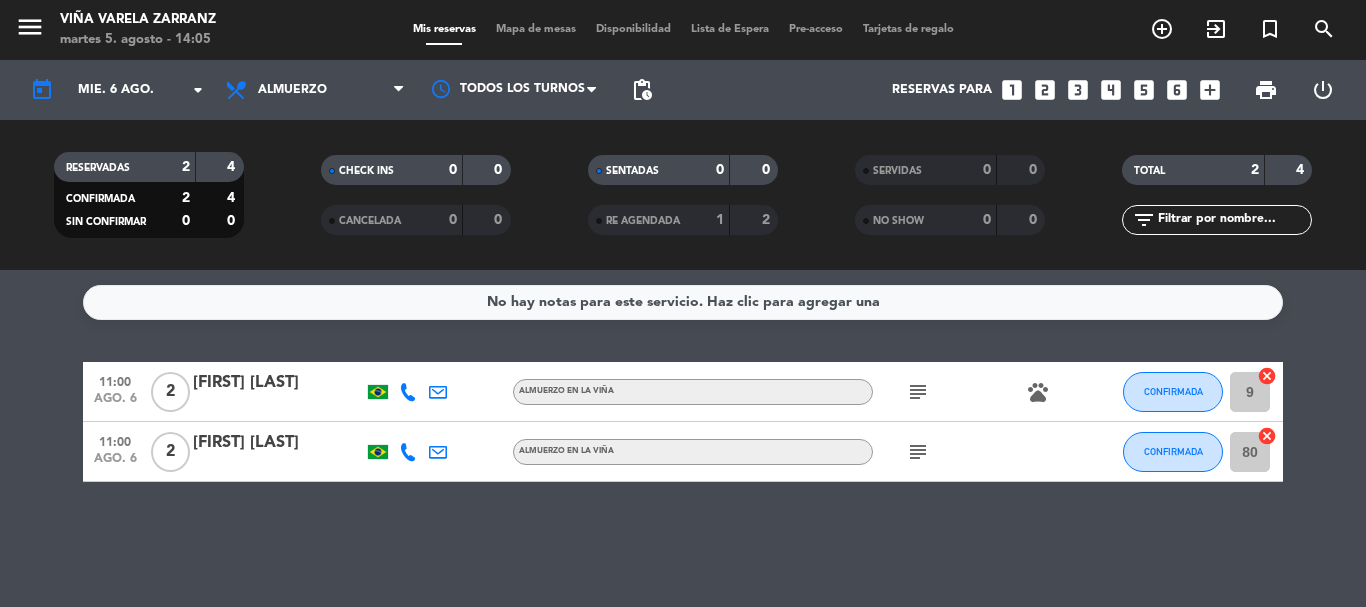 type on "sáb. 23 ago." 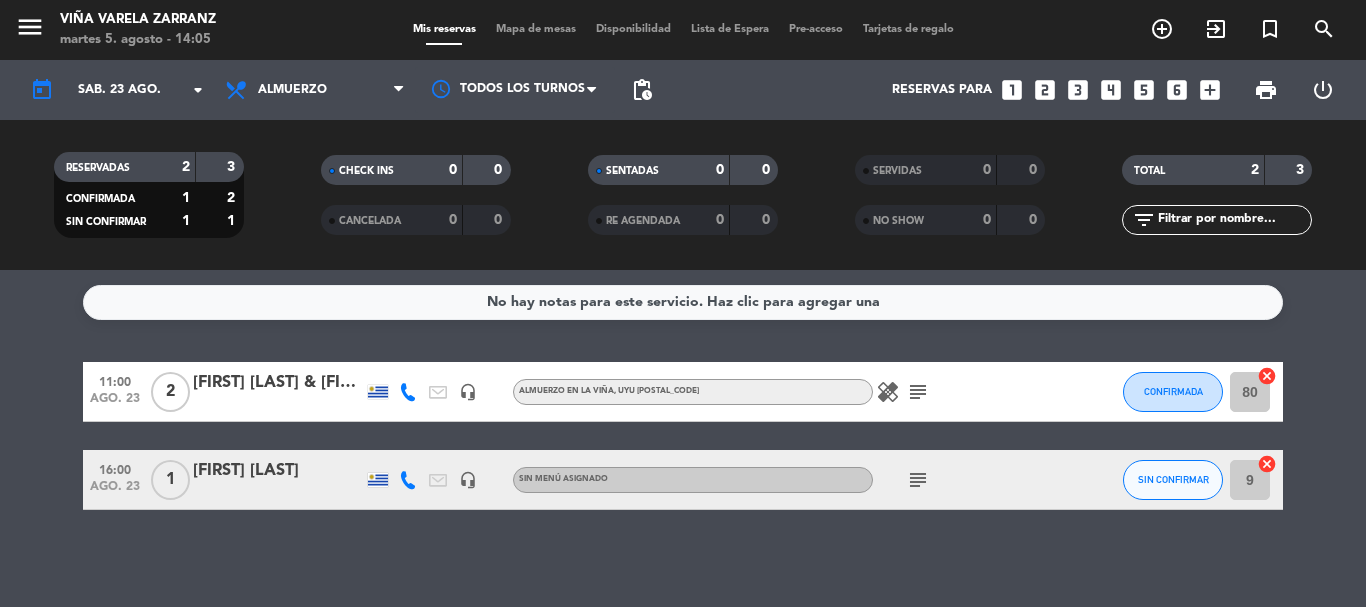 click on "[FIRST] [LAST]  &  [FIRST] [LAST]" 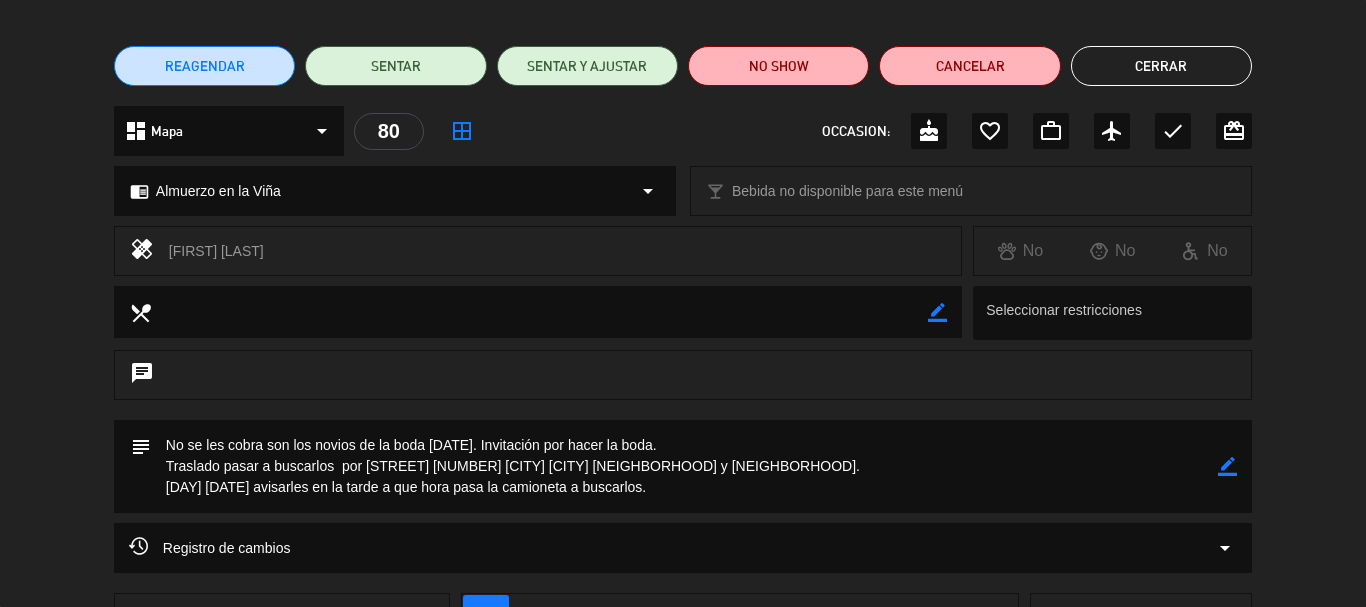 scroll, scrollTop: 0, scrollLeft: 0, axis: both 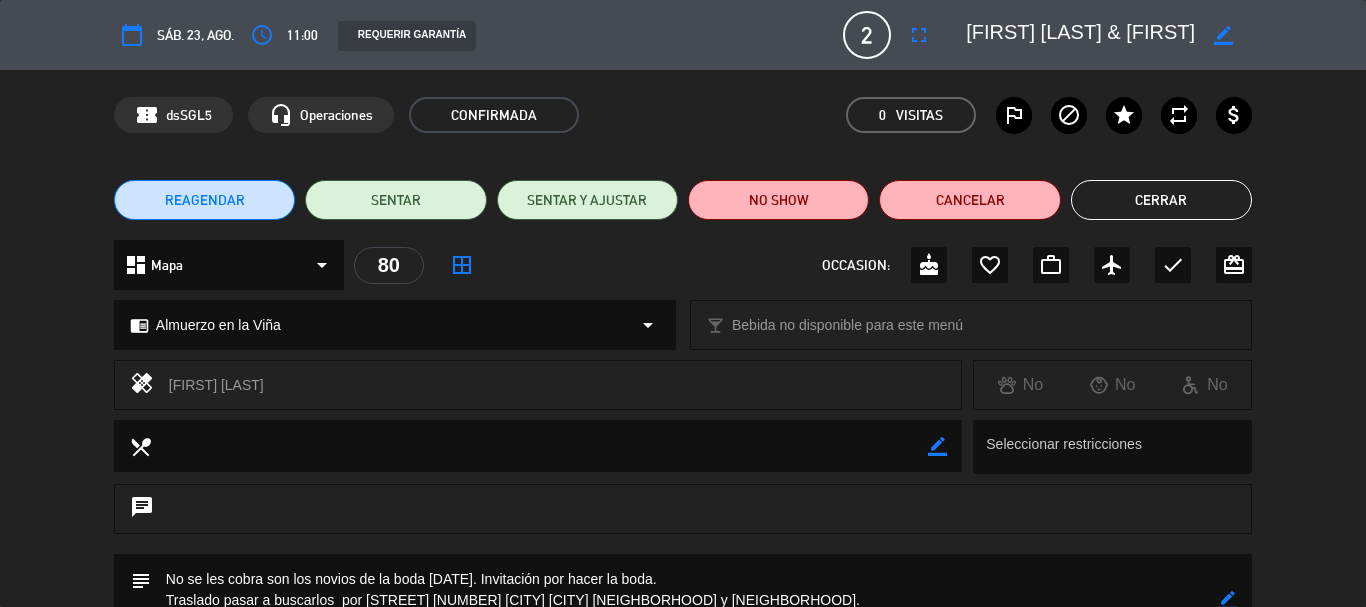 click on "Cerrar" 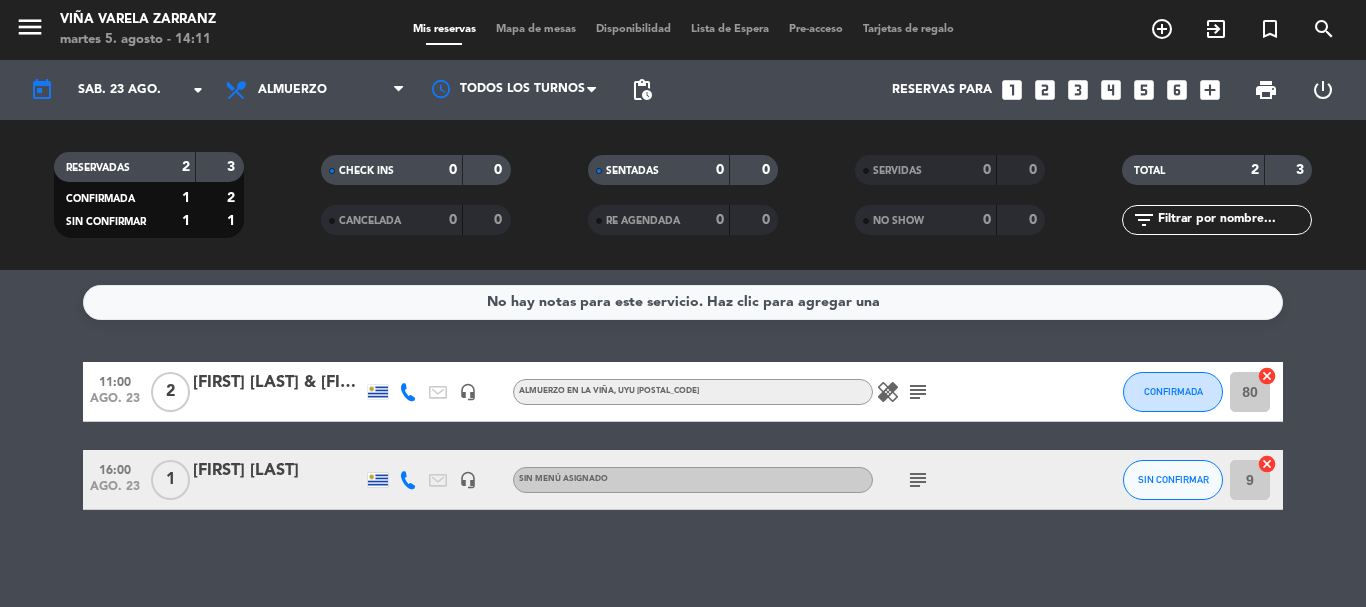 drag, startPoint x: 224, startPoint y: 549, endPoint x: 114, endPoint y: 543, distance: 110.16351 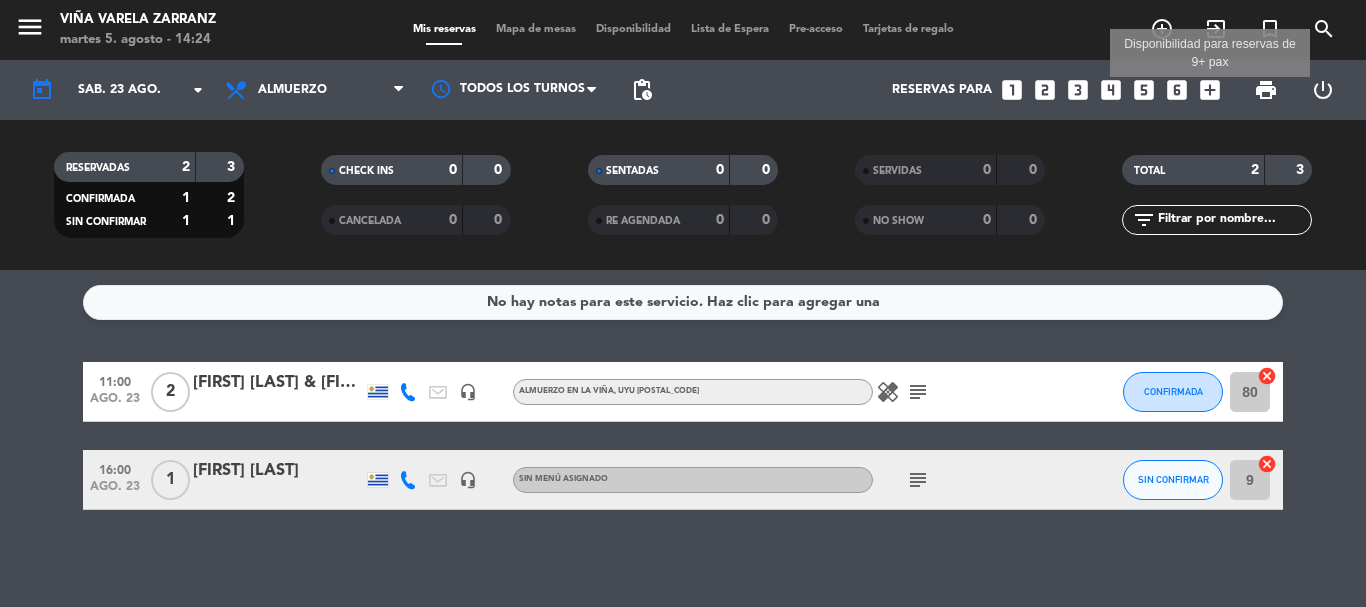 click on "add_box" at bounding box center (1210, 90) 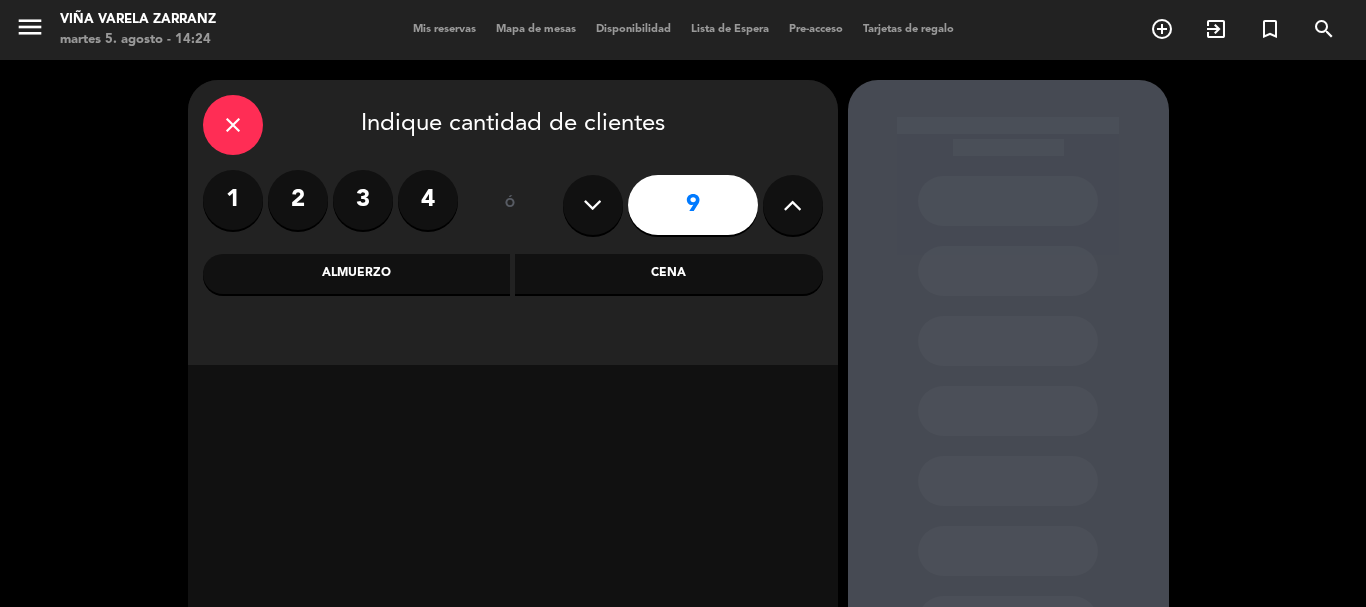 click at bounding box center [793, 205] 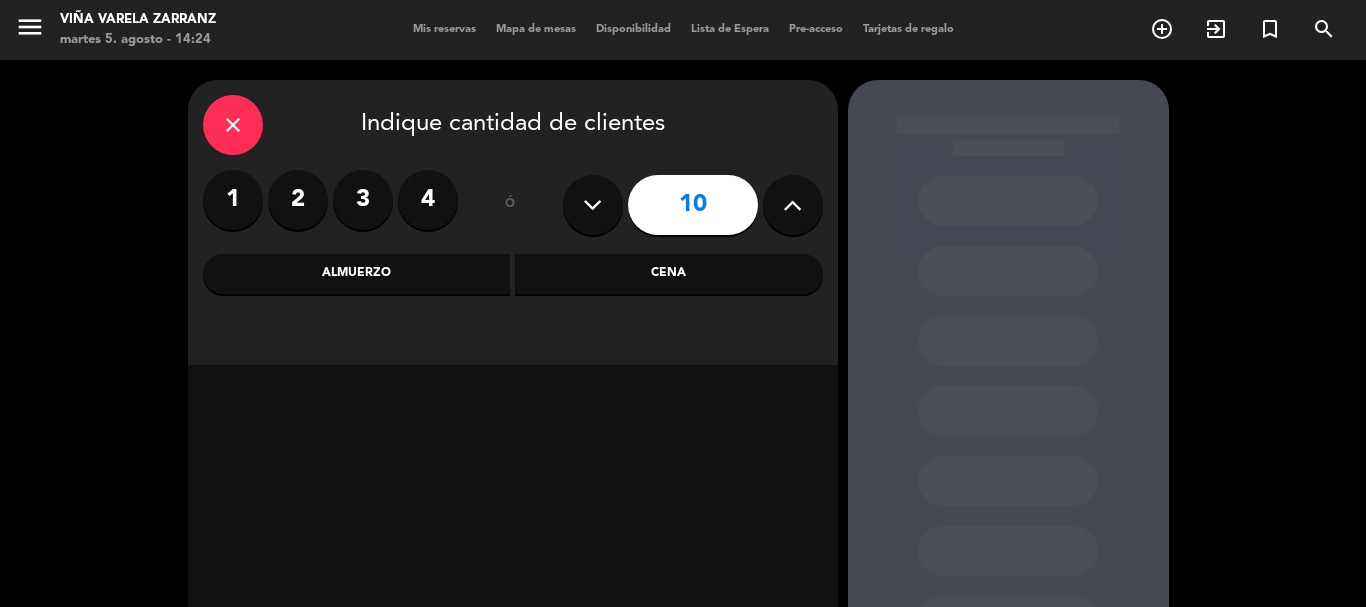 click at bounding box center (793, 205) 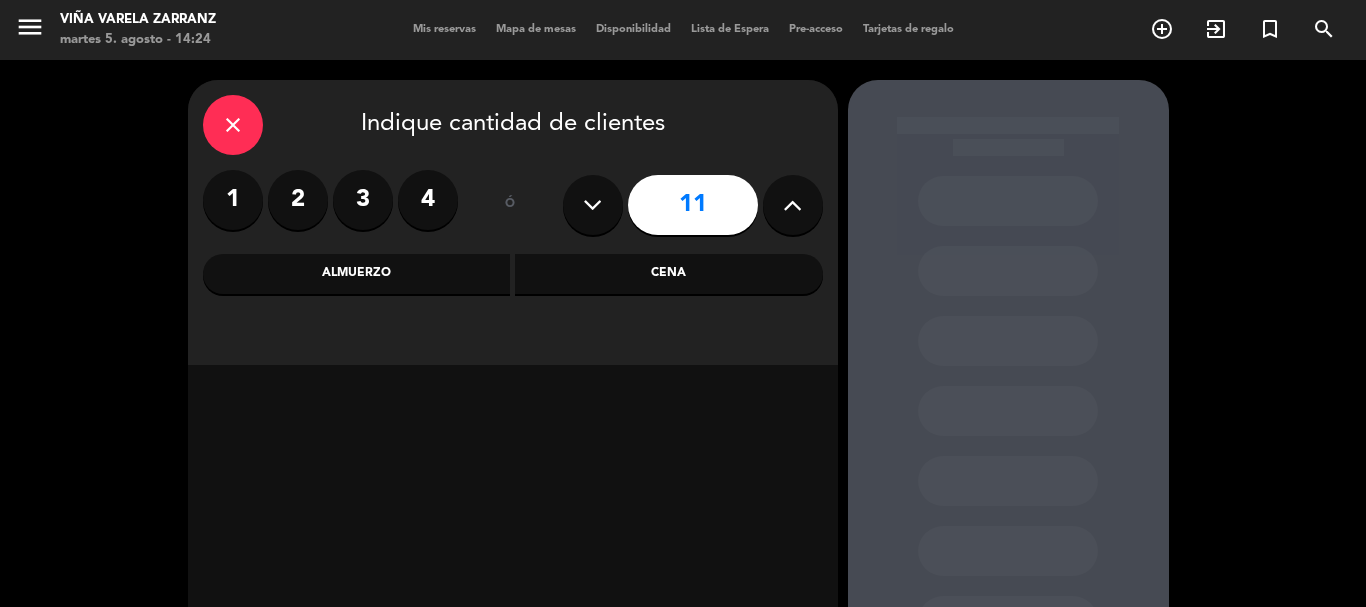 click at bounding box center [793, 205] 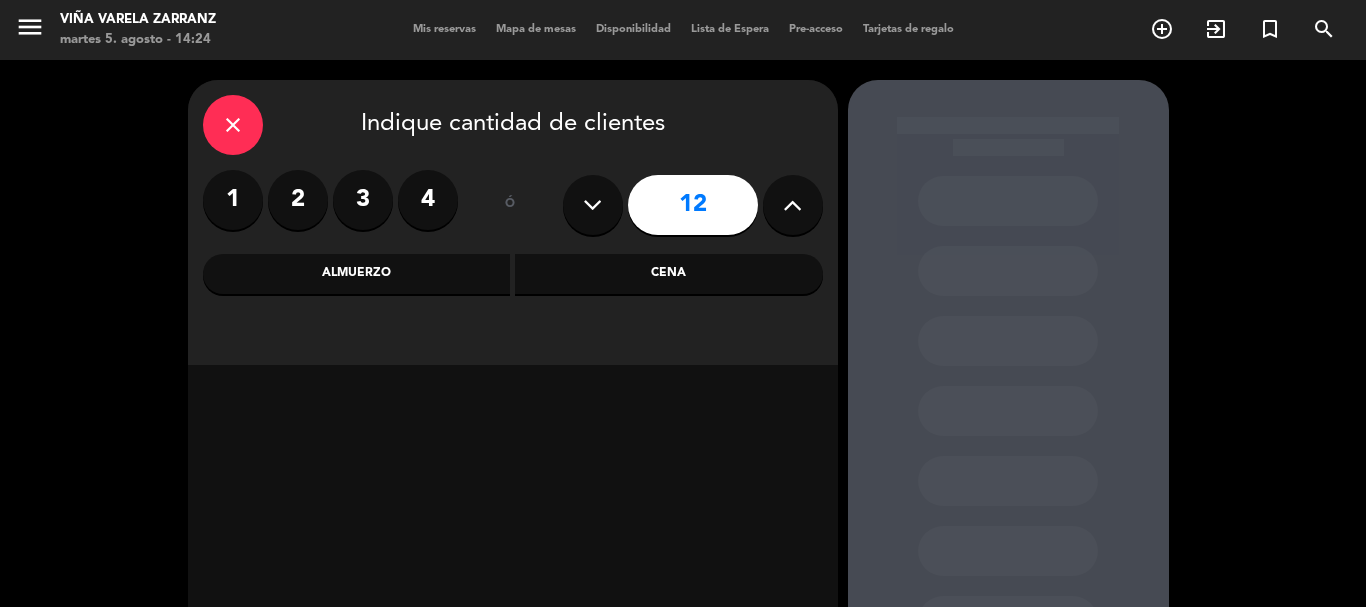 click on "Almuerzo" at bounding box center [357, 274] 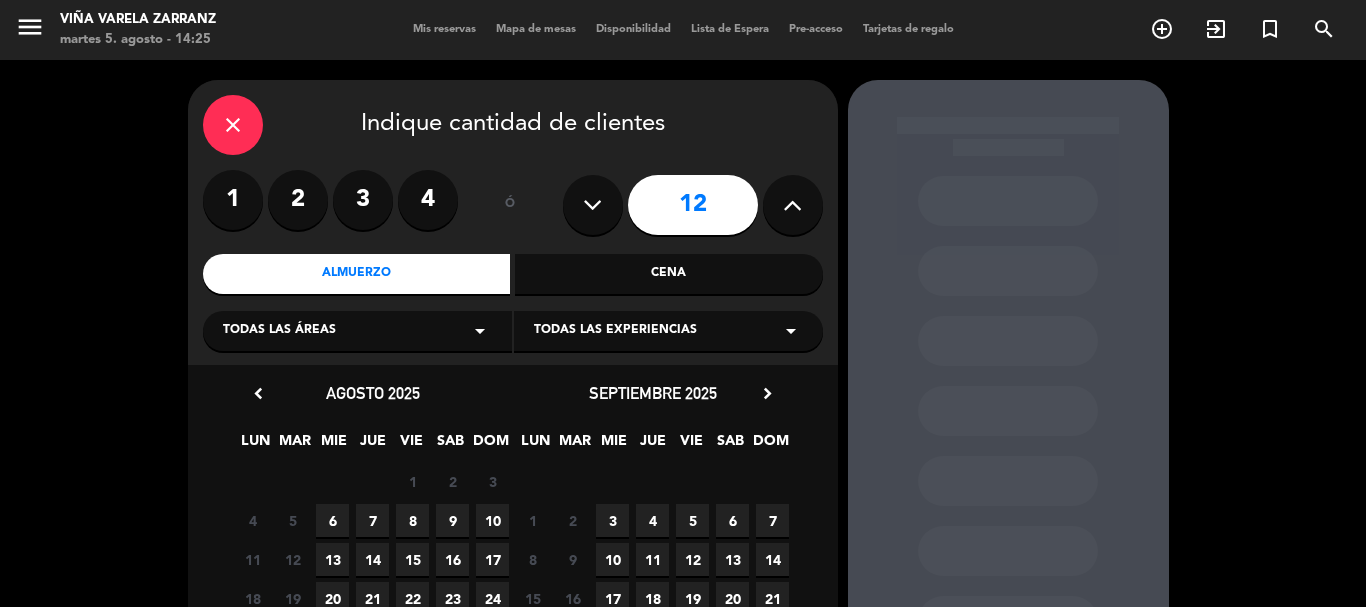 click on "arrow_drop_down" at bounding box center [791, 331] 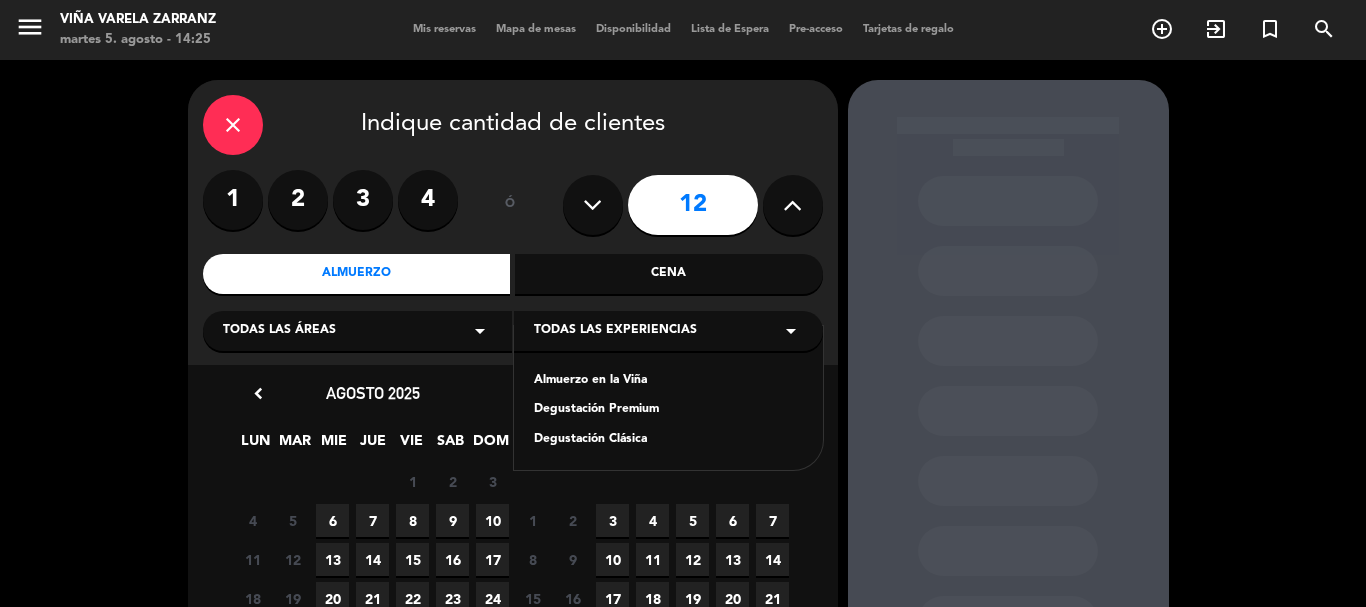click on "Degustación Clásica" at bounding box center [668, 440] 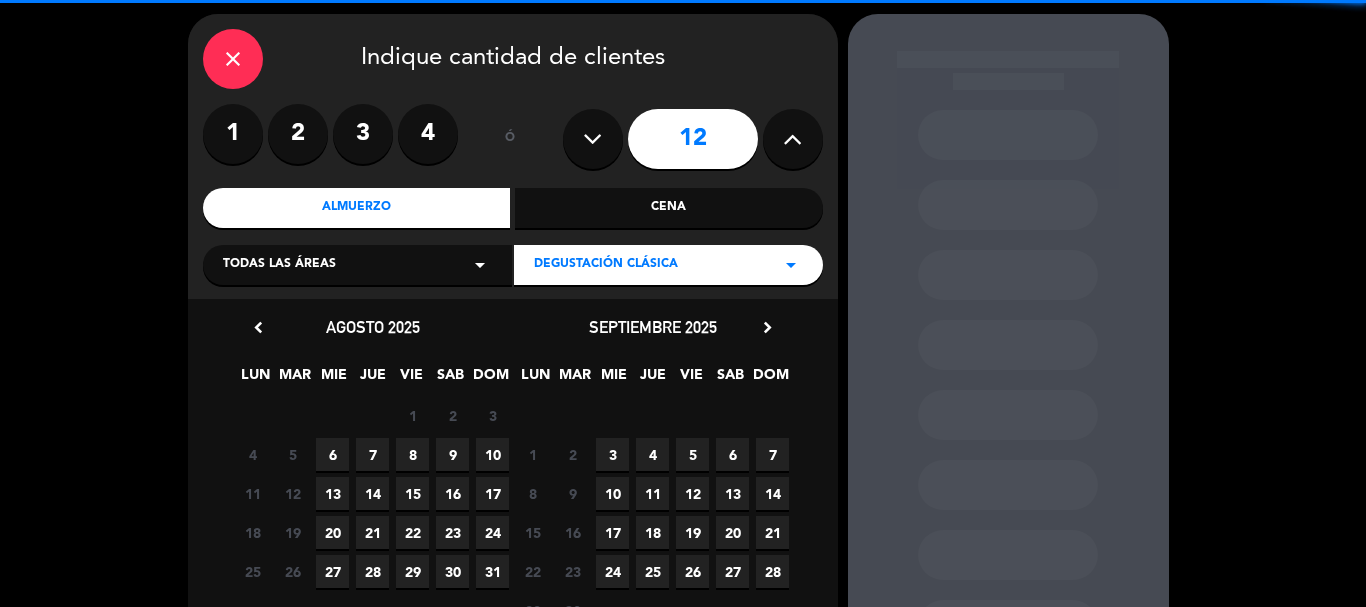 scroll, scrollTop: 169, scrollLeft: 0, axis: vertical 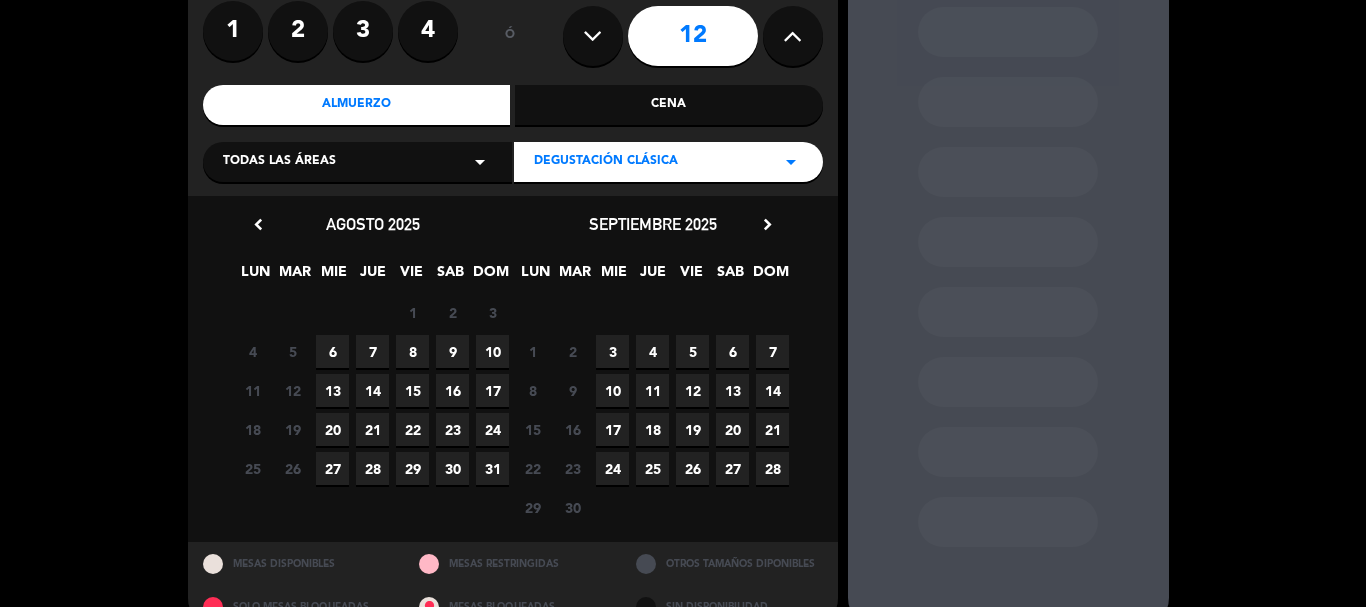 click on "13" at bounding box center [732, 390] 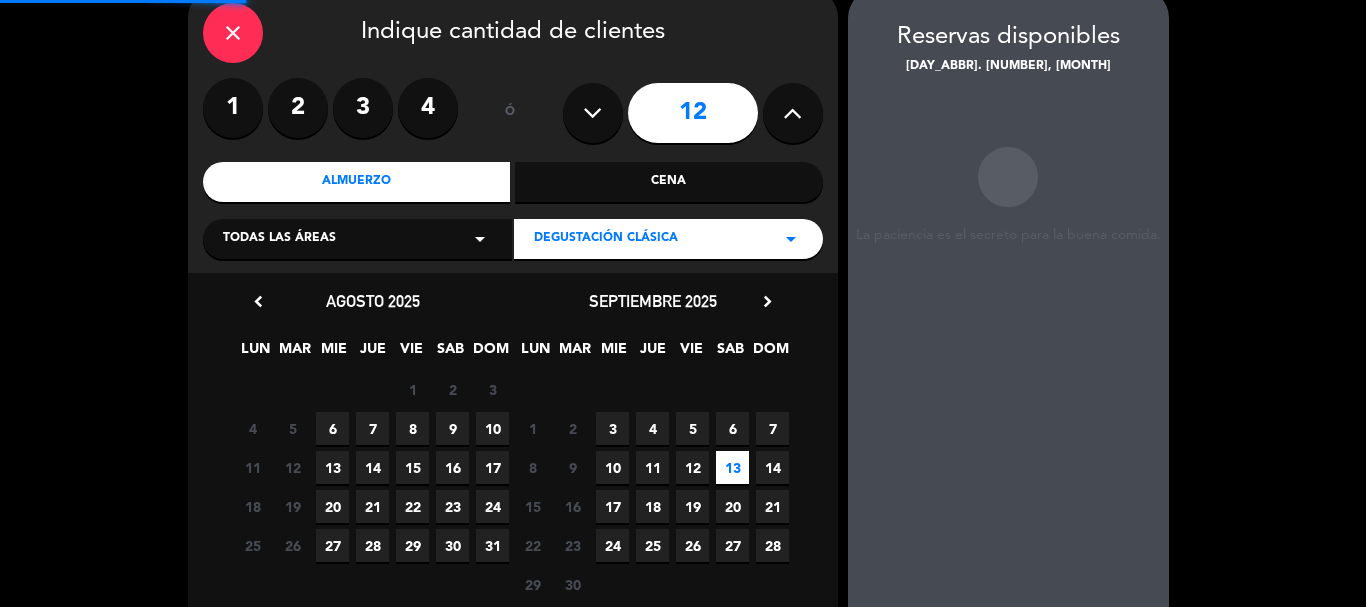 scroll, scrollTop: 80, scrollLeft: 0, axis: vertical 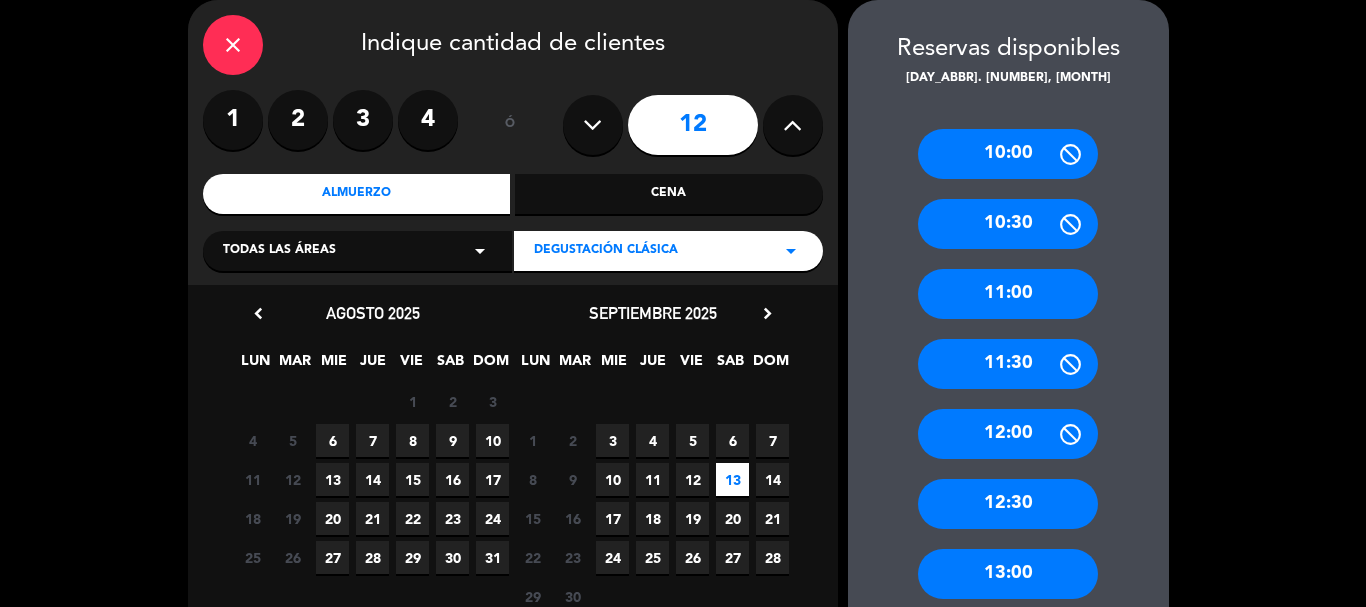 click on "11:00" at bounding box center (1008, 294) 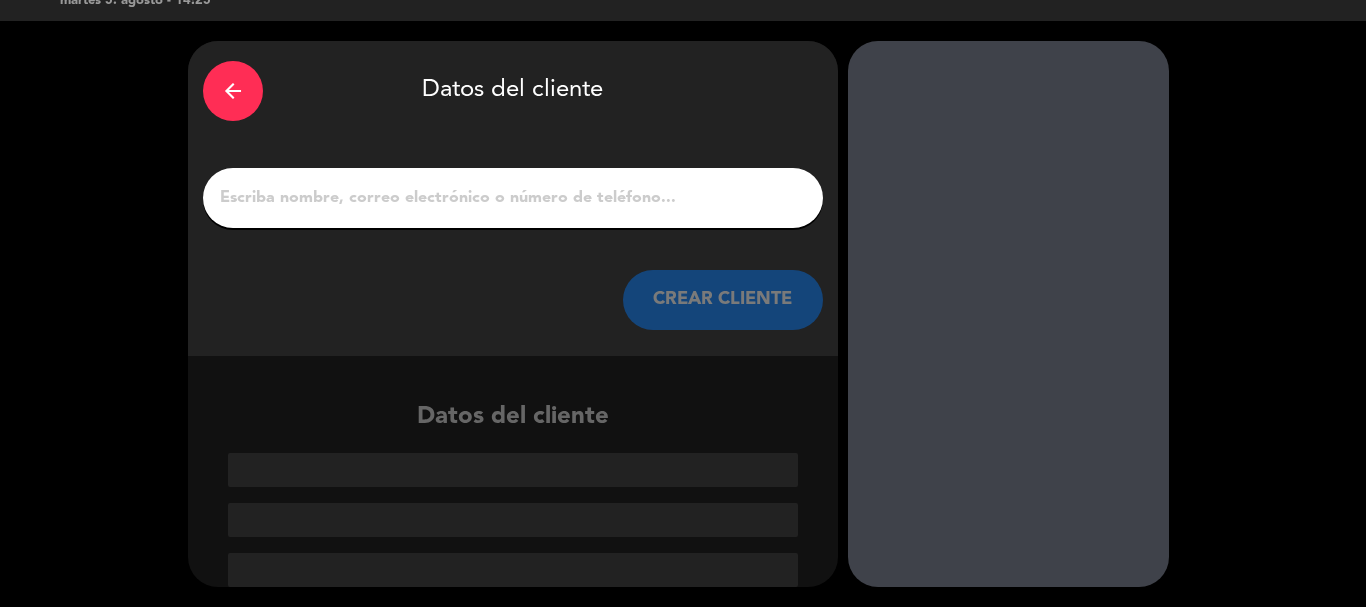 click on "1" at bounding box center [513, 198] 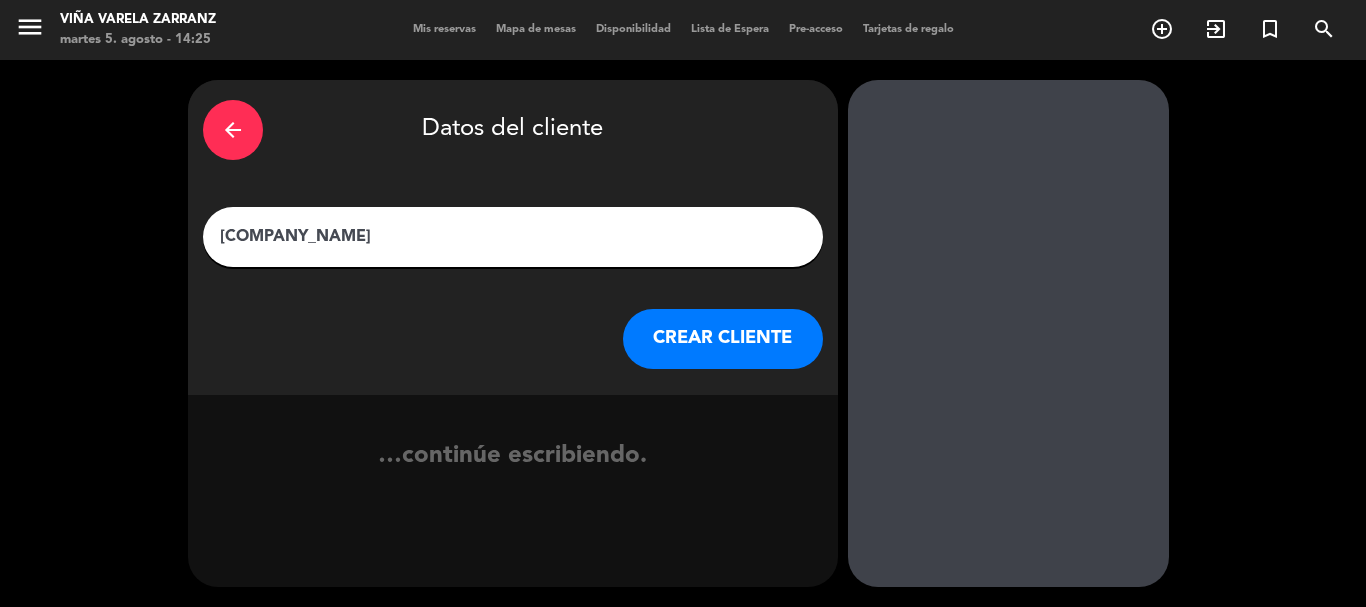 scroll, scrollTop: 0, scrollLeft: 0, axis: both 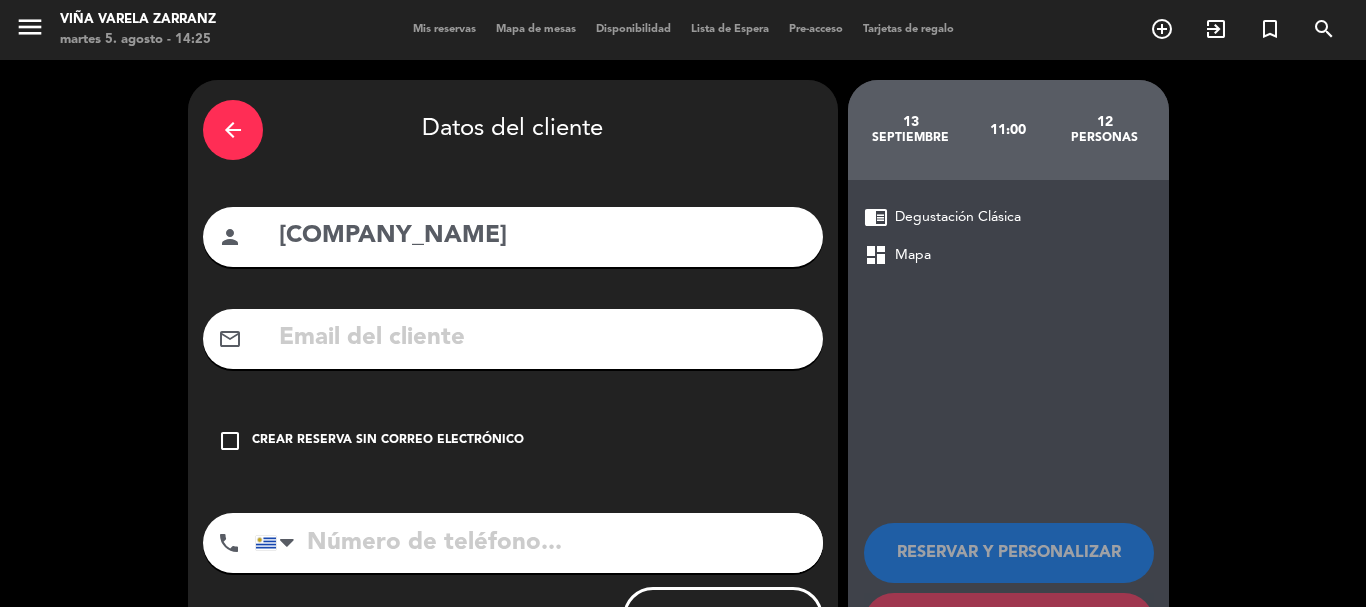 click at bounding box center [542, 338] 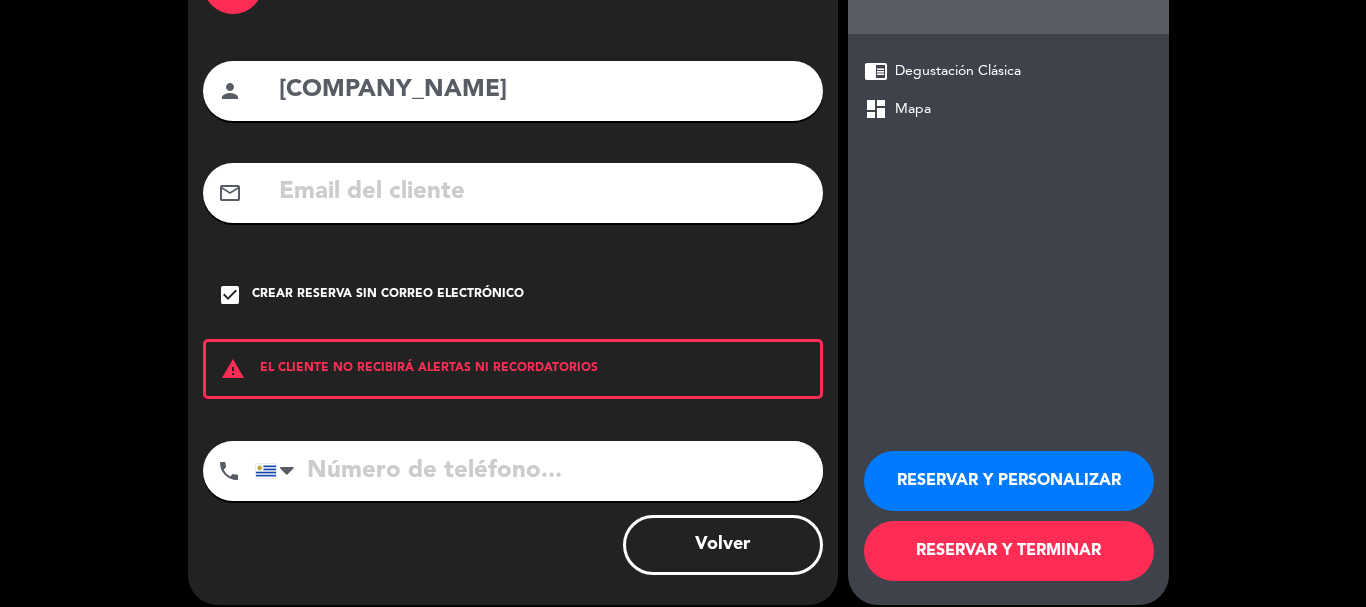 scroll, scrollTop: 164, scrollLeft: 0, axis: vertical 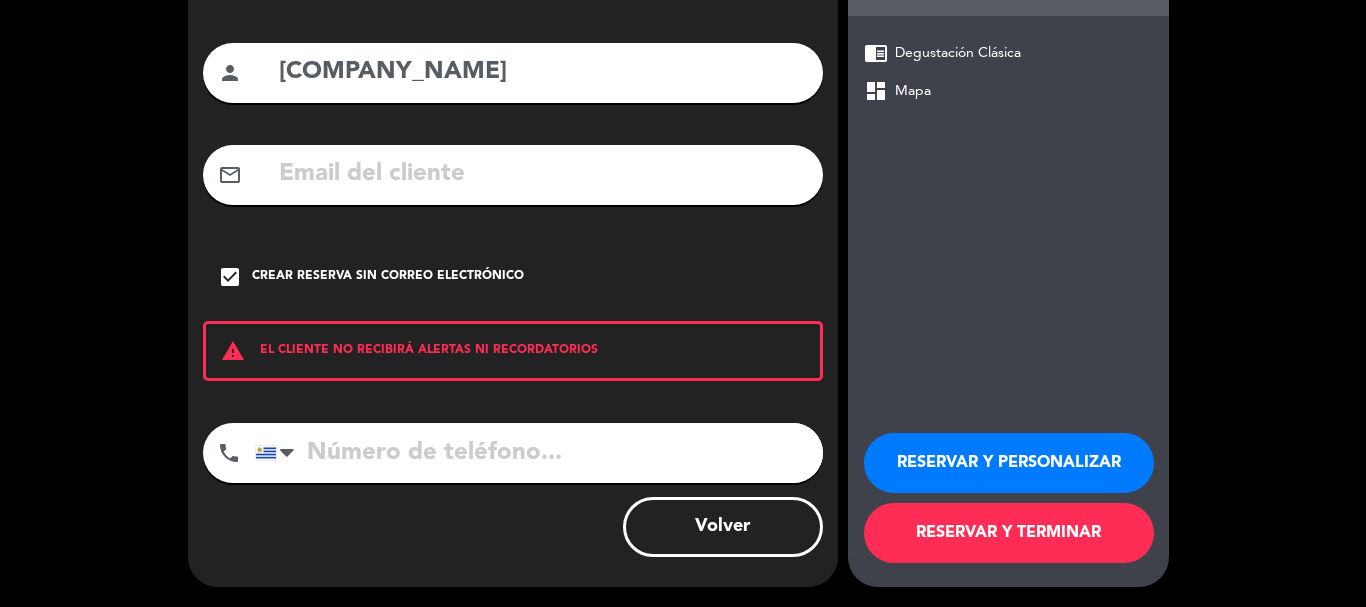 click at bounding box center [539, 453] 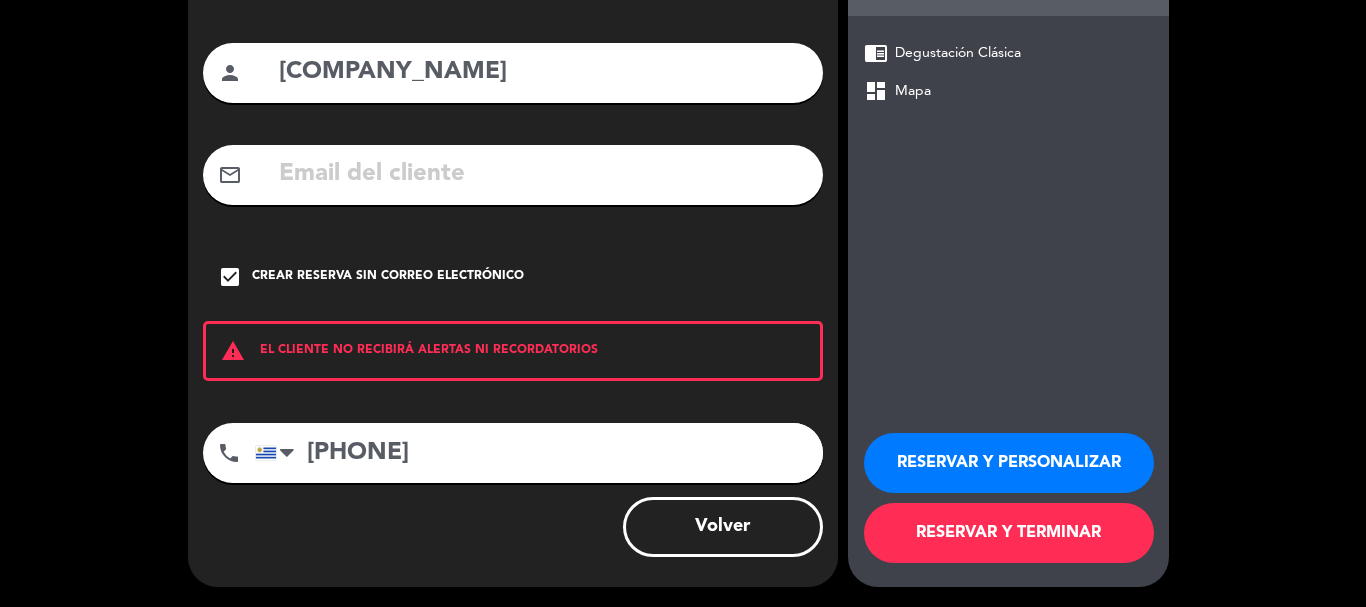 type on "[PHONE]" 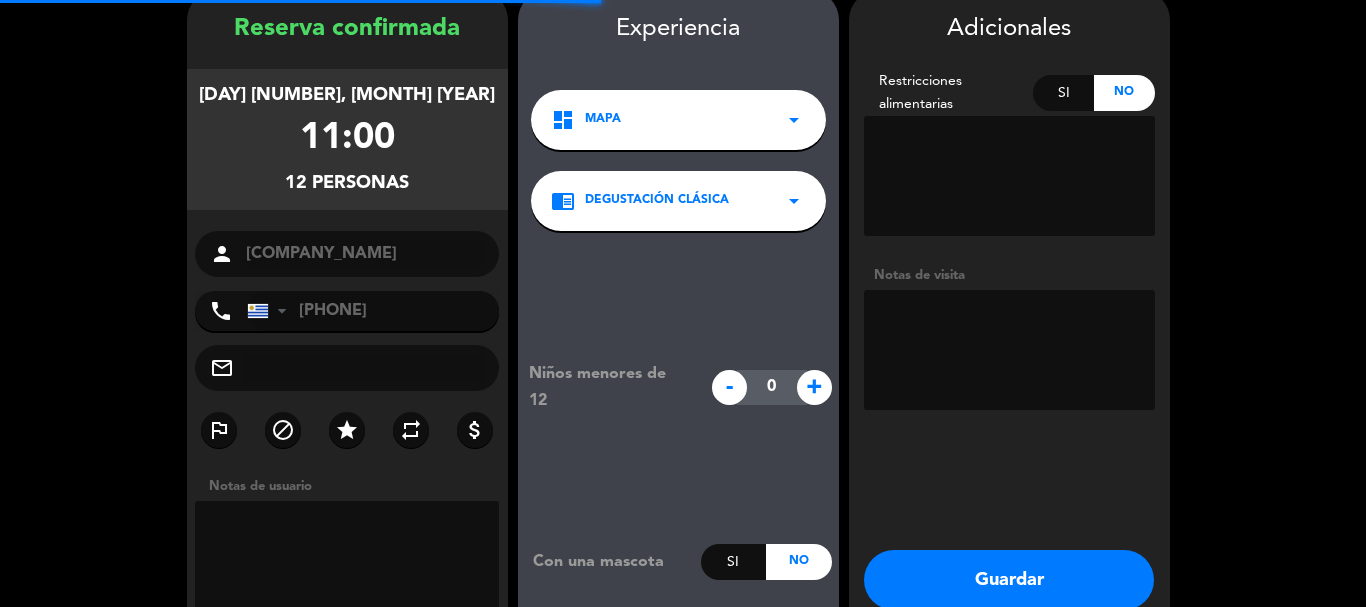 scroll, scrollTop: 80, scrollLeft: 0, axis: vertical 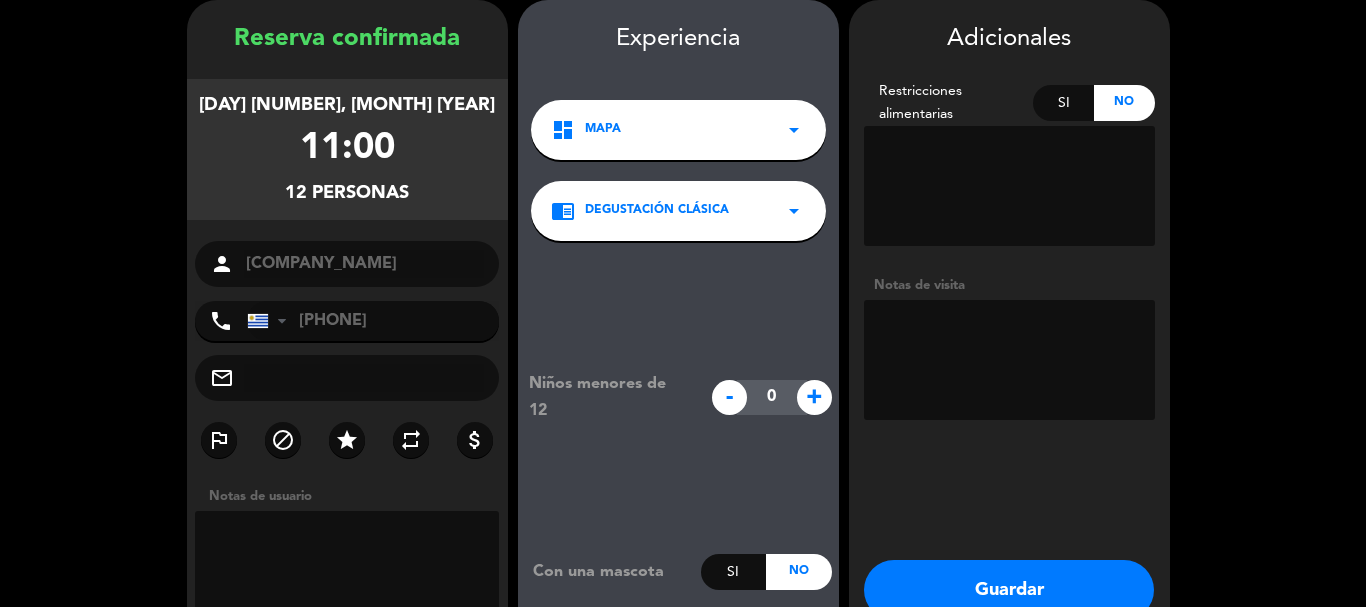 drag, startPoint x: 934, startPoint y: 333, endPoint x: 928, endPoint y: 321, distance: 13.416408 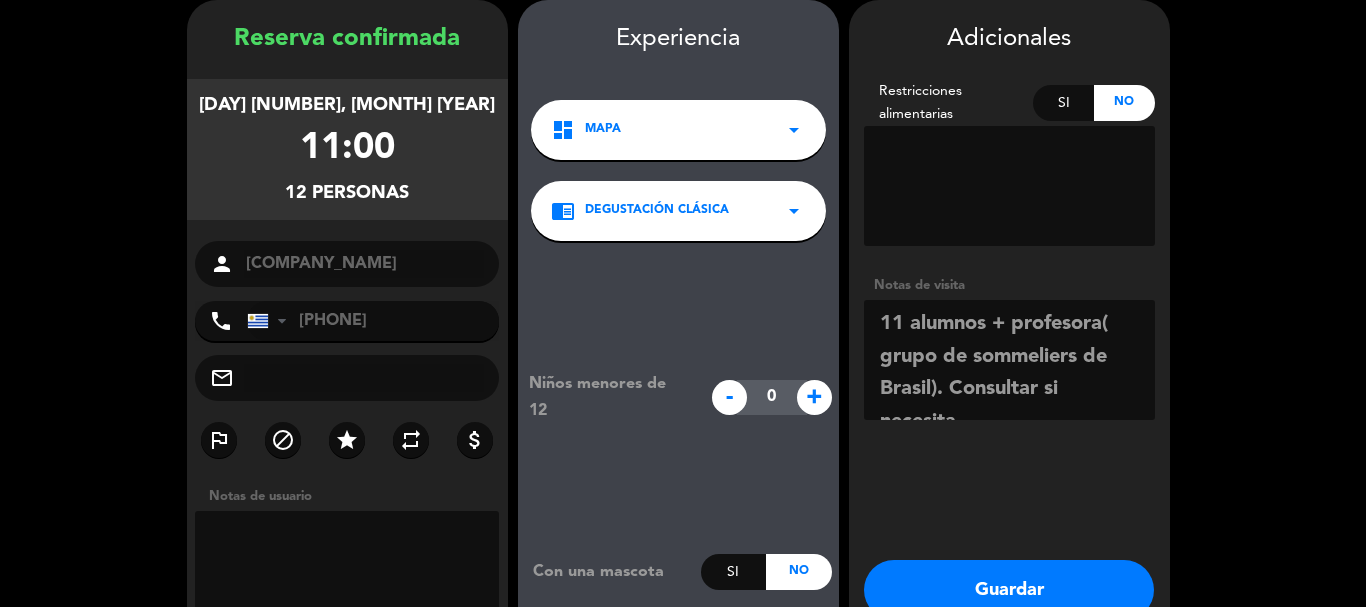 scroll, scrollTop: 14, scrollLeft: 0, axis: vertical 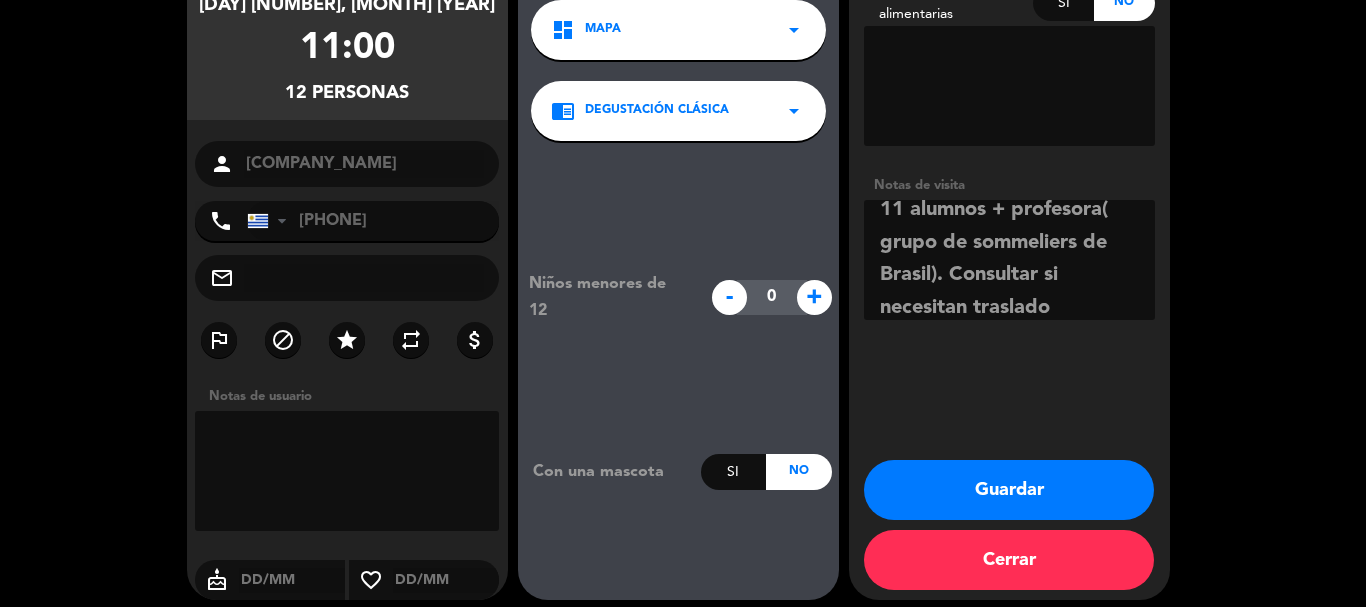 type on "11 alumnos + profesora( grupo de sommeliers de Brasil). Consultar si necesitan traslado" 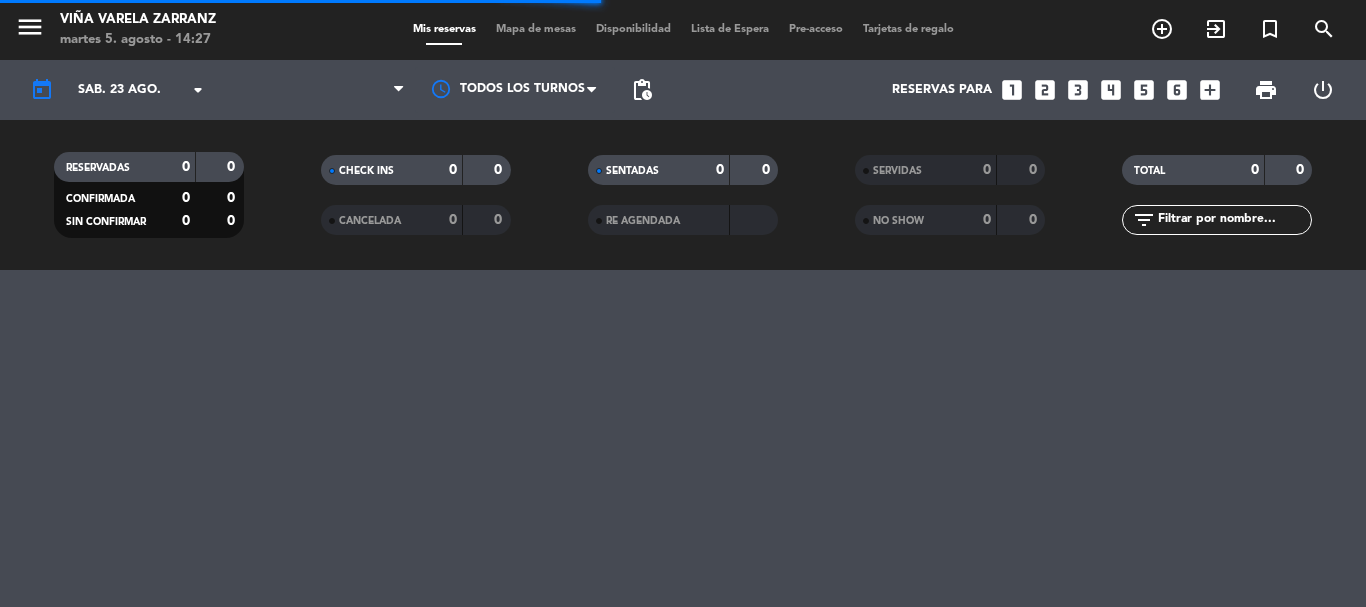 scroll, scrollTop: 0, scrollLeft: 0, axis: both 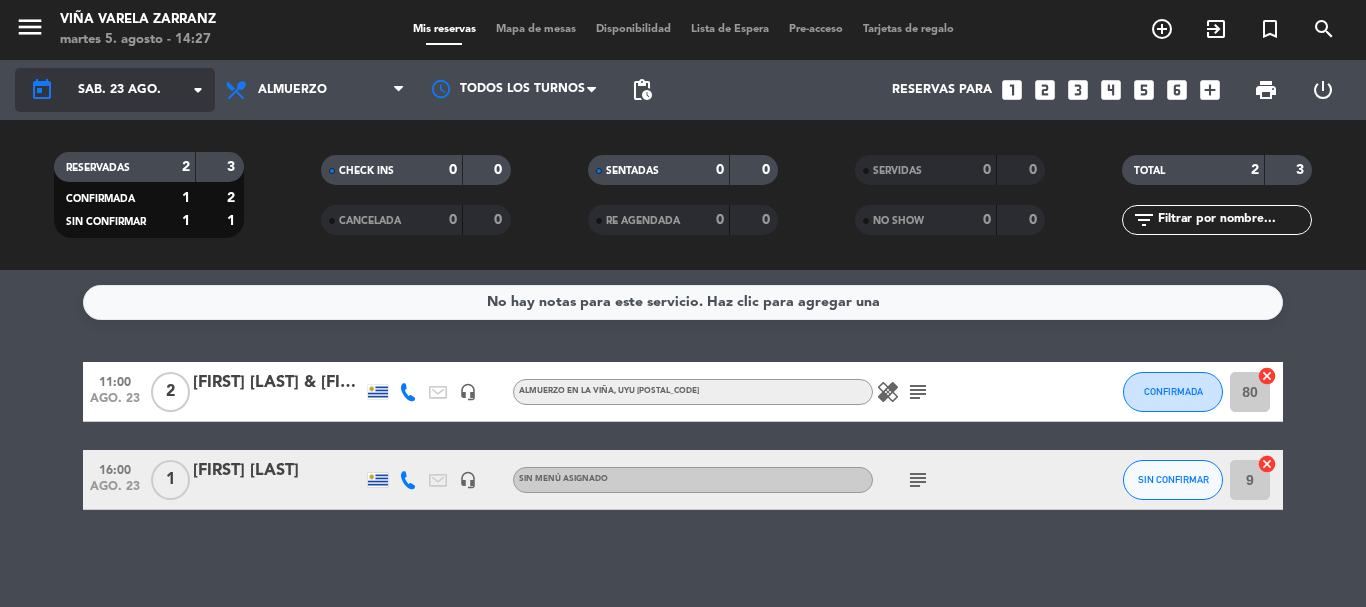 click on "arrow_drop_down" 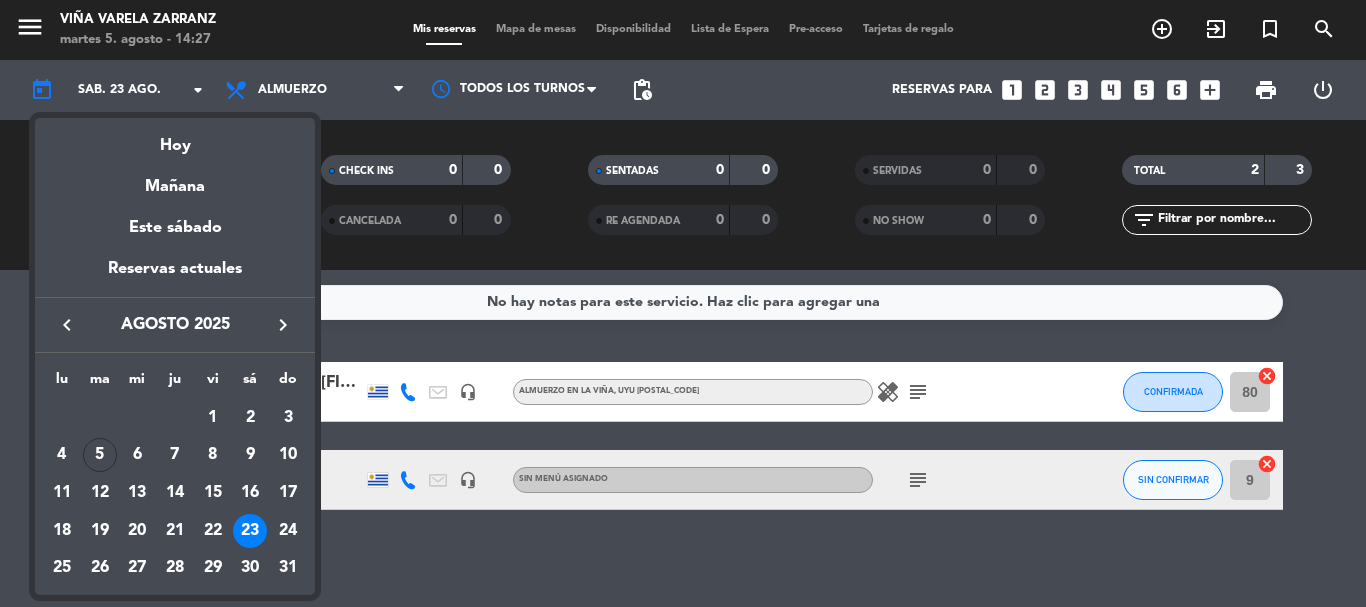 click on "keyboard_arrow_right" at bounding box center [283, 325] 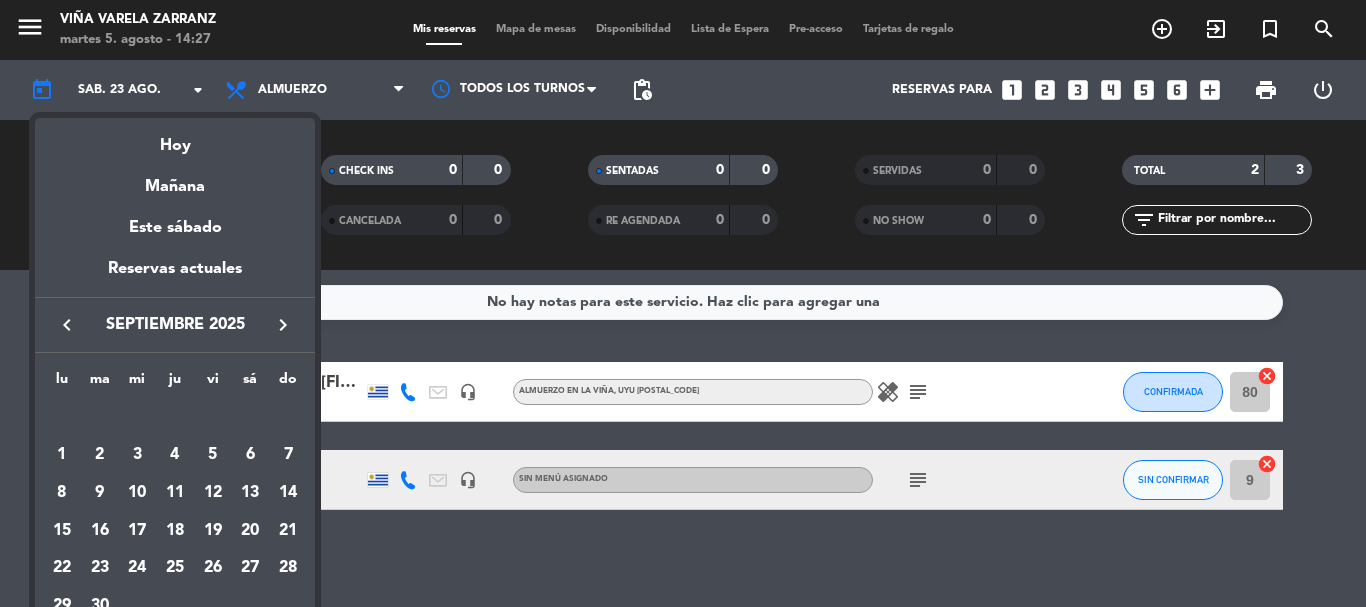 click on "13" at bounding box center [250, 493] 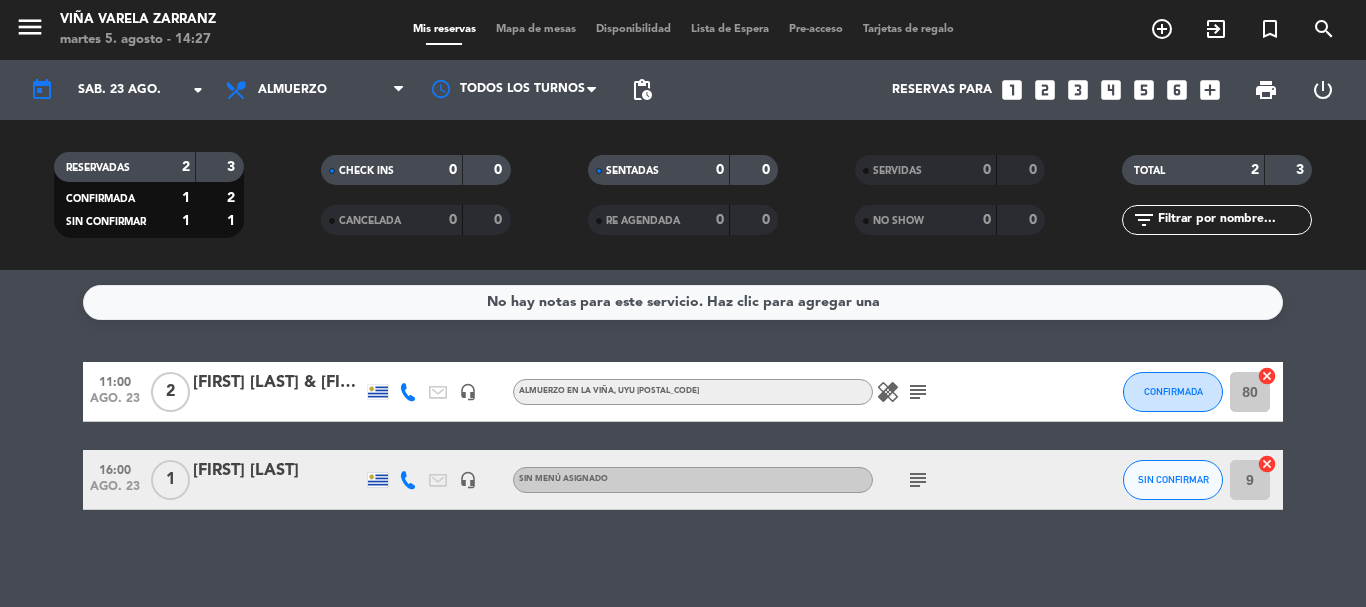 type on "sáb. 13 sep." 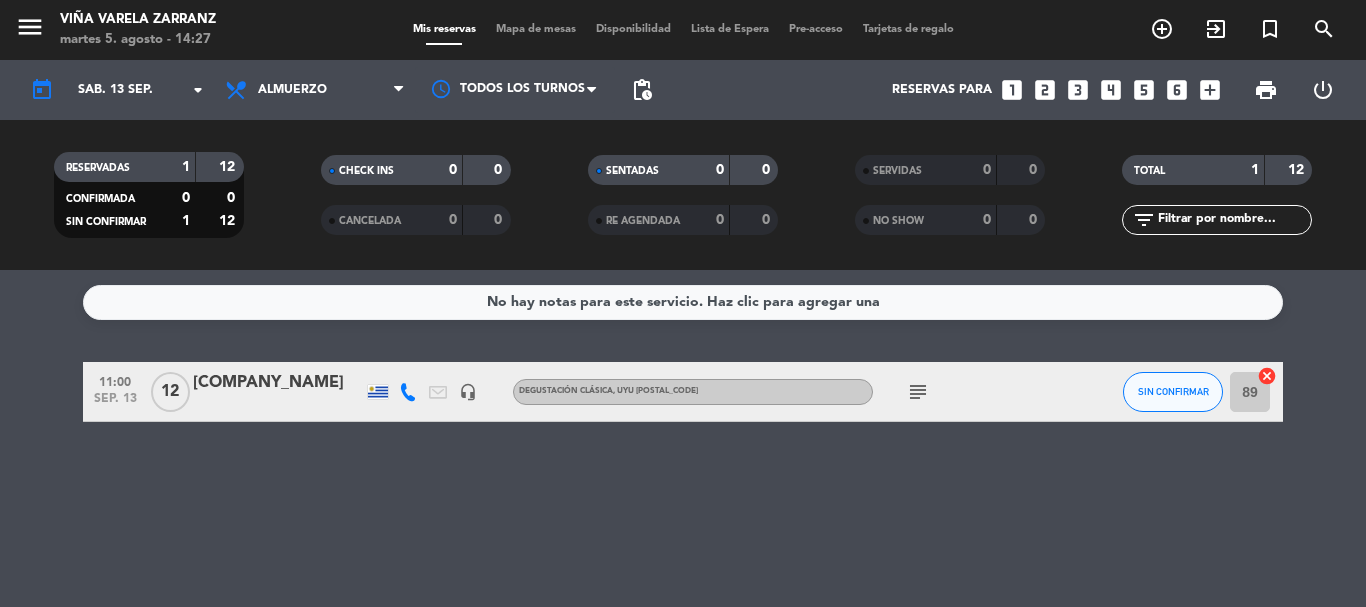 click on "subject" 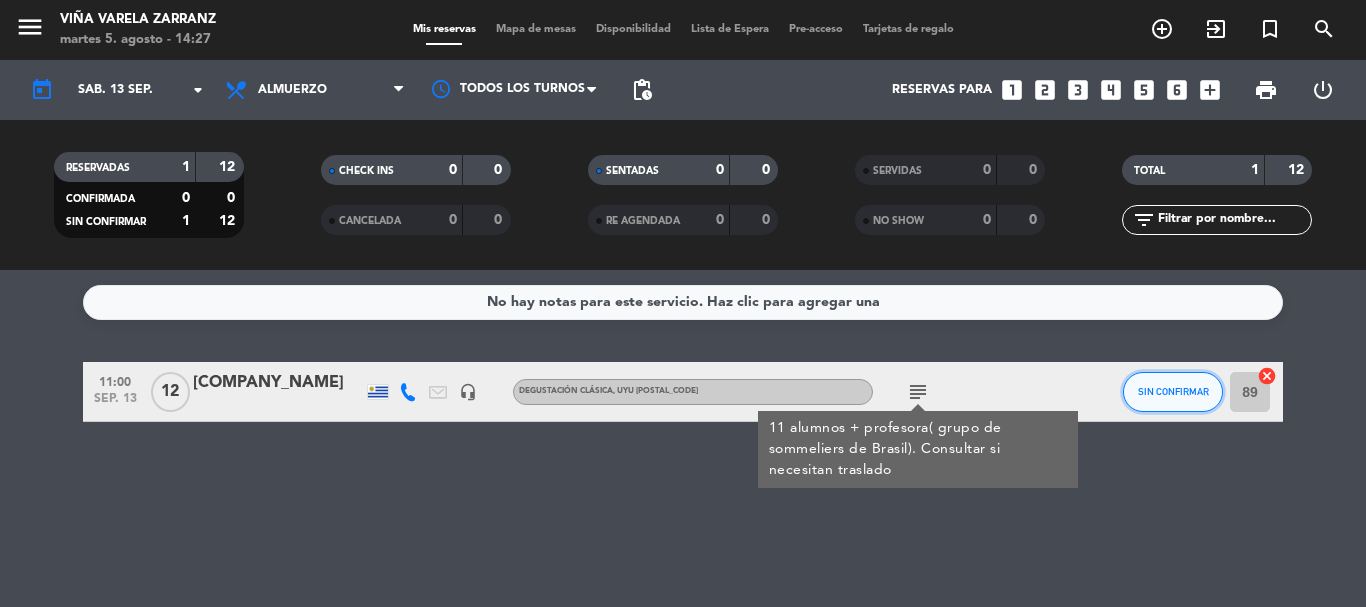 click on "SIN CONFIRMAR" 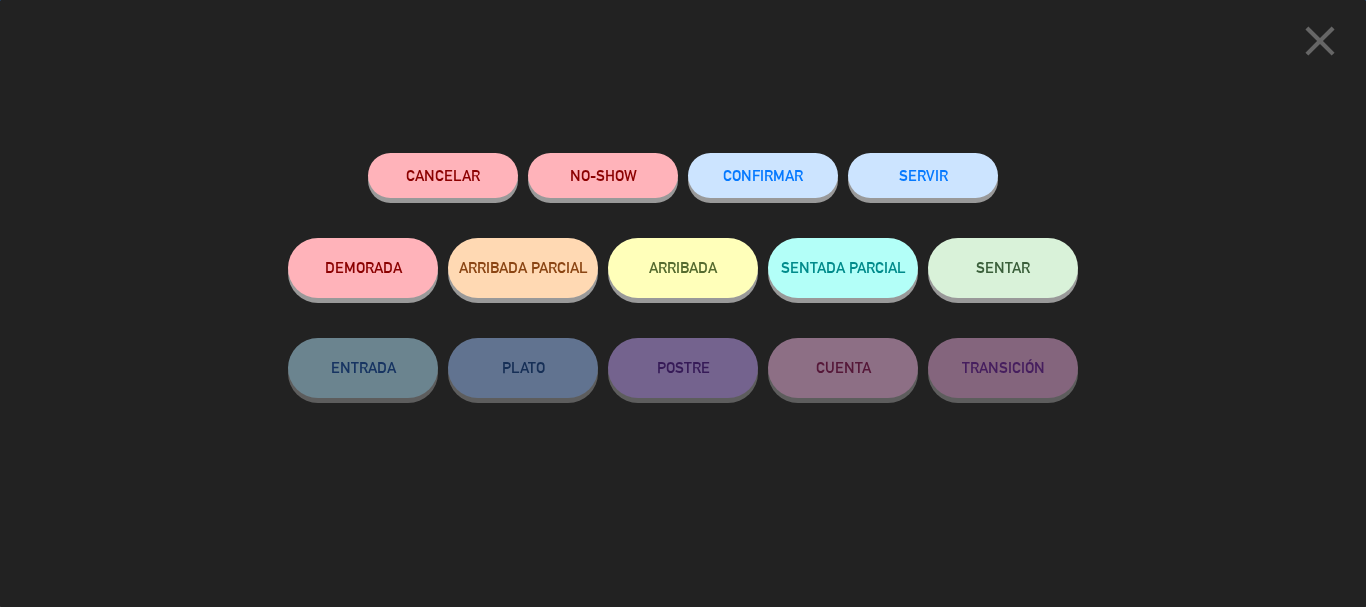 click on "Cancelar   NO-SHOW   CONFIRMAR   SERVIR   DEMORADA   ARRIBADA PARCIAL   ARRIBADA   SENTADA PARCIAL   SENTAR   ENTRADA   PLATO   POSTRE   CUENTA   TRANSICIÓN" 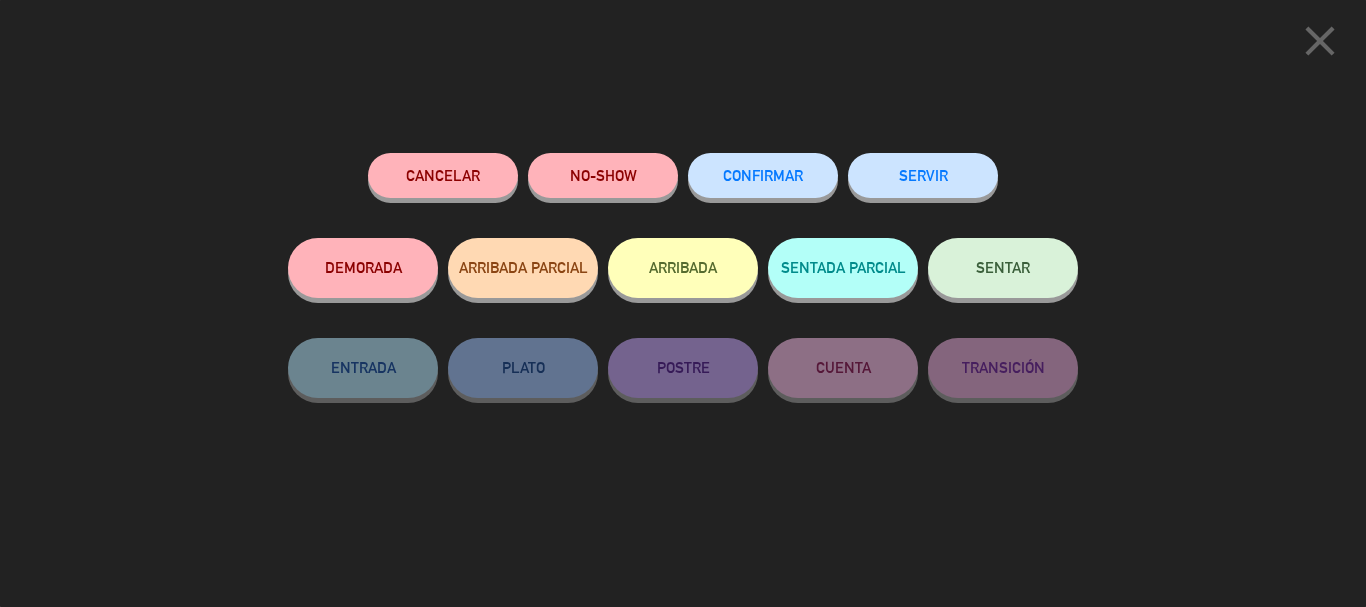 click on "CONFIRMAR" 